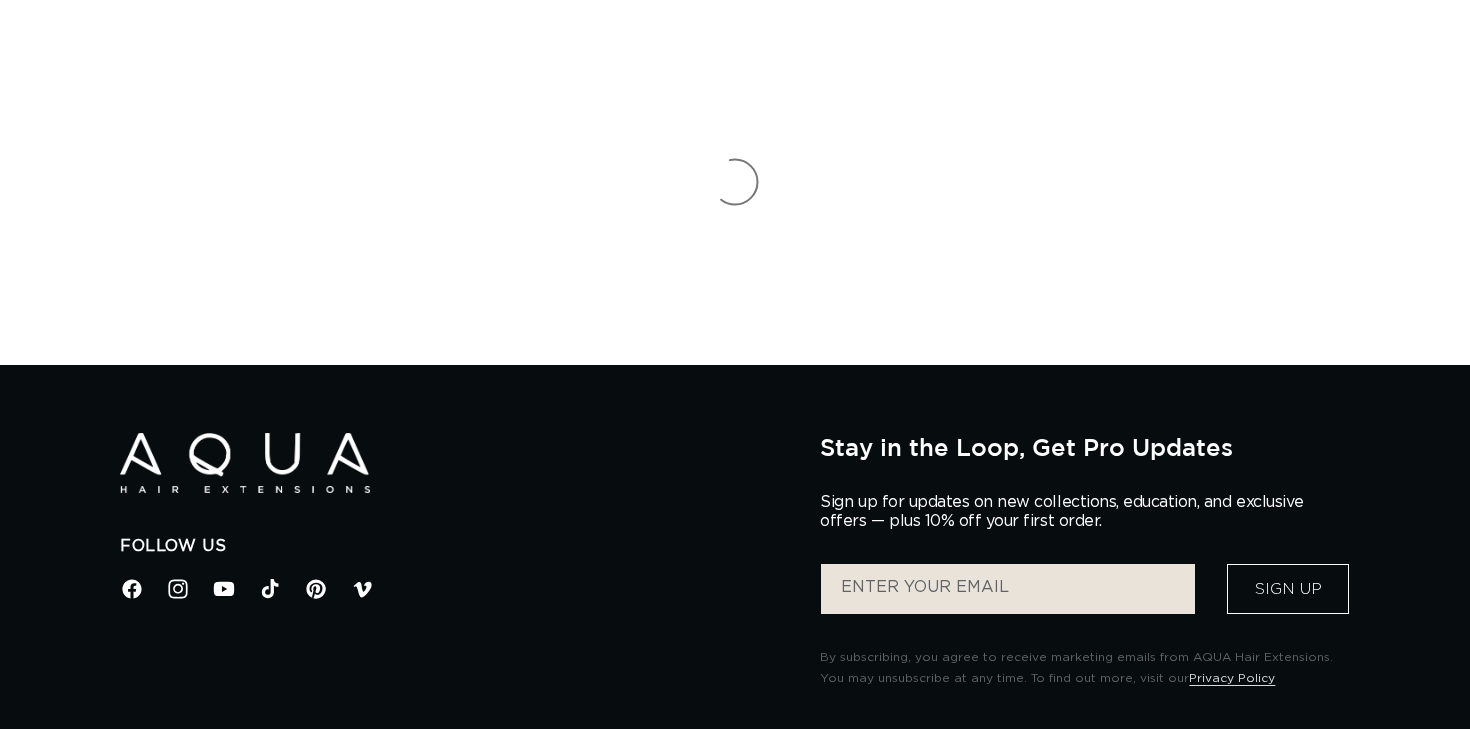 scroll, scrollTop: 0, scrollLeft: 0, axis: both 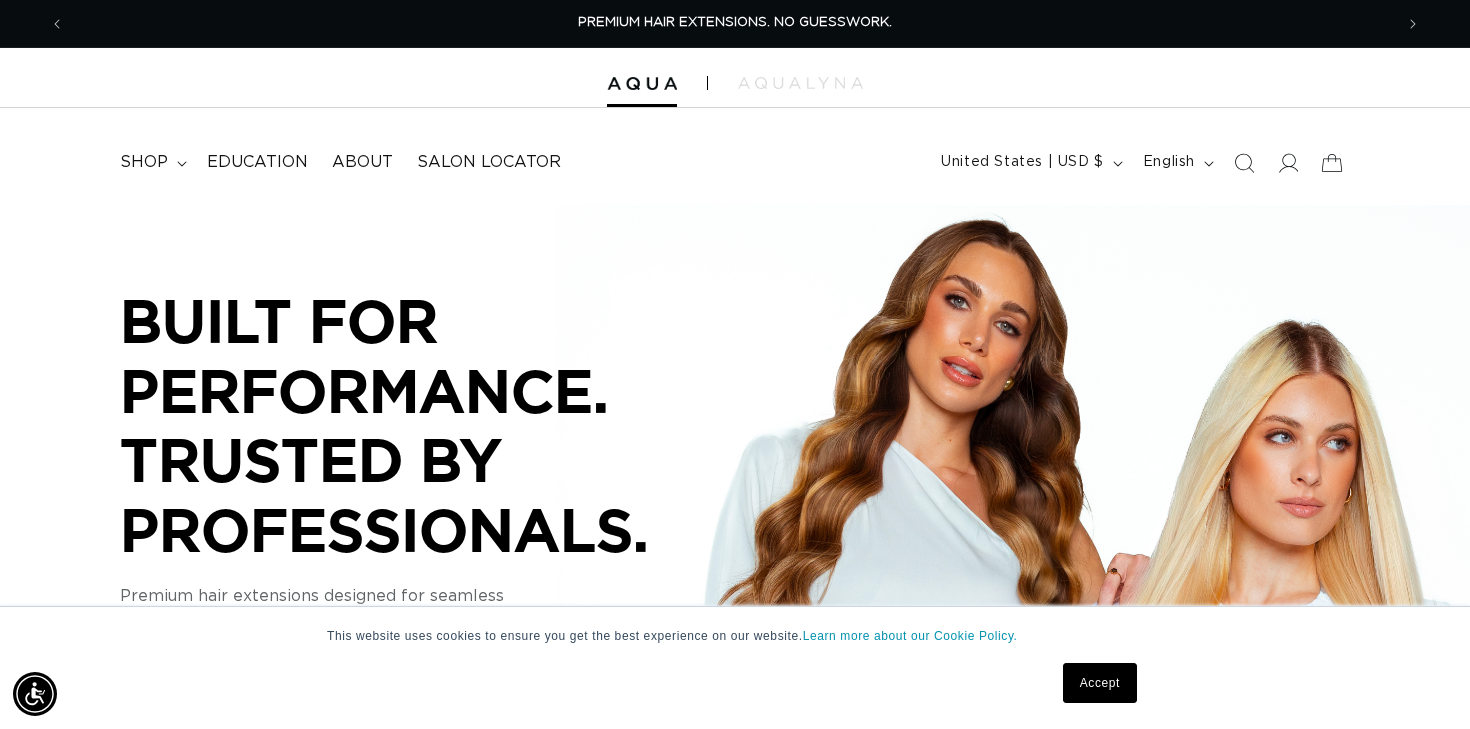 click on "Accept" at bounding box center [1100, 683] 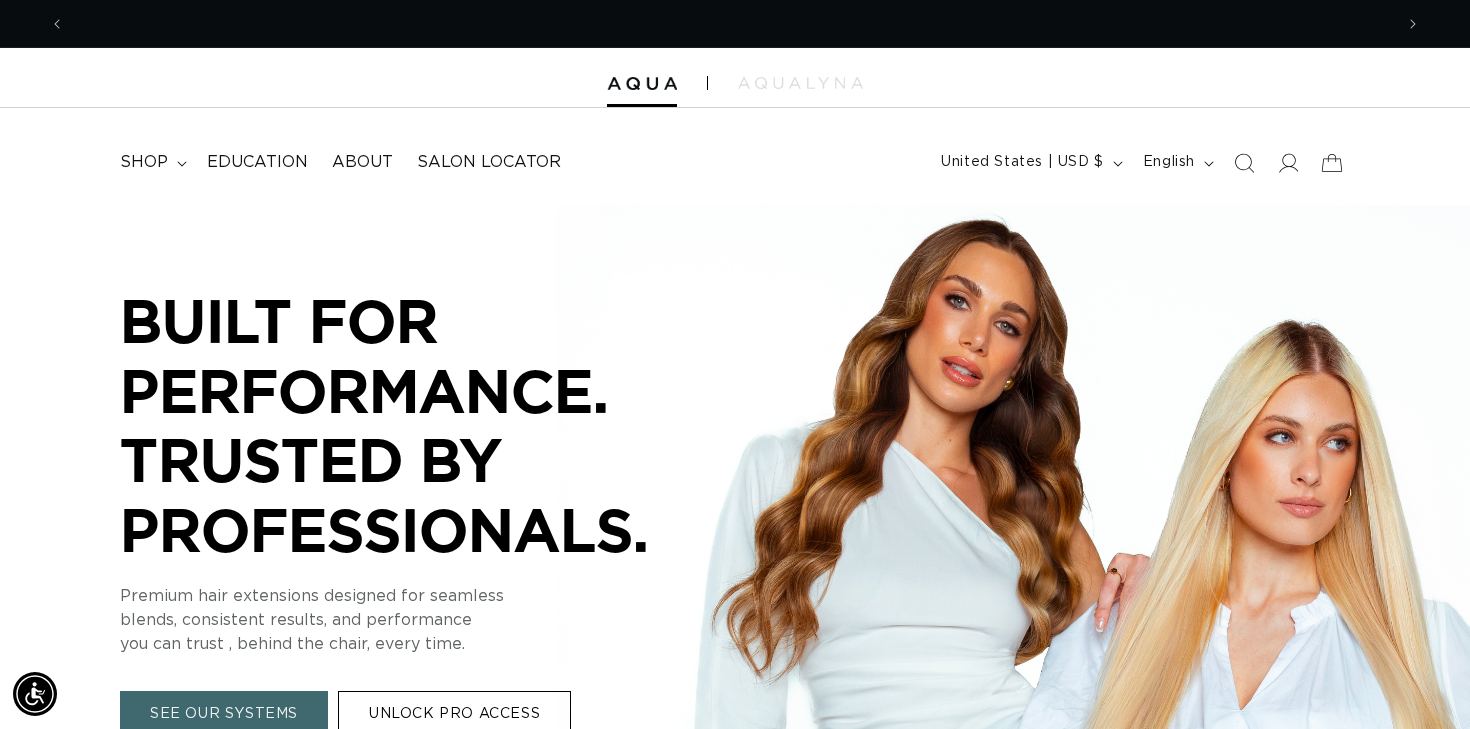 scroll, scrollTop: 0, scrollLeft: 1328, axis: horizontal 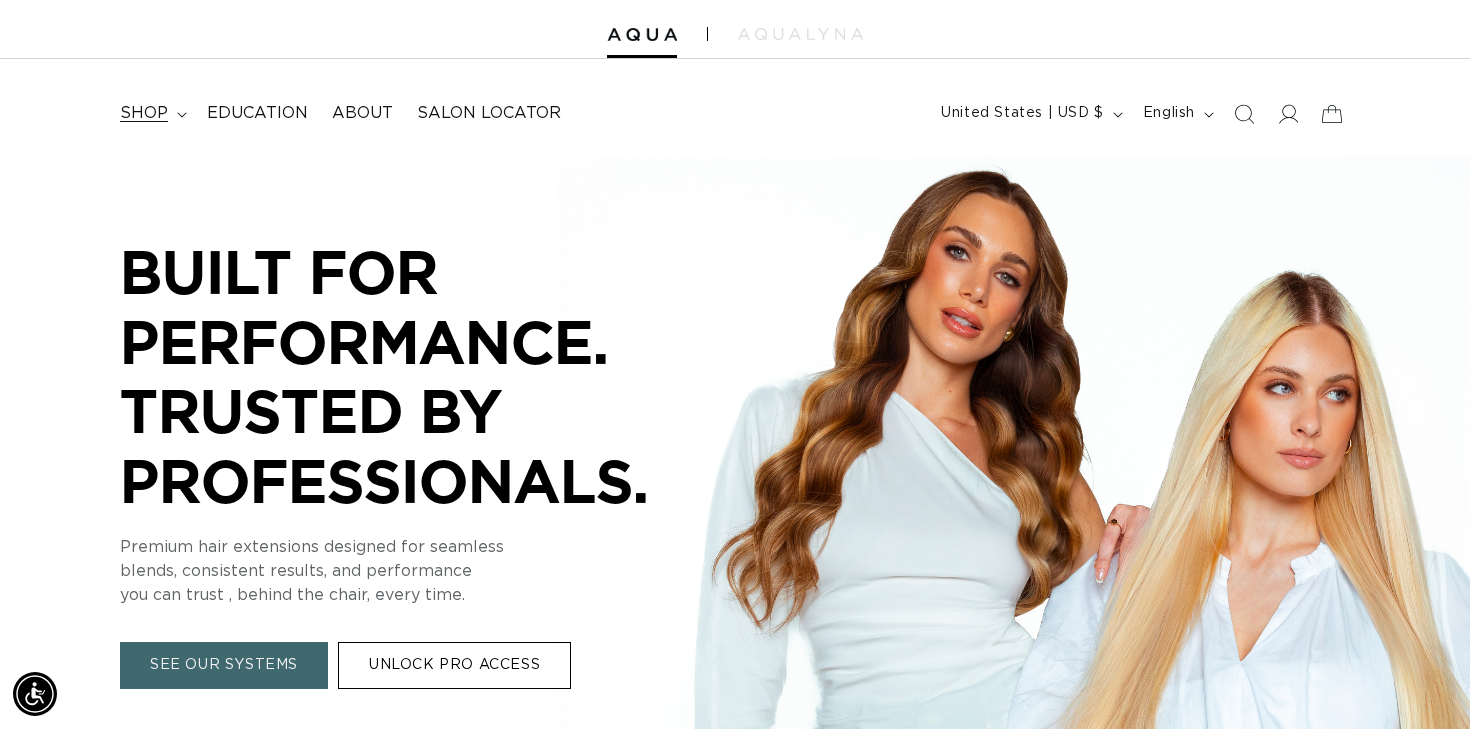 click on "shop" at bounding box center (144, 113) 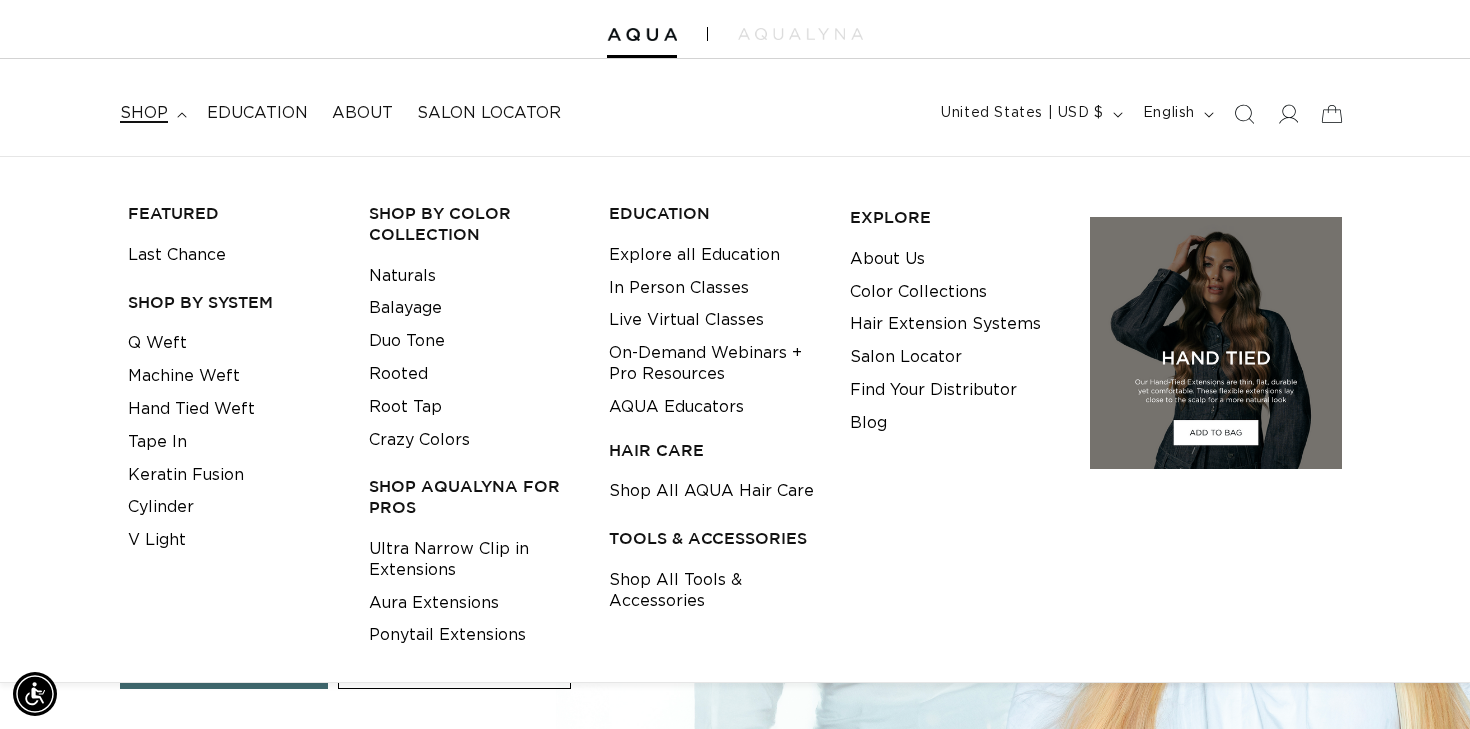 scroll, scrollTop: 0, scrollLeft: 0, axis: both 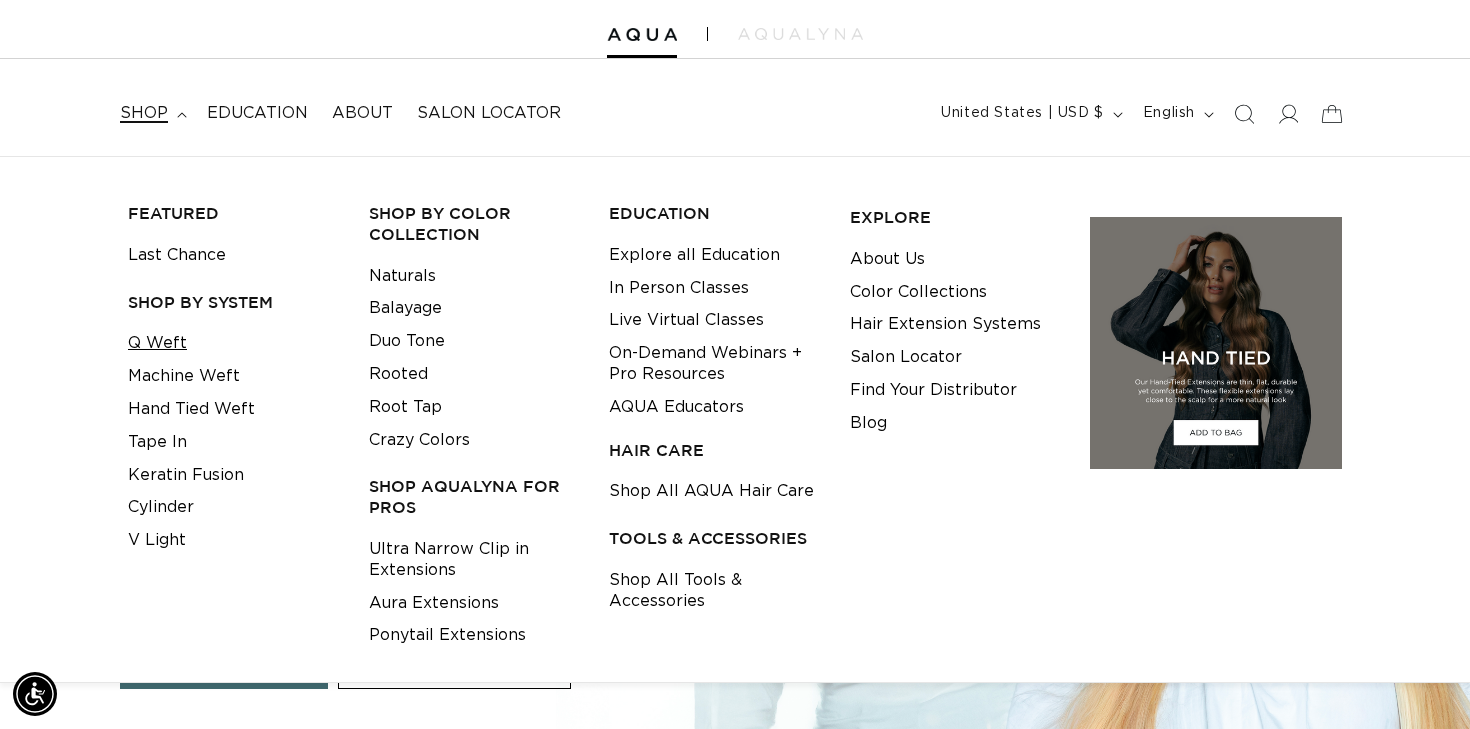 click on "Q Weft" at bounding box center [157, 343] 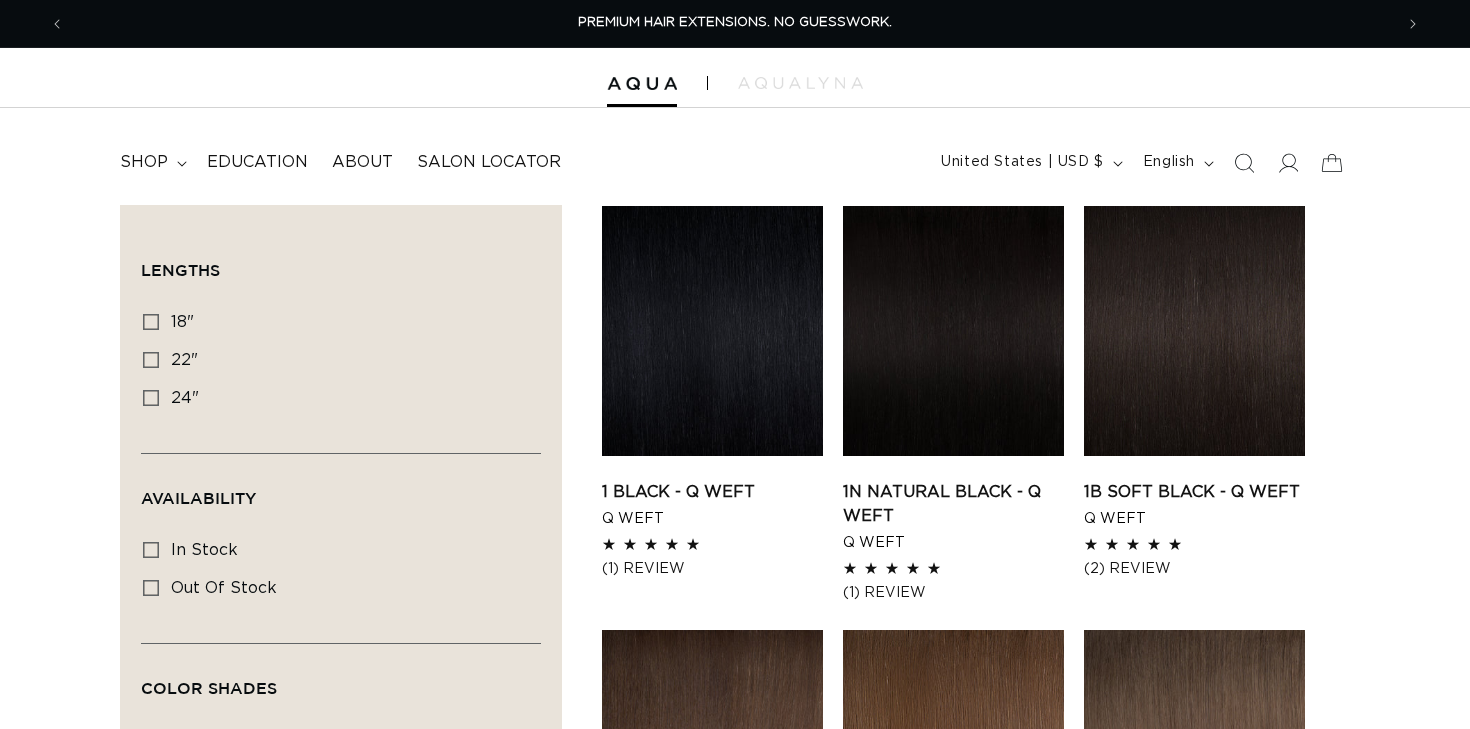 scroll, scrollTop: 0, scrollLeft: 0, axis: both 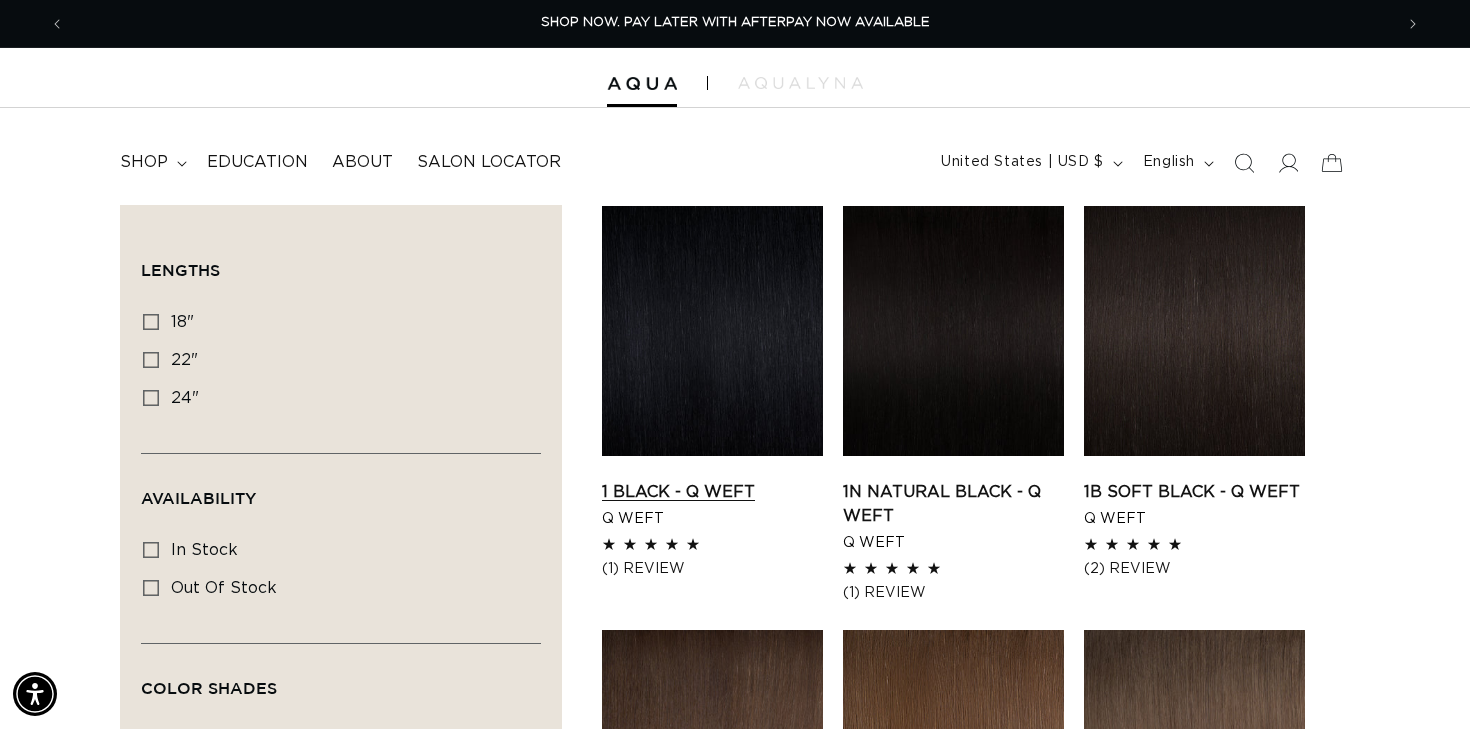 click on "1 Black - Q Weft" at bounding box center (712, 492) 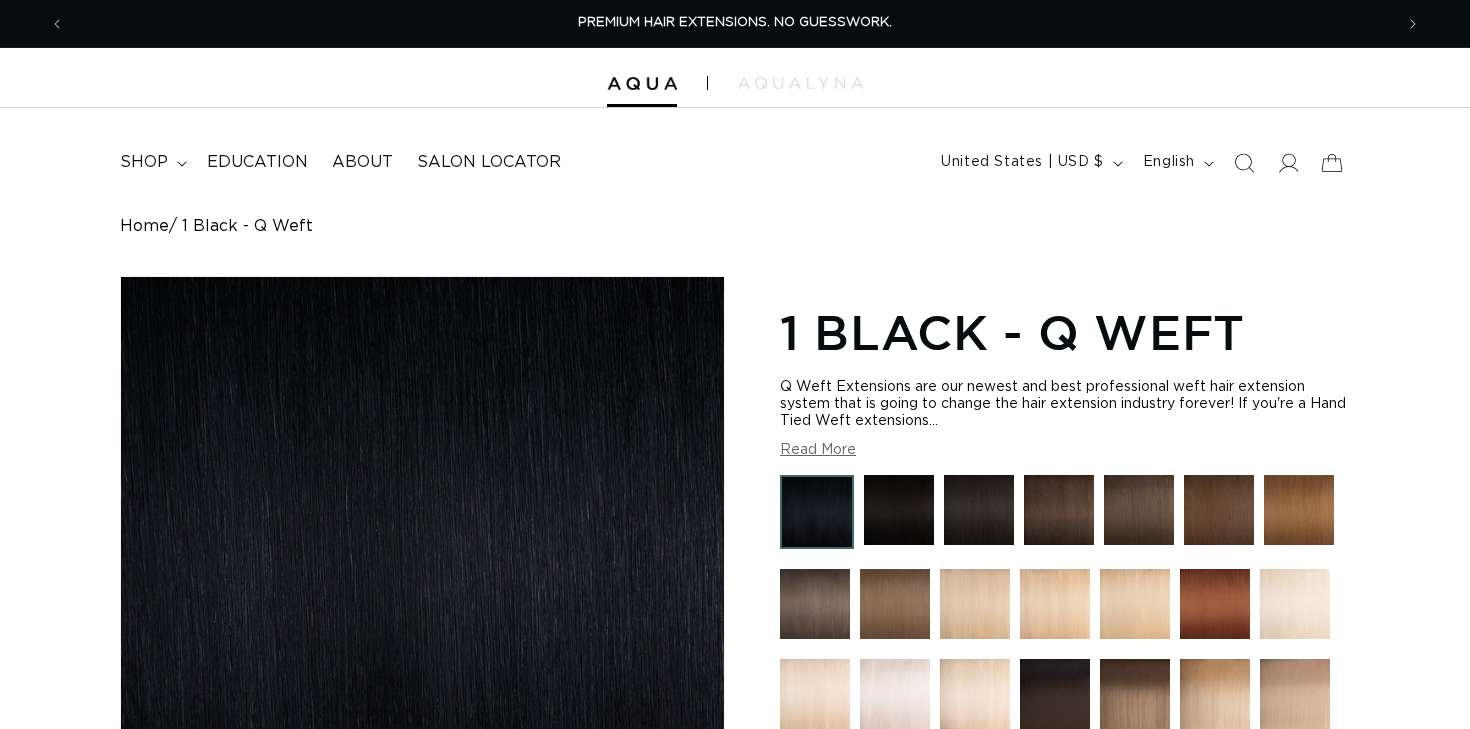 scroll, scrollTop: 0, scrollLeft: 0, axis: both 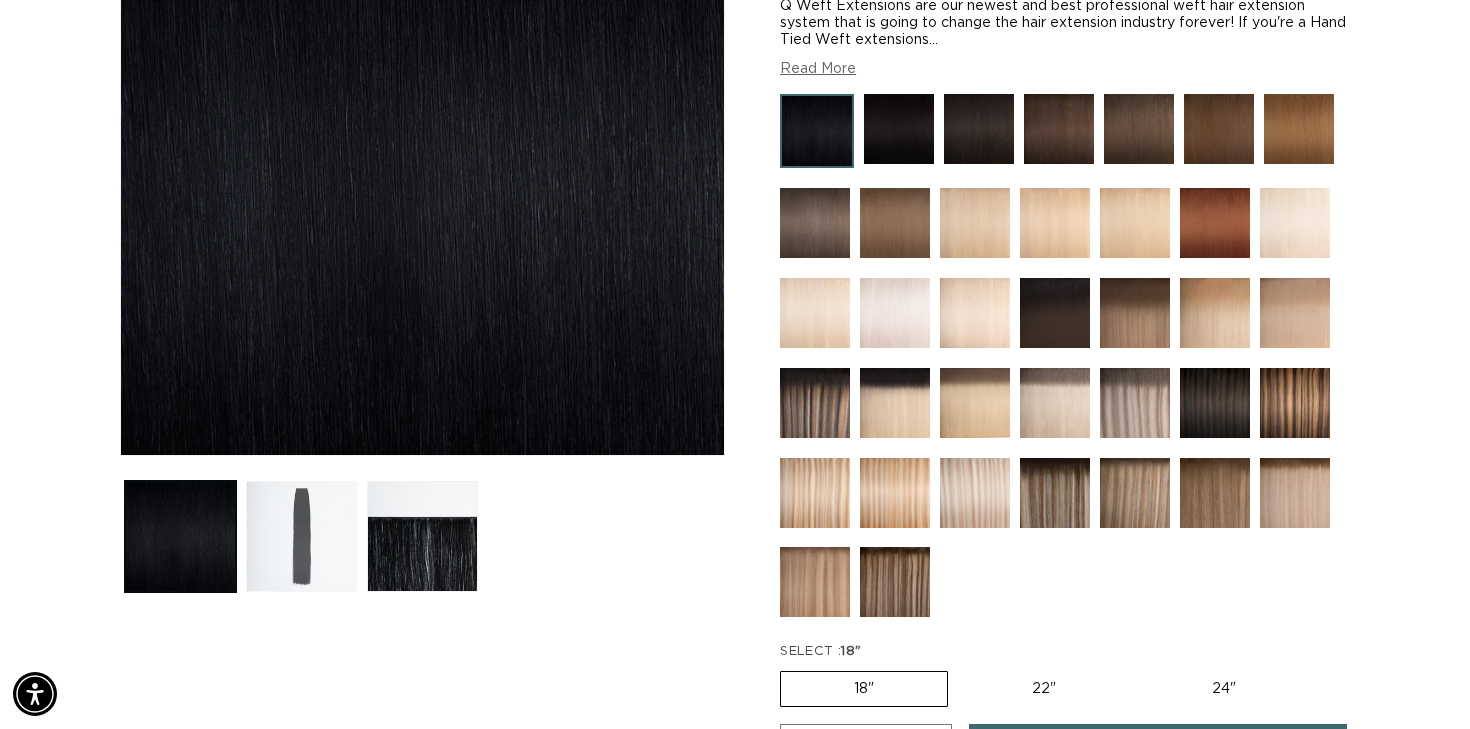 click at bounding box center (301, 536) 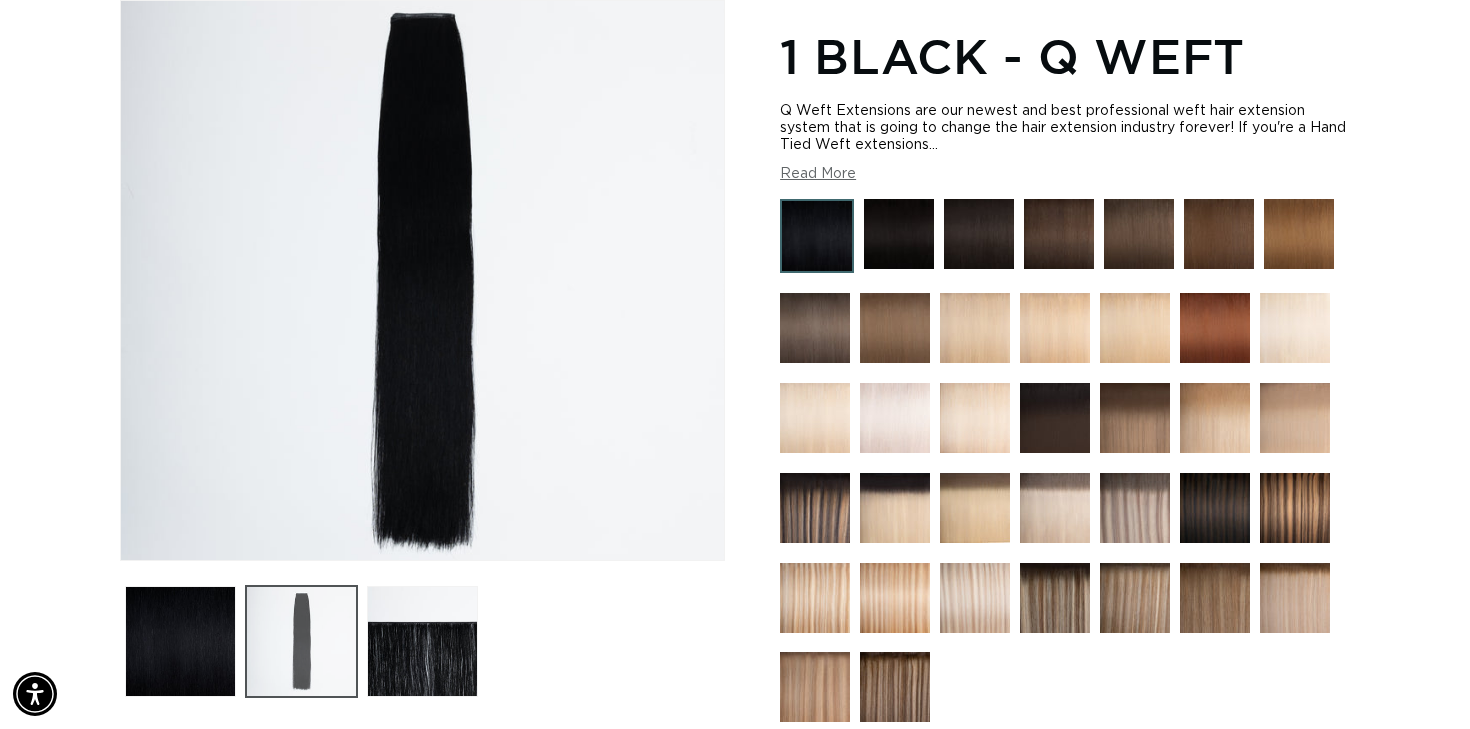 scroll, scrollTop: 157, scrollLeft: 0, axis: vertical 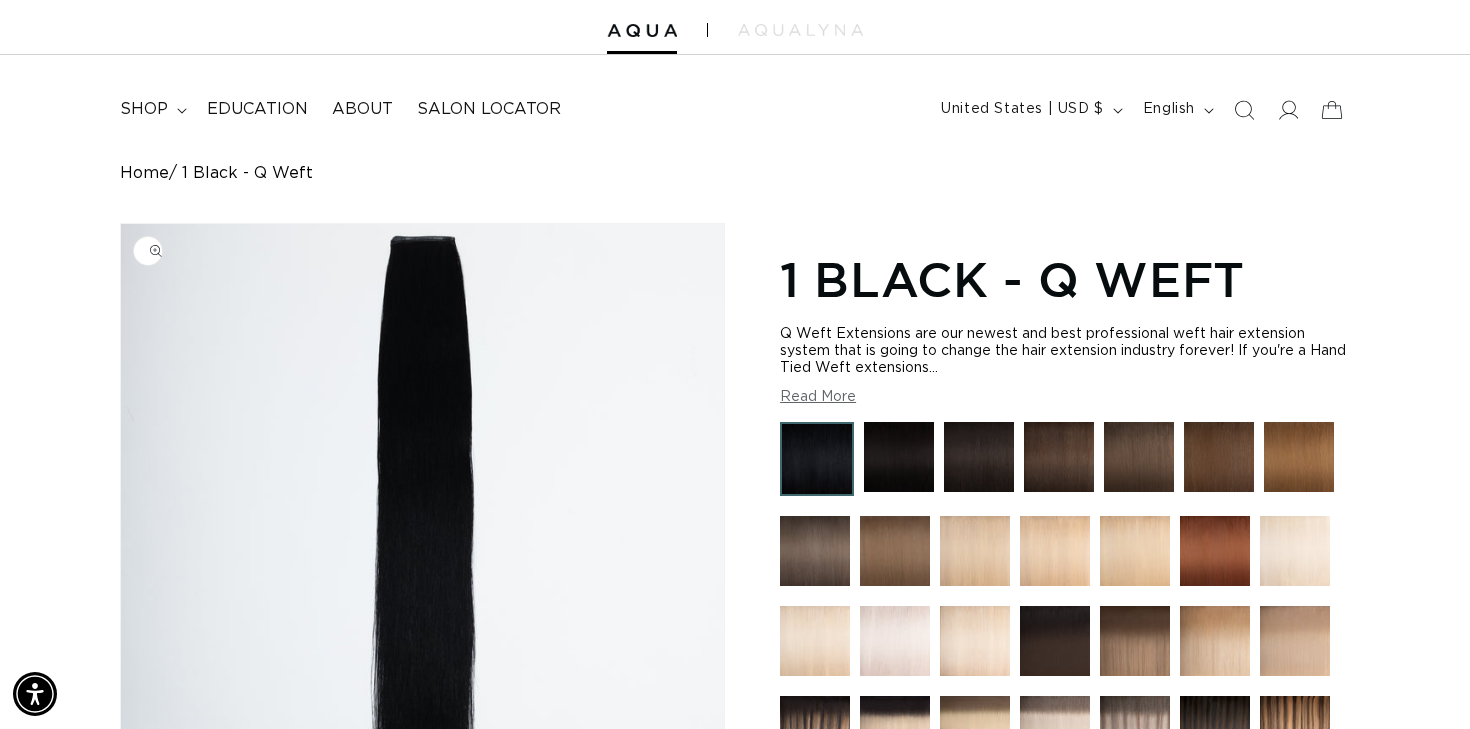 click at bounding box center (422, 503) 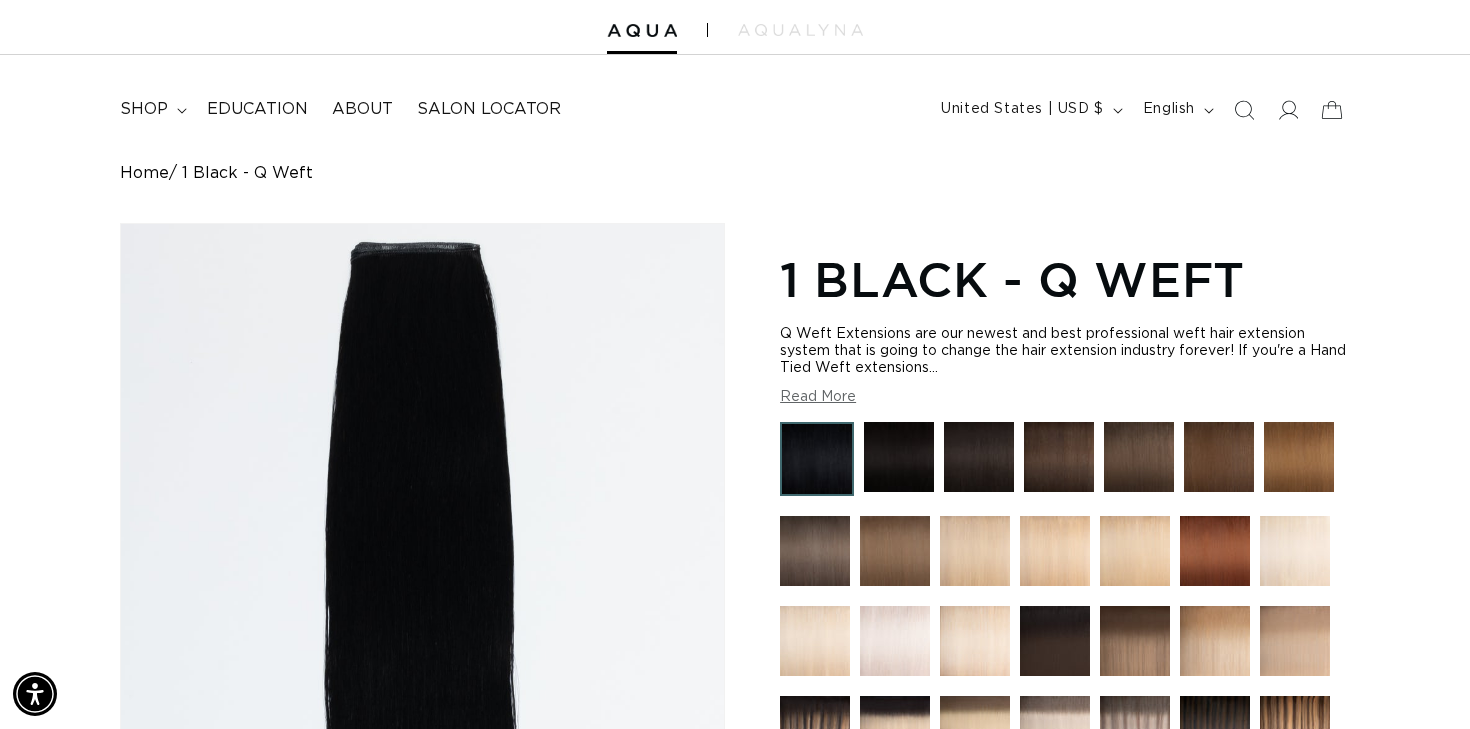 scroll, scrollTop: 0, scrollLeft: 1328, axis: horizontal 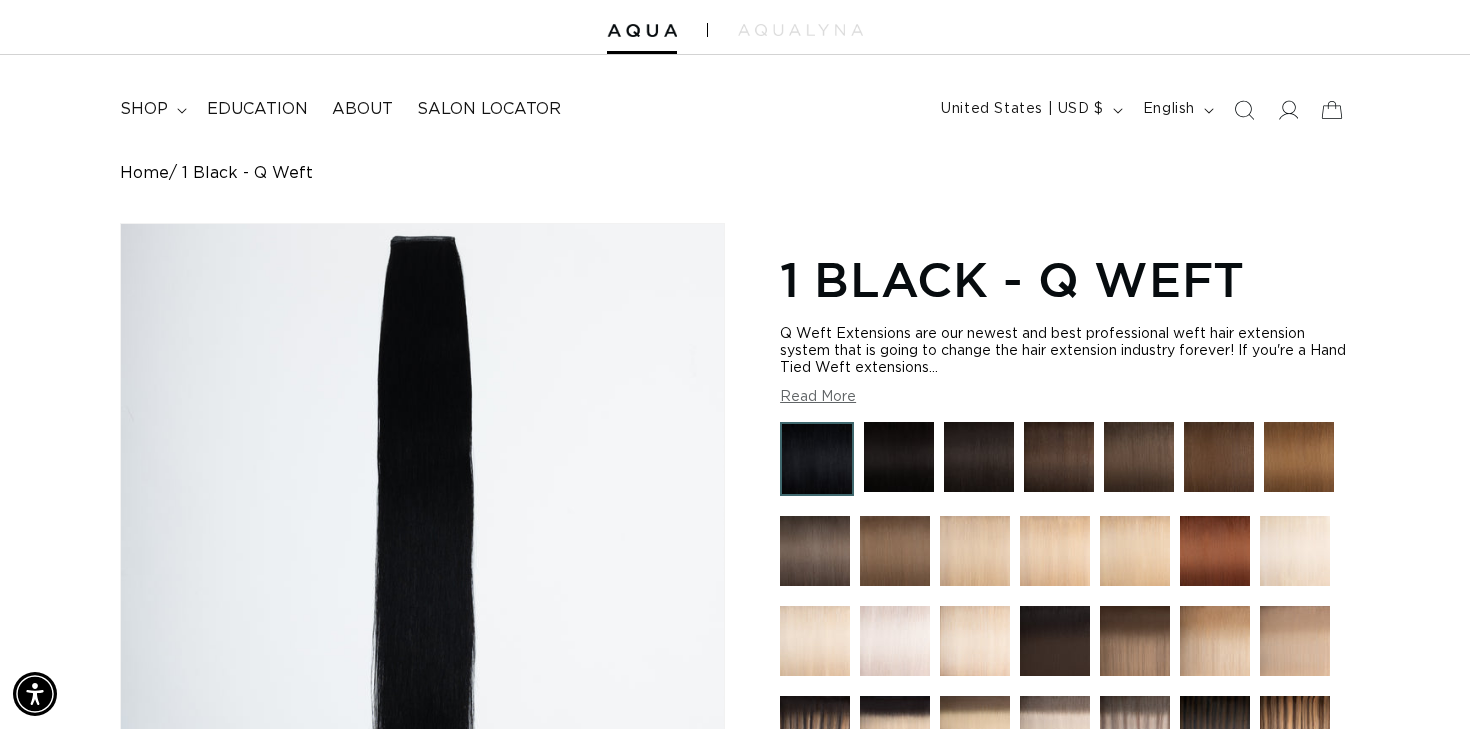 click on "Read More" at bounding box center (818, 397) 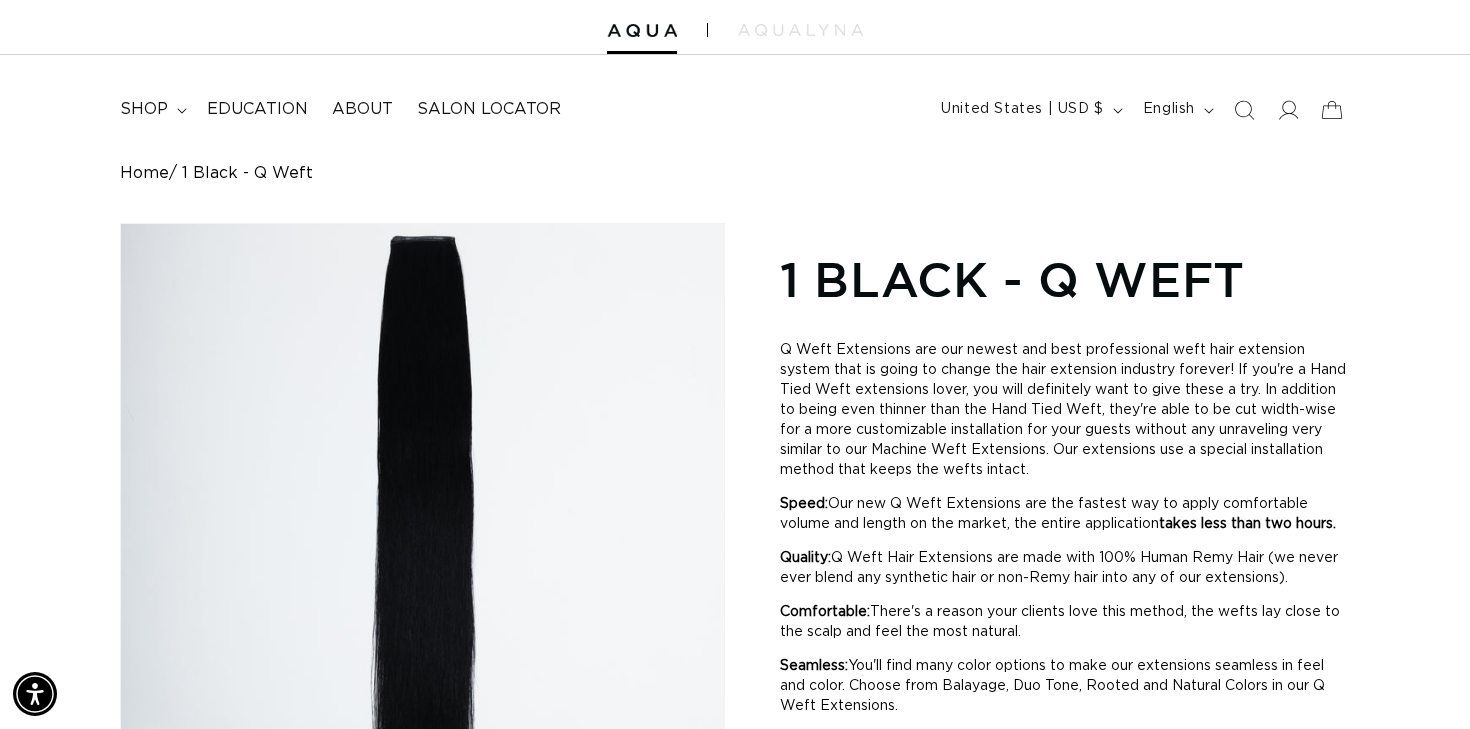 scroll, scrollTop: 0, scrollLeft: 1328, axis: horizontal 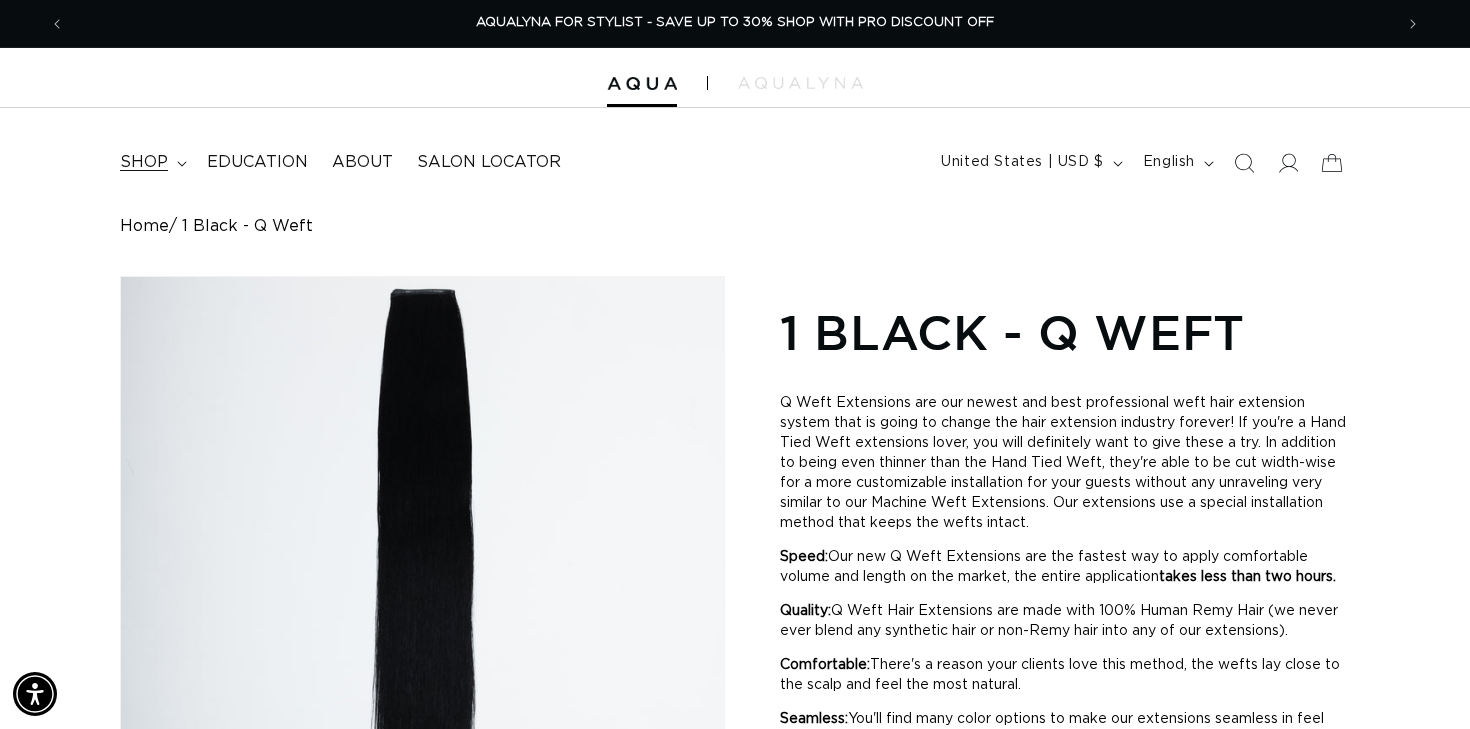 click on "shop" at bounding box center [144, 162] 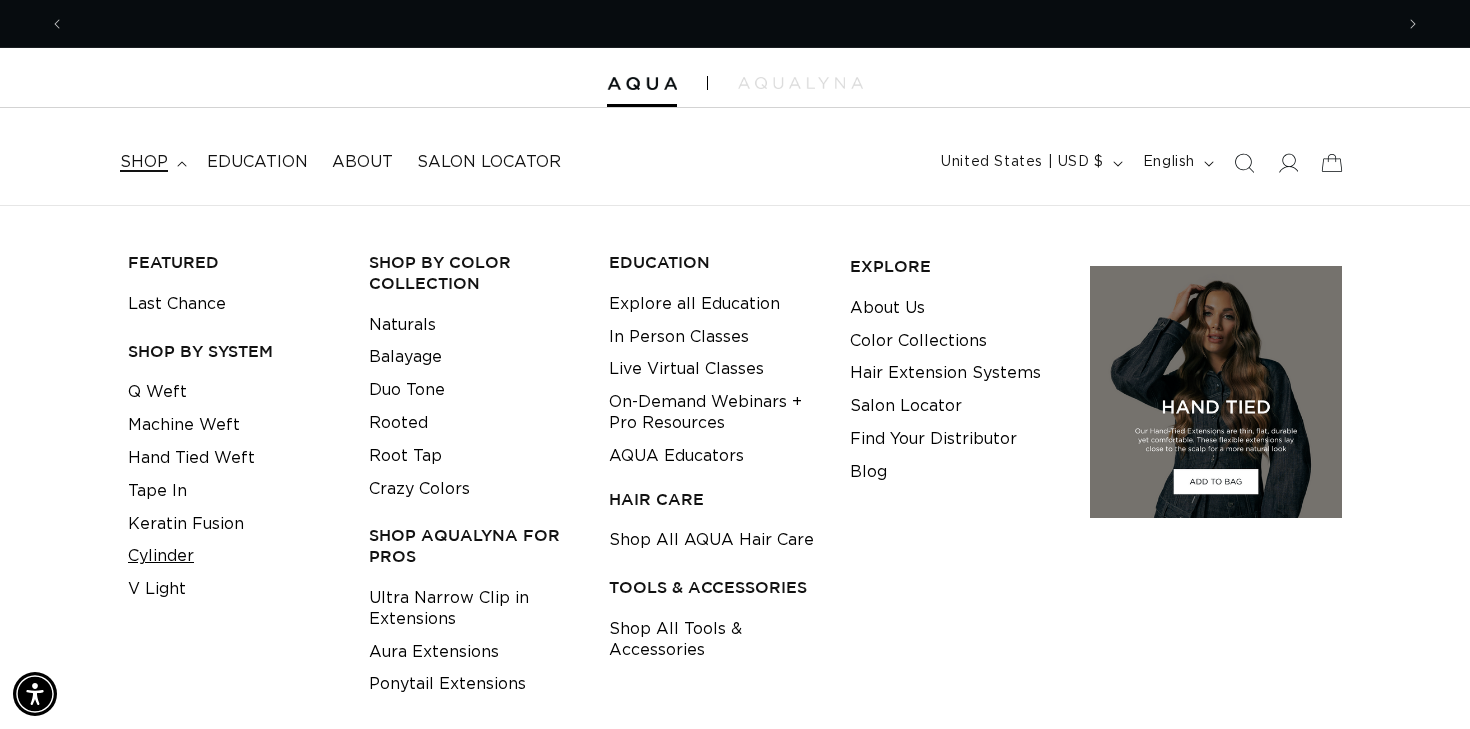 scroll, scrollTop: 0, scrollLeft: 1328, axis: horizontal 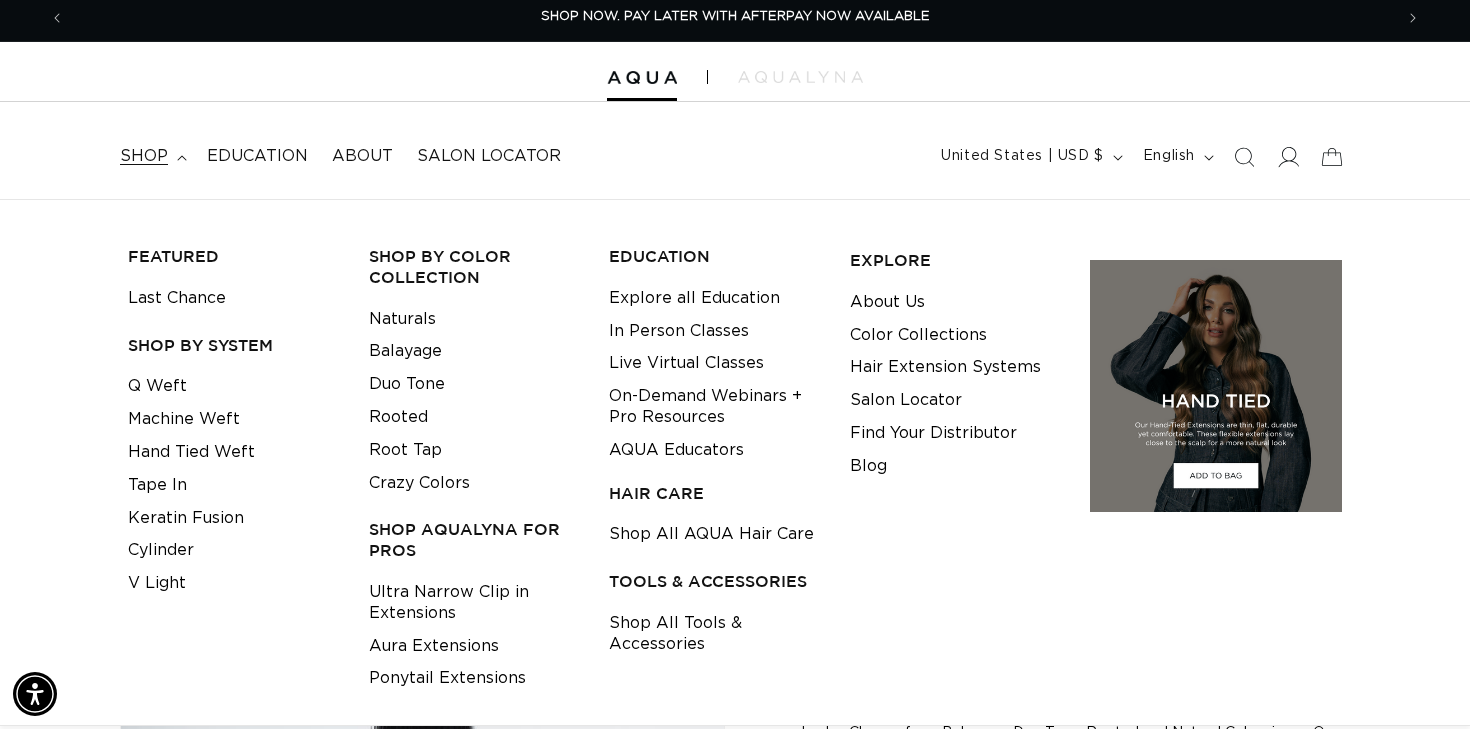 click 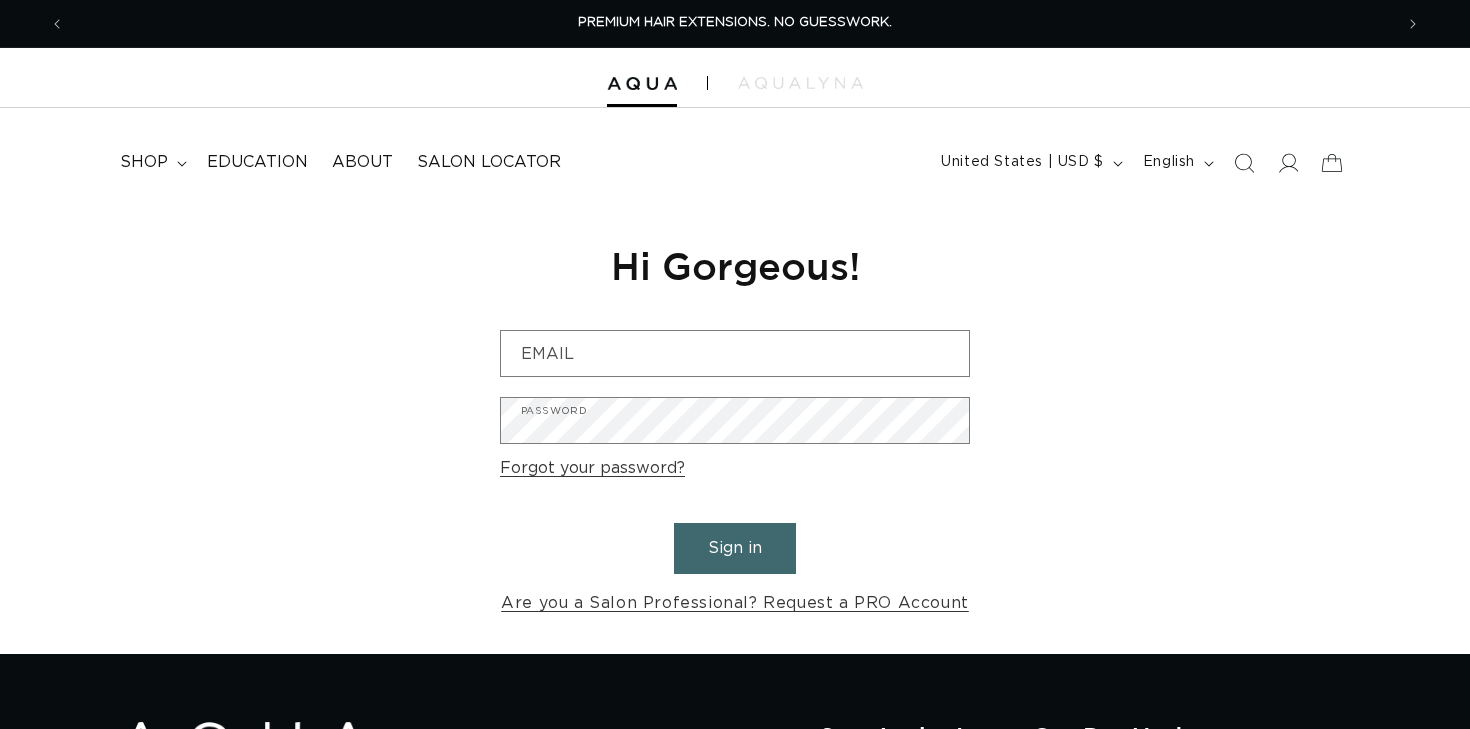 scroll, scrollTop: 0, scrollLeft: 0, axis: both 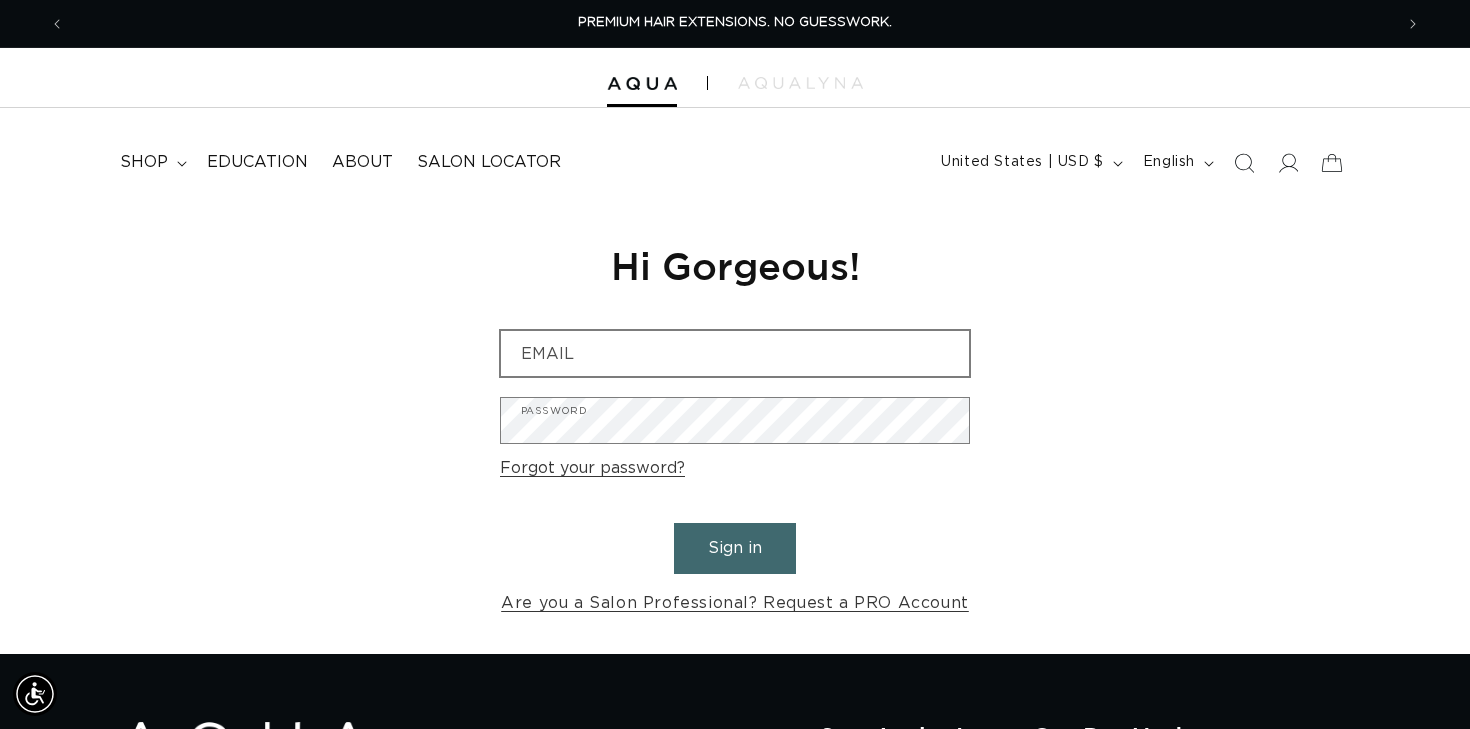 click on "Email" at bounding box center [735, 353] 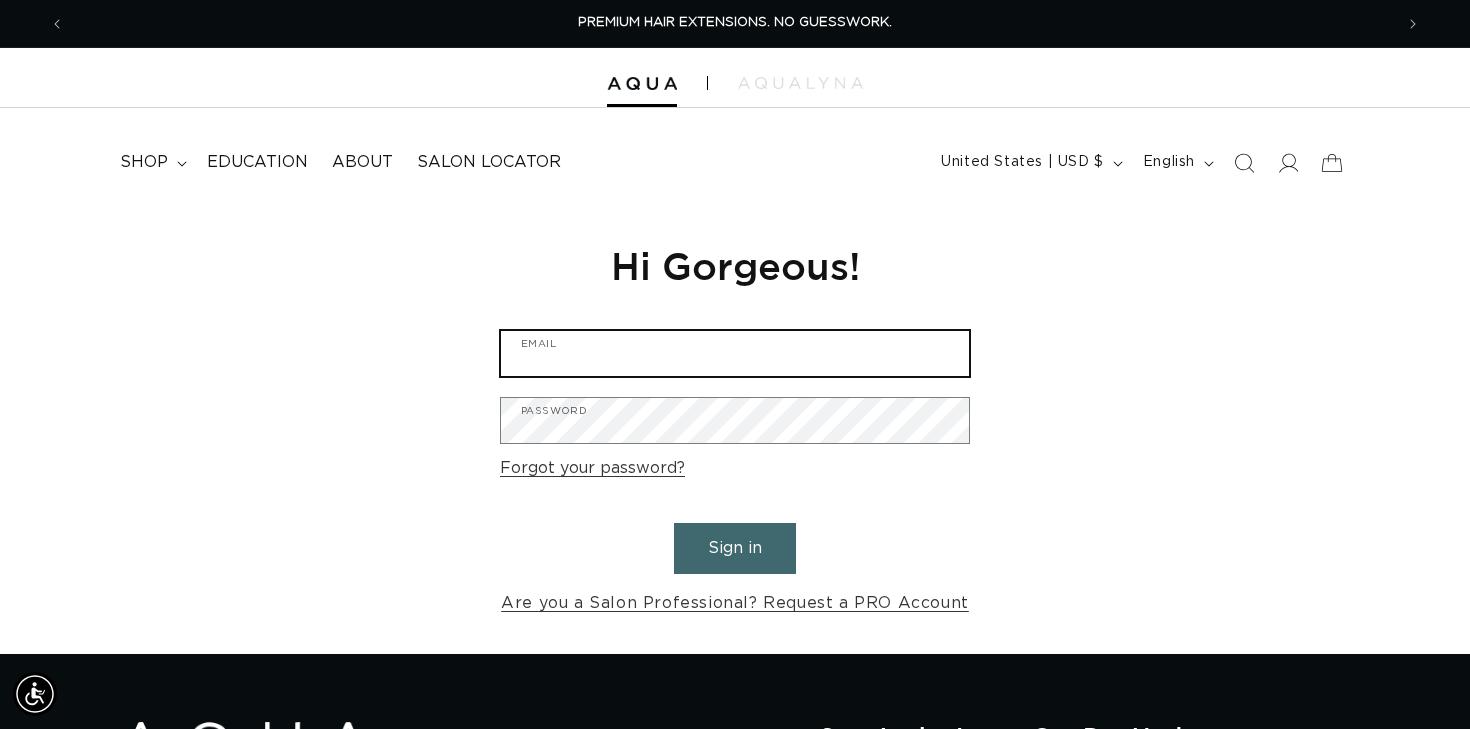 type on "[EMAIL]" 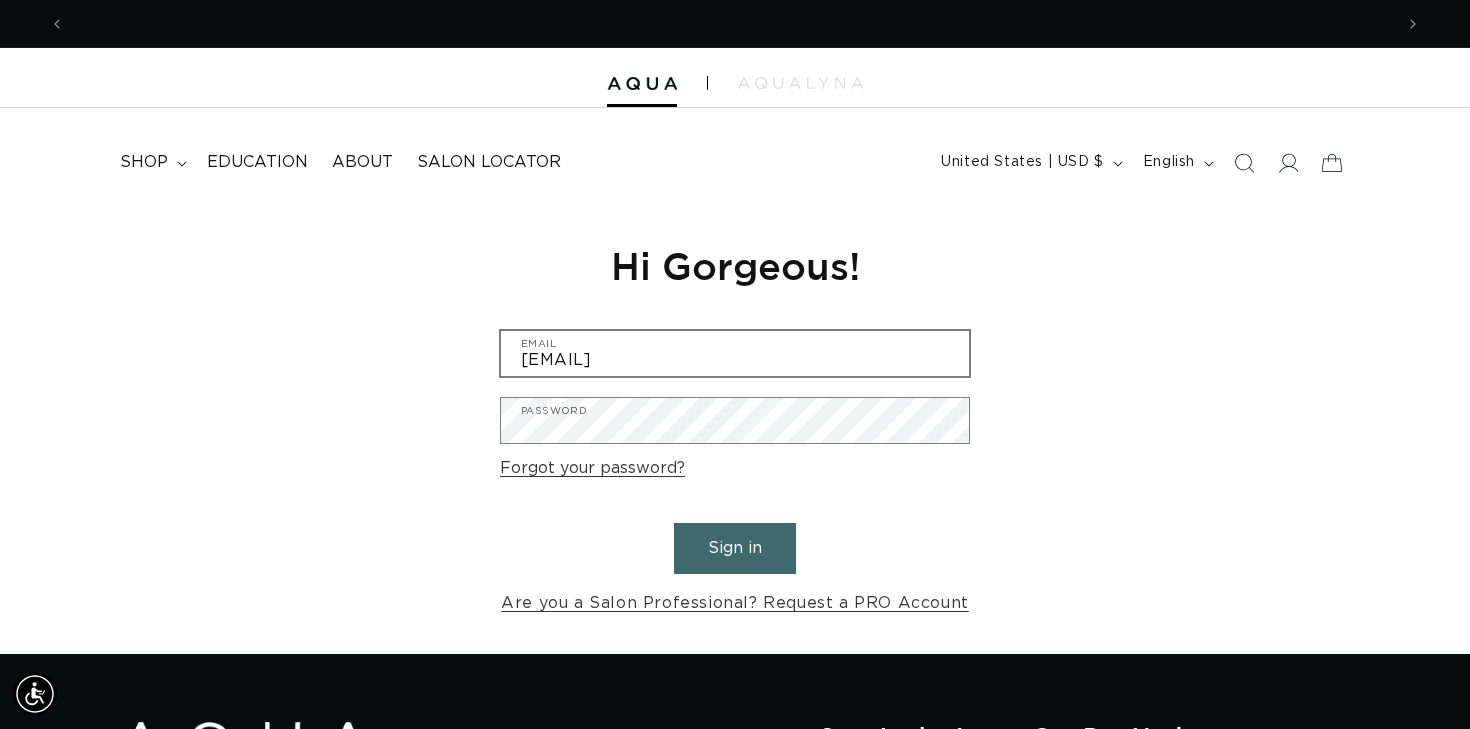 scroll, scrollTop: 0, scrollLeft: 1328, axis: horizontal 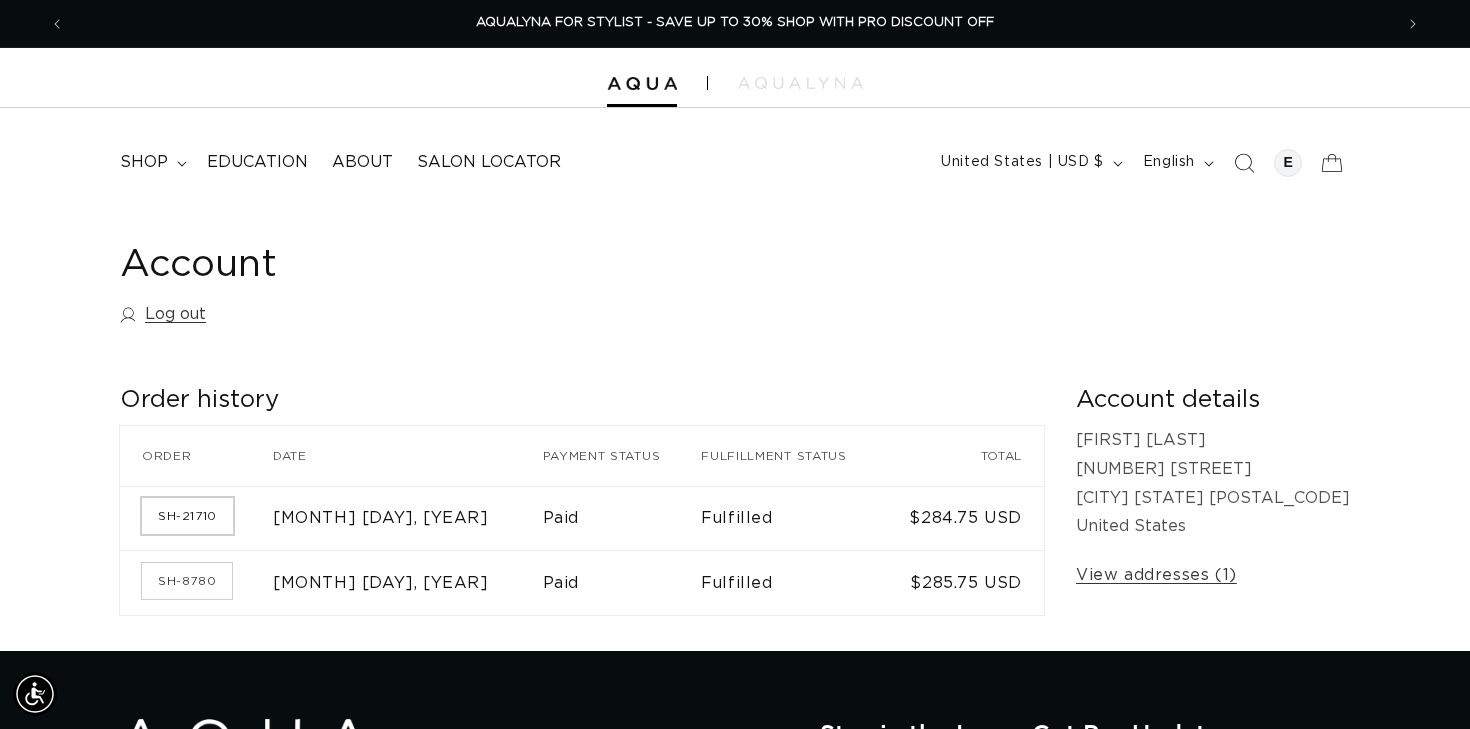click on "SH-21710" at bounding box center [187, 516] 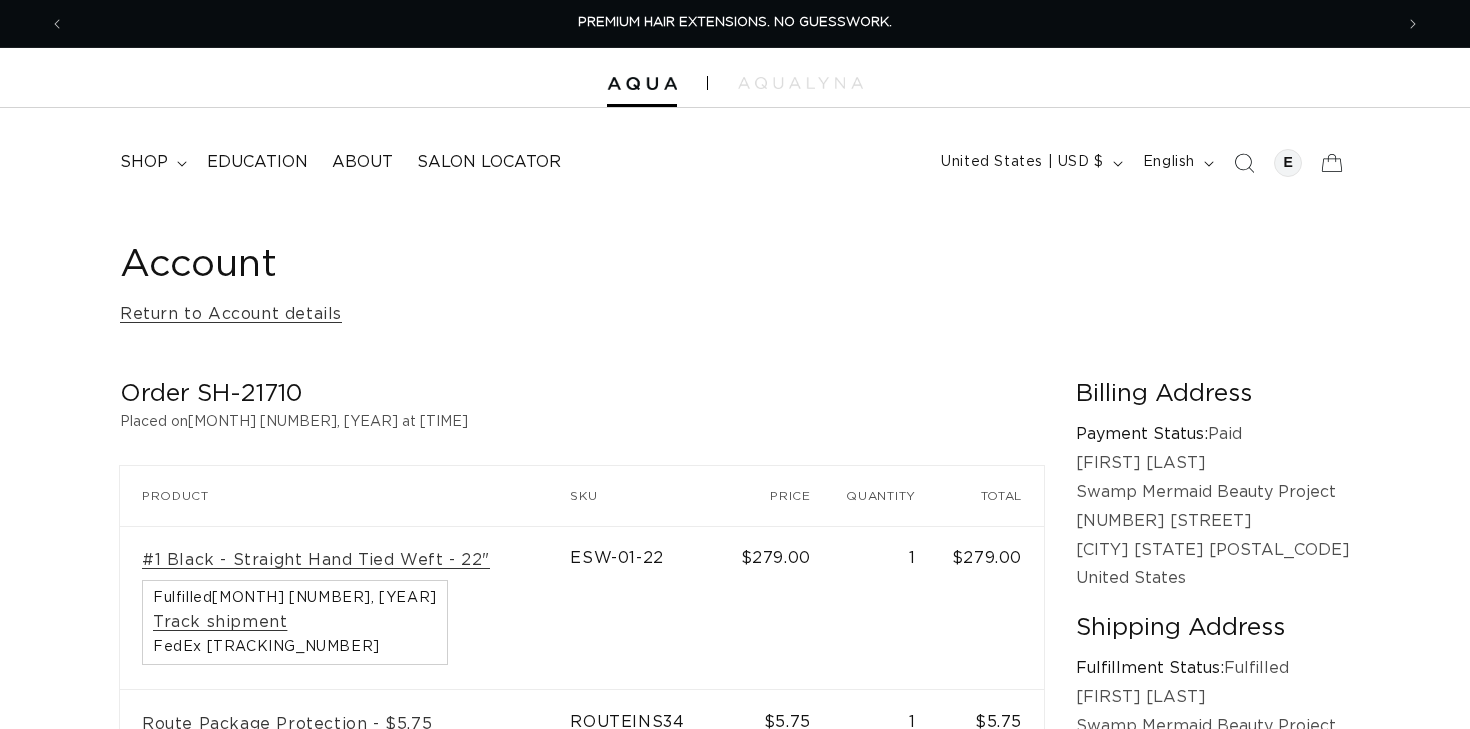 scroll, scrollTop: 0, scrollLeft: 0, axis: both 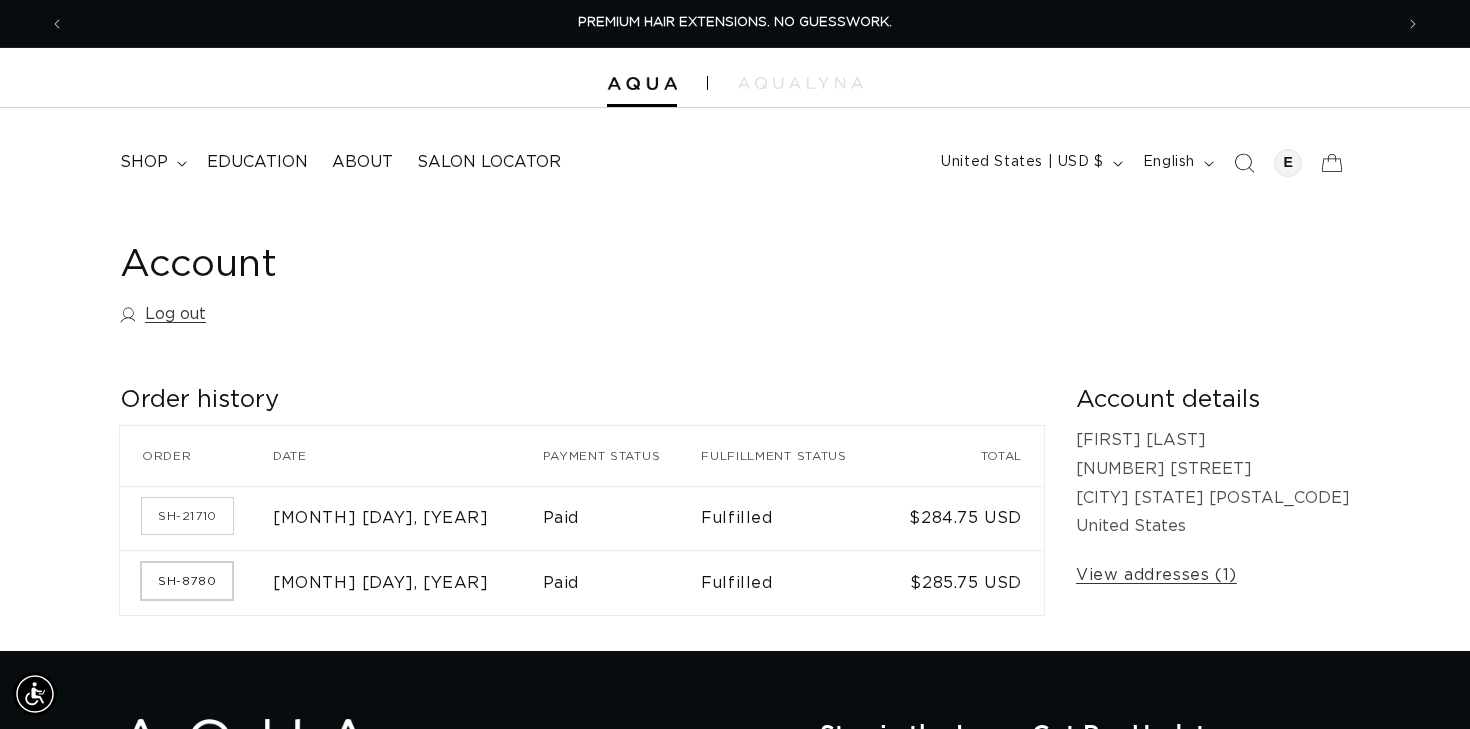 click on "SH-8780" at bounding box center (187, 581) 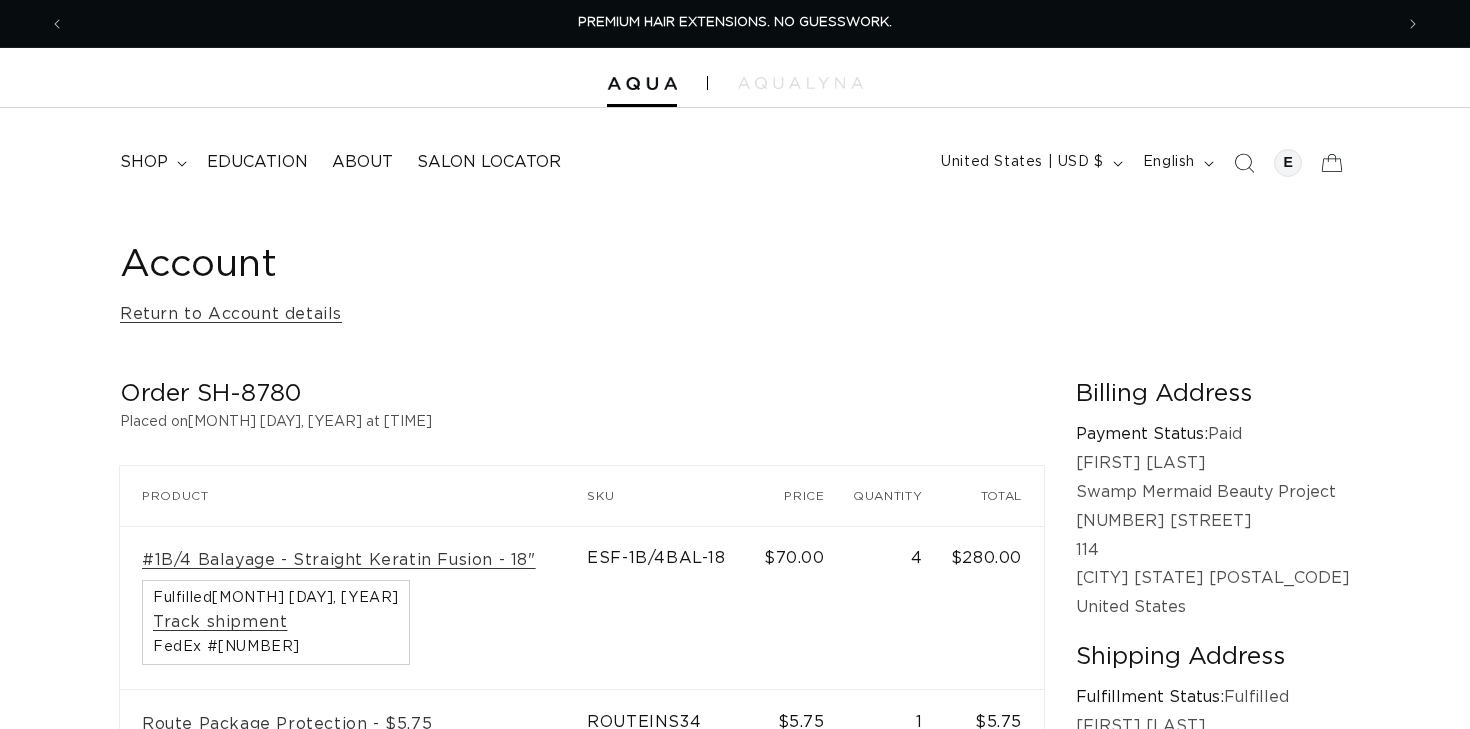 scroll, scrollTop: 0, scrollLeft: 0, axis: both 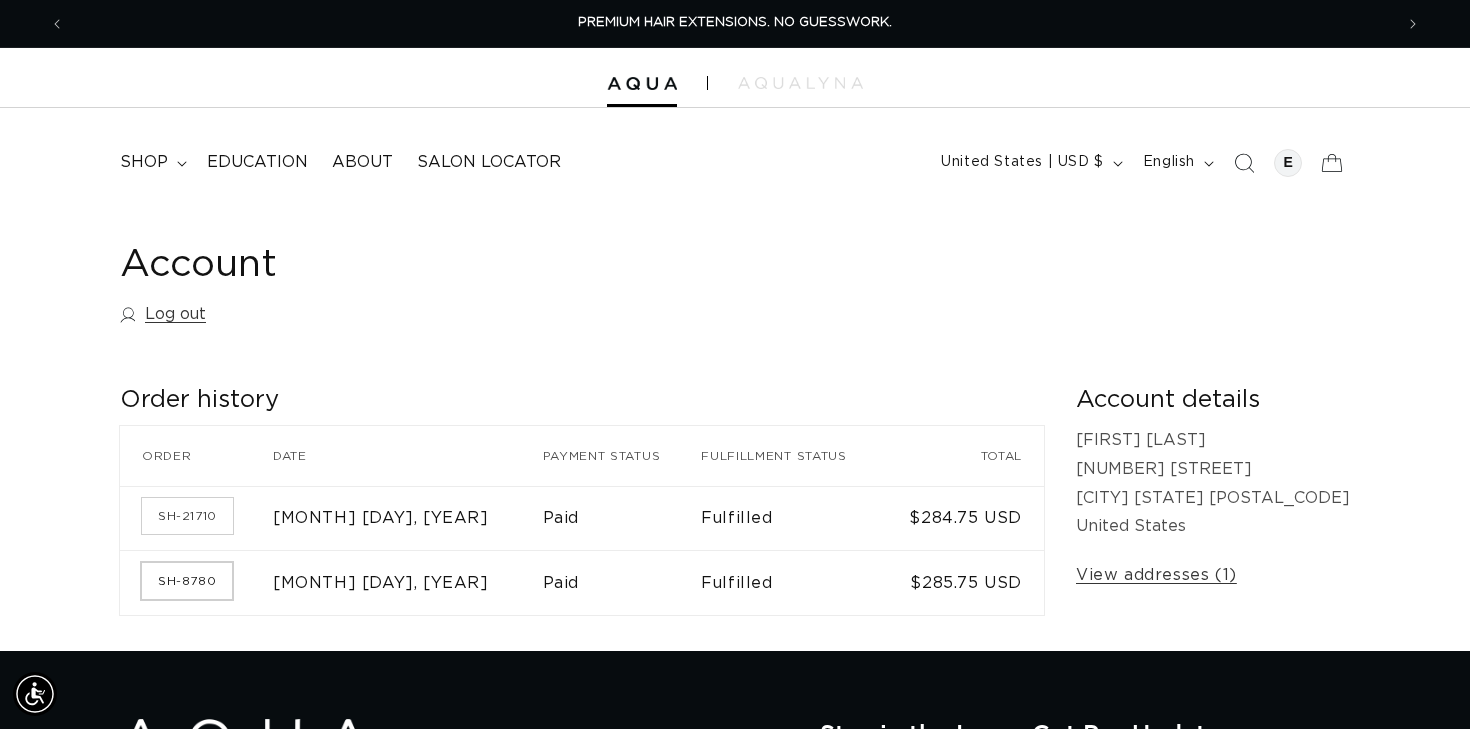click on "SH-8780" at bounding box center [187, 581] 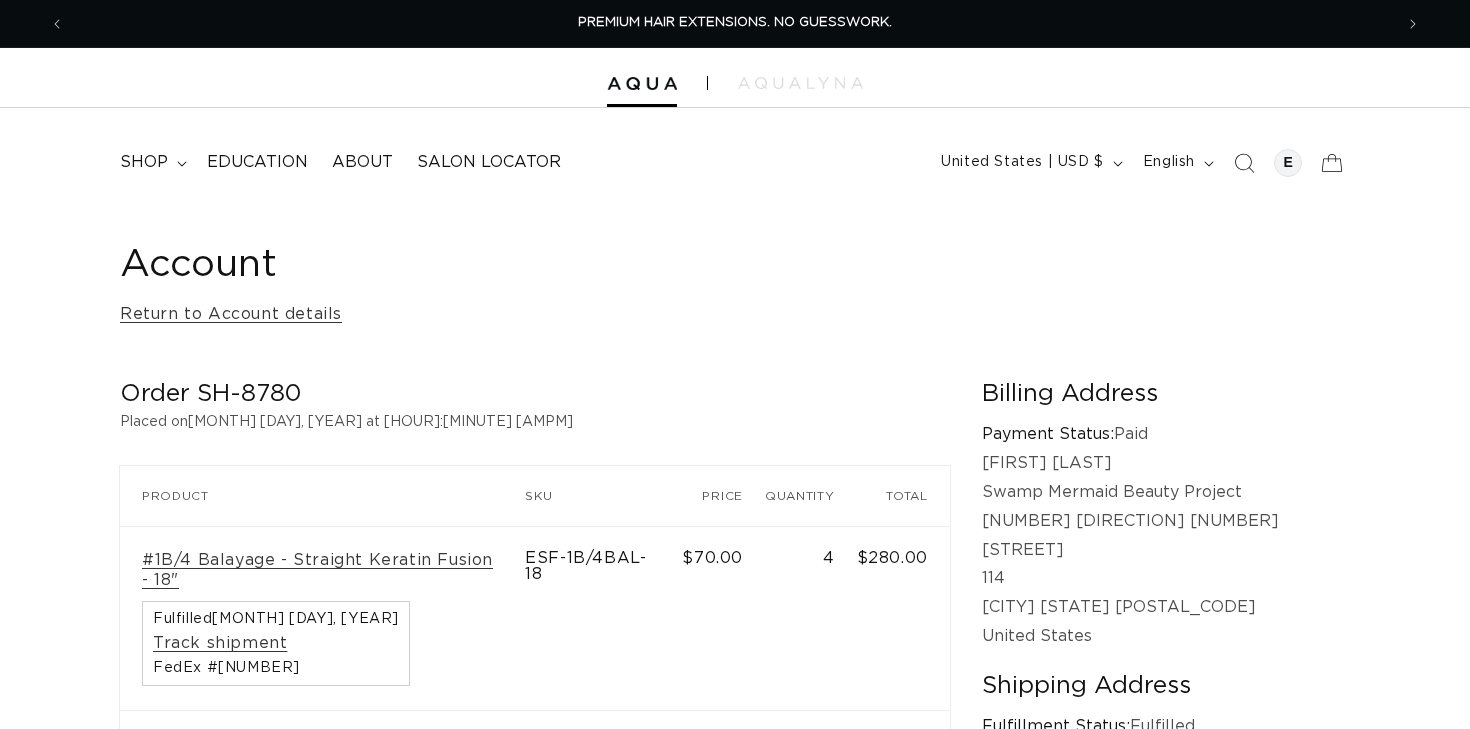 scroll, scrollTop: 0, scrollLeft: 0, axis: both 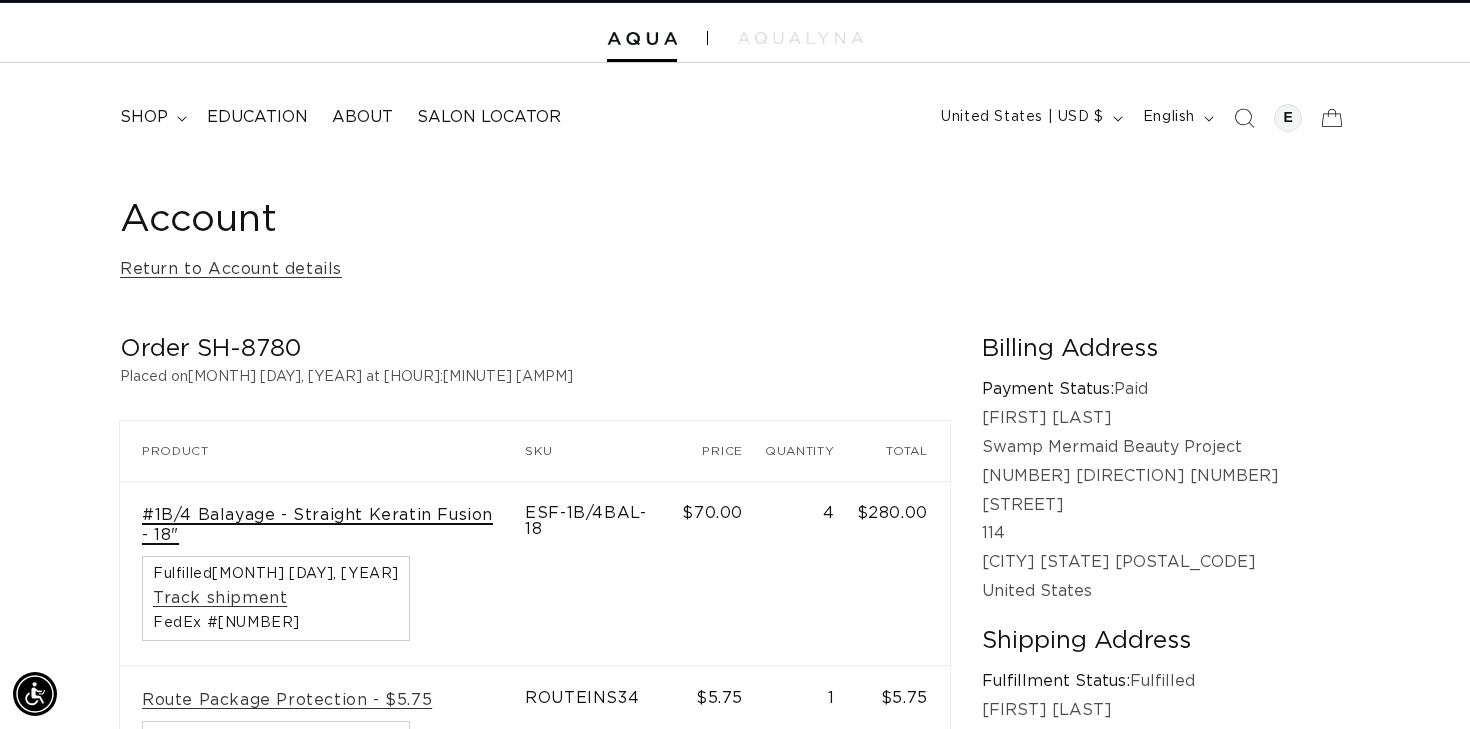 click on "#1B/4 Balayage - Straight Keratin Fusion - 18"" at bounding box center (322, 526) 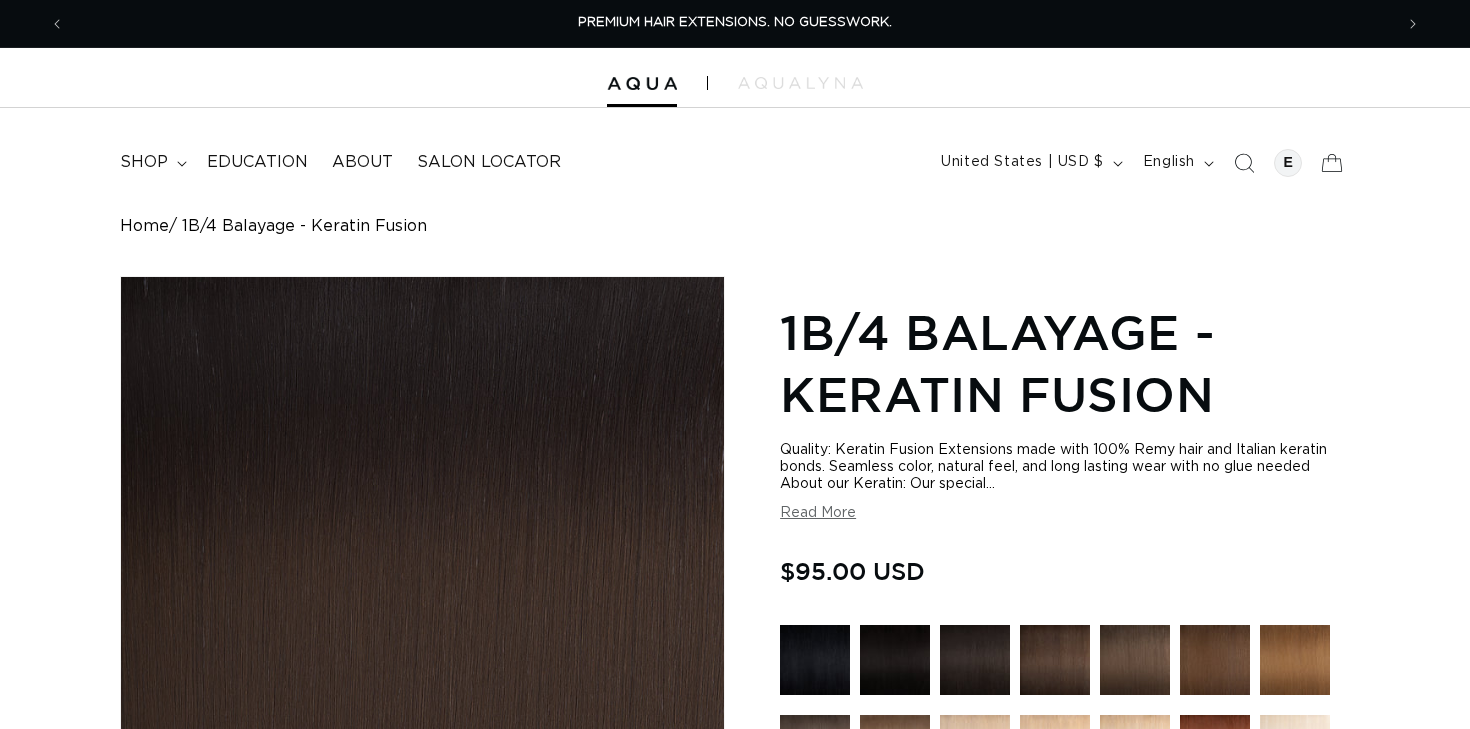 scroll, scrollTop: 0, scrollLeft: 0, axis: both 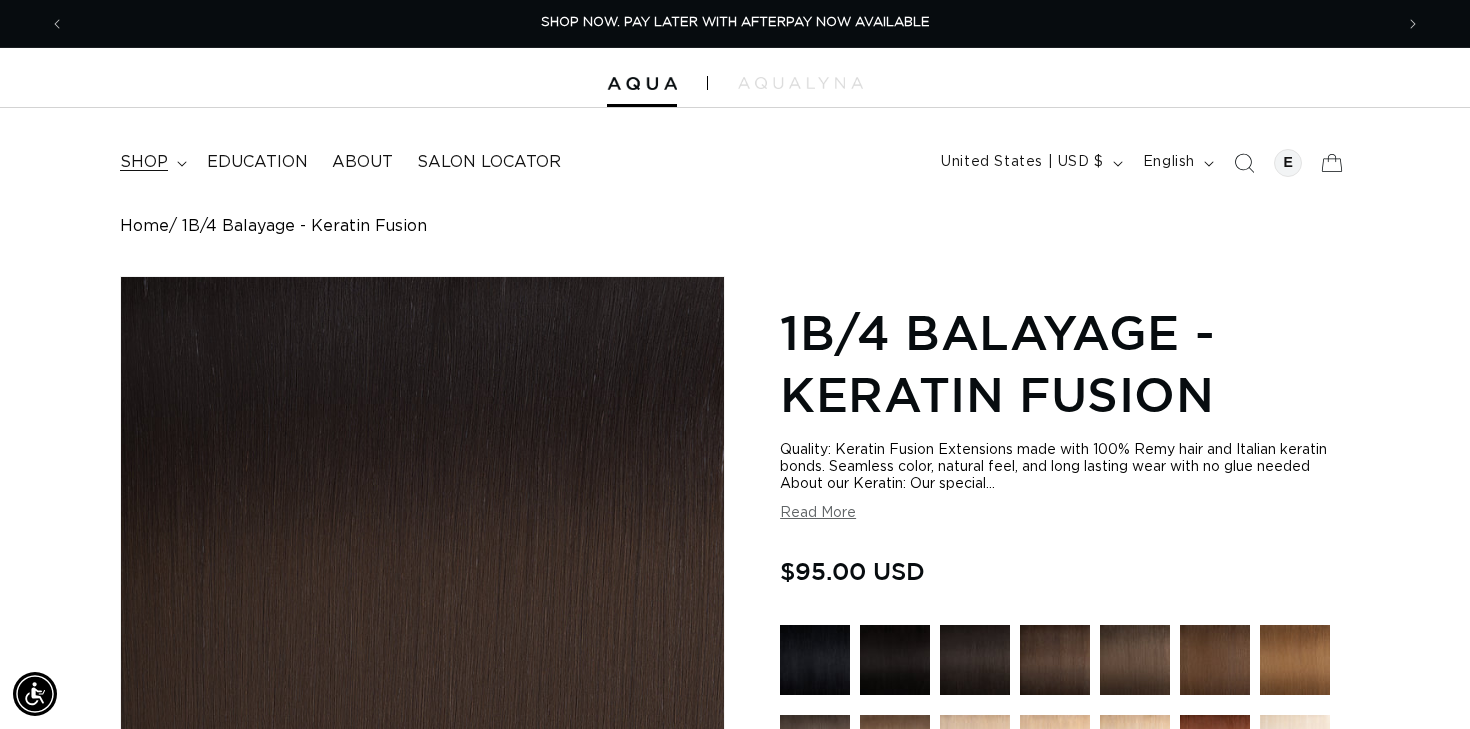 click on "shop" at bounding box center (144, 162) 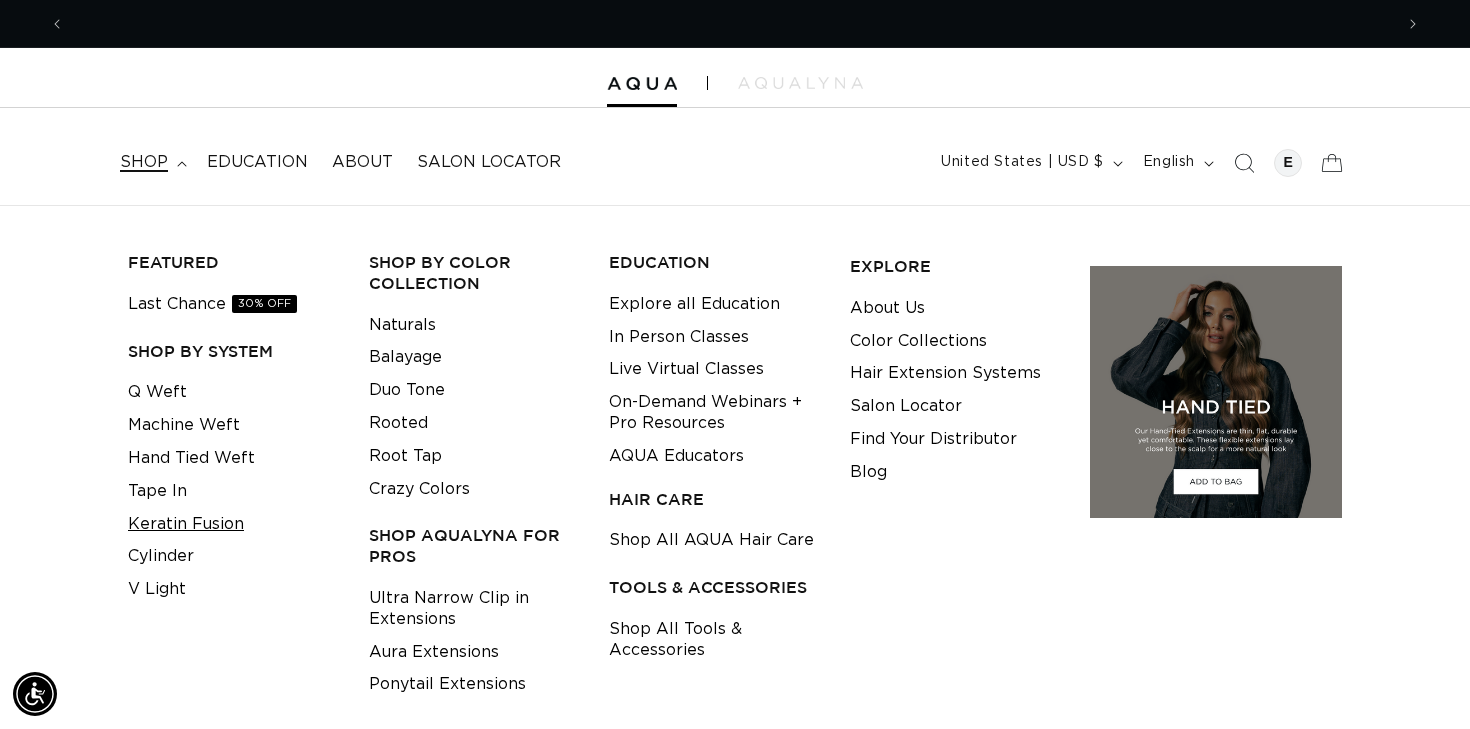 scroll, scrollTop: 0, scrollLeft: 2656, axis: horizontal 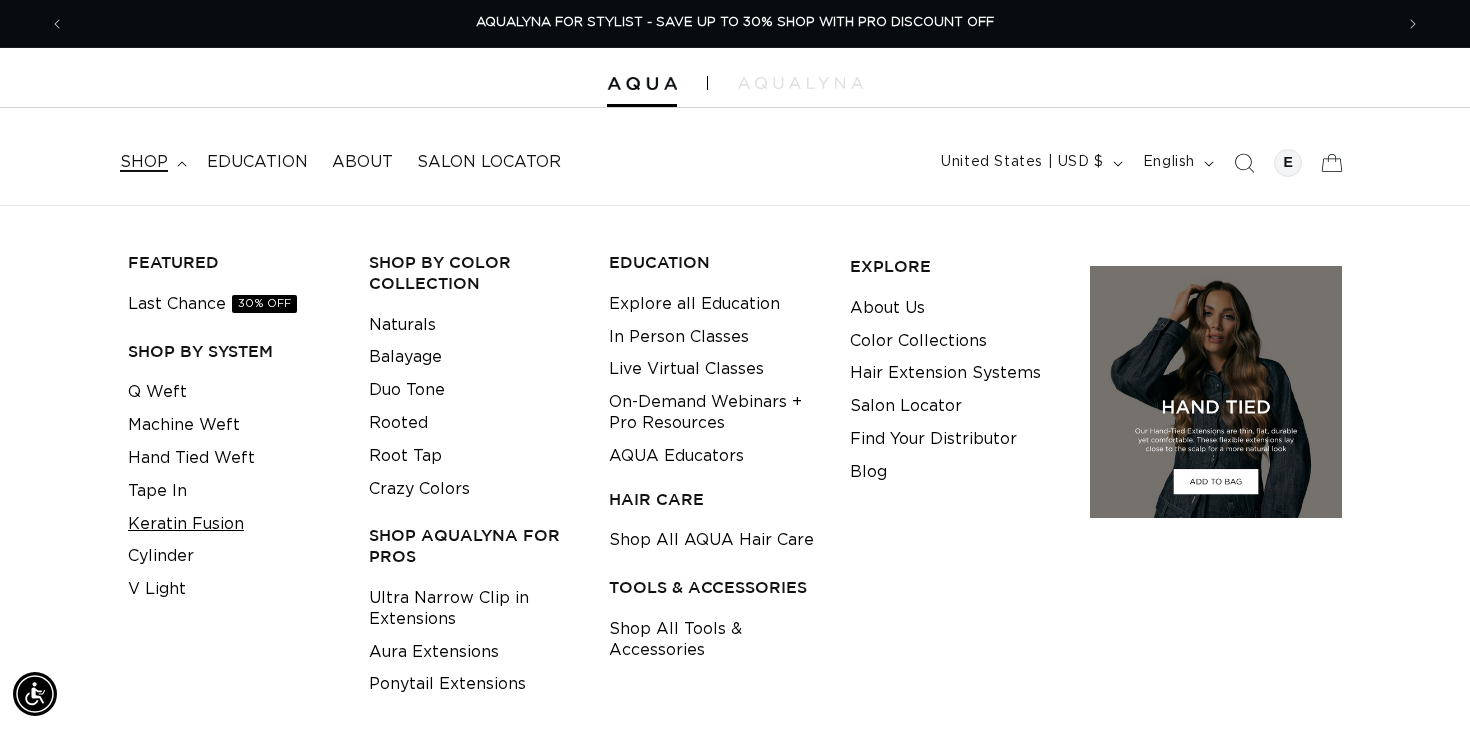 click on "Keratin Fusion" at bounding box center (186, 524) 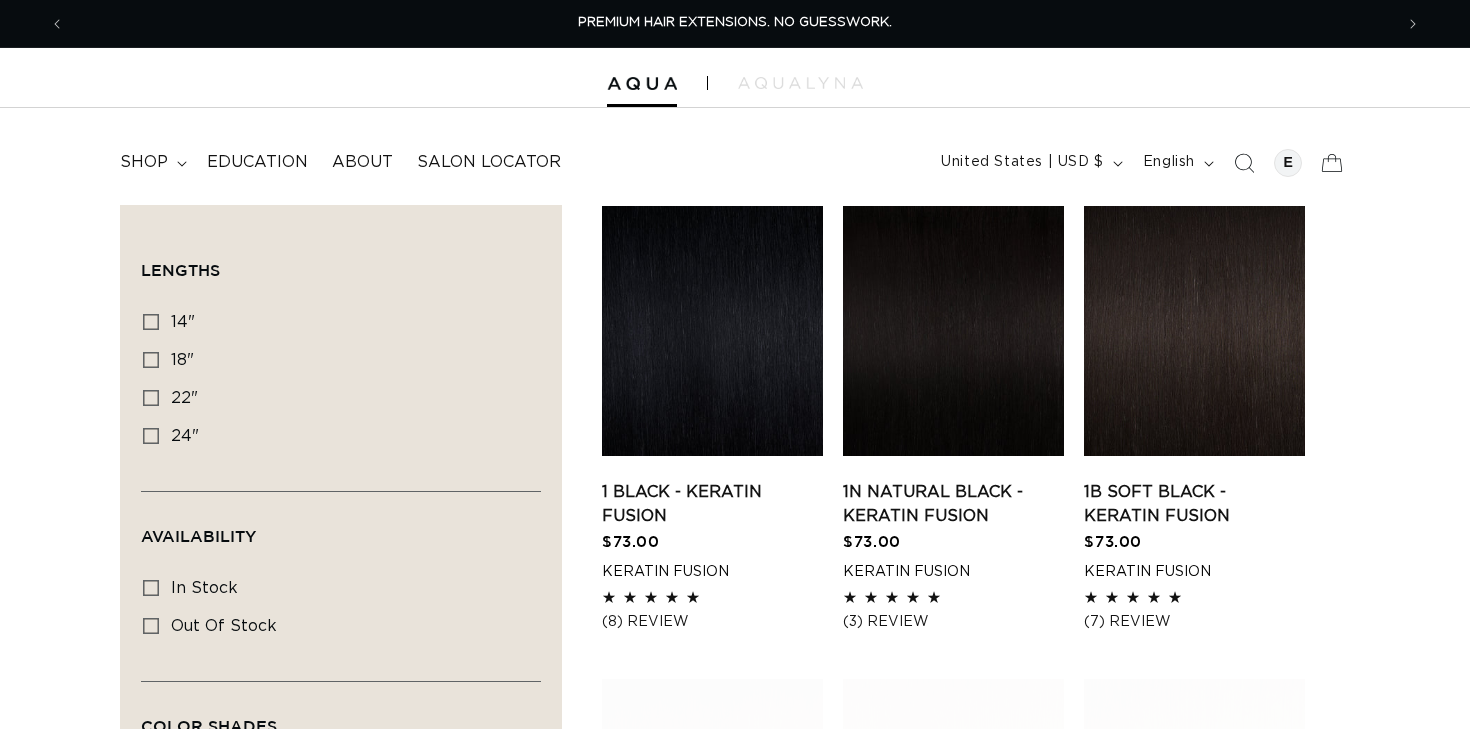 scroll, scrollTop: 0, scrollLeft: 0, axis: both 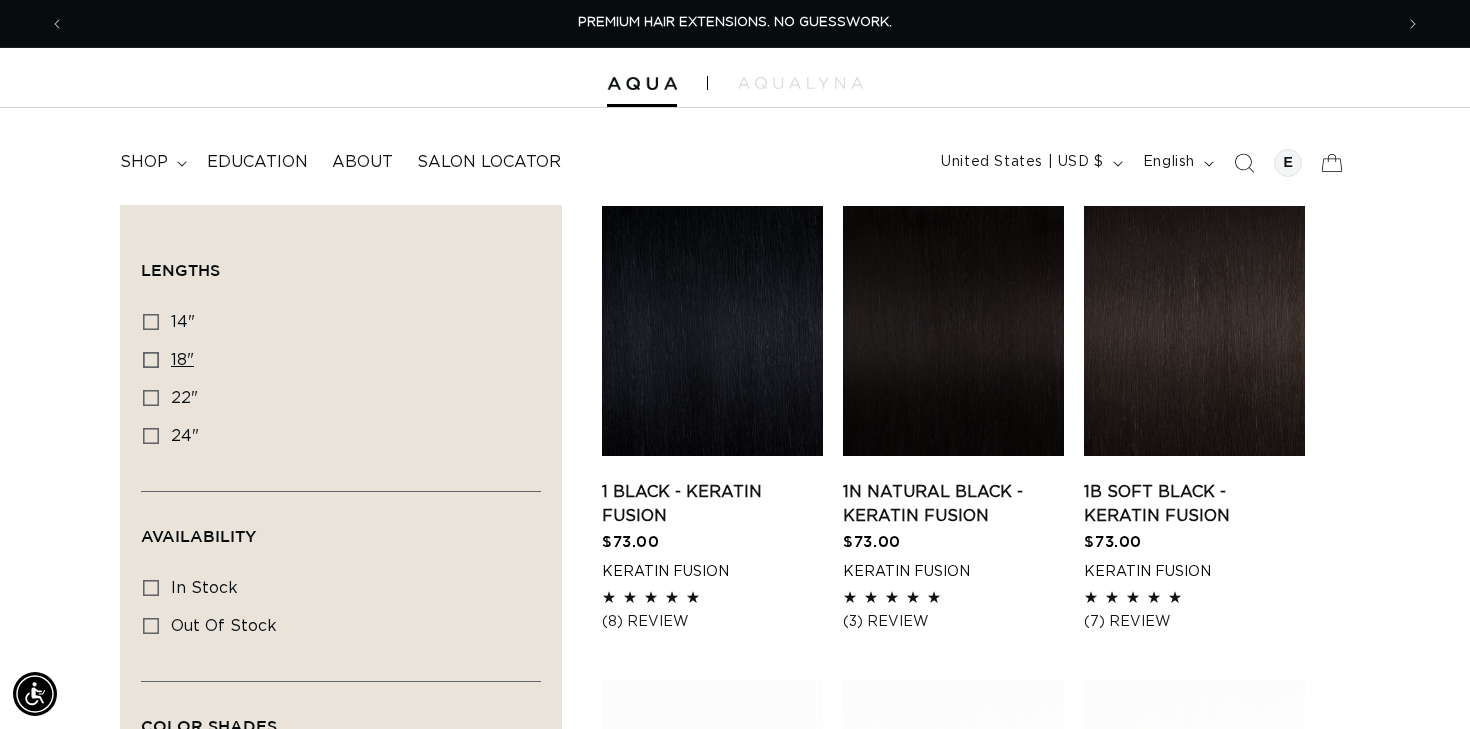 click 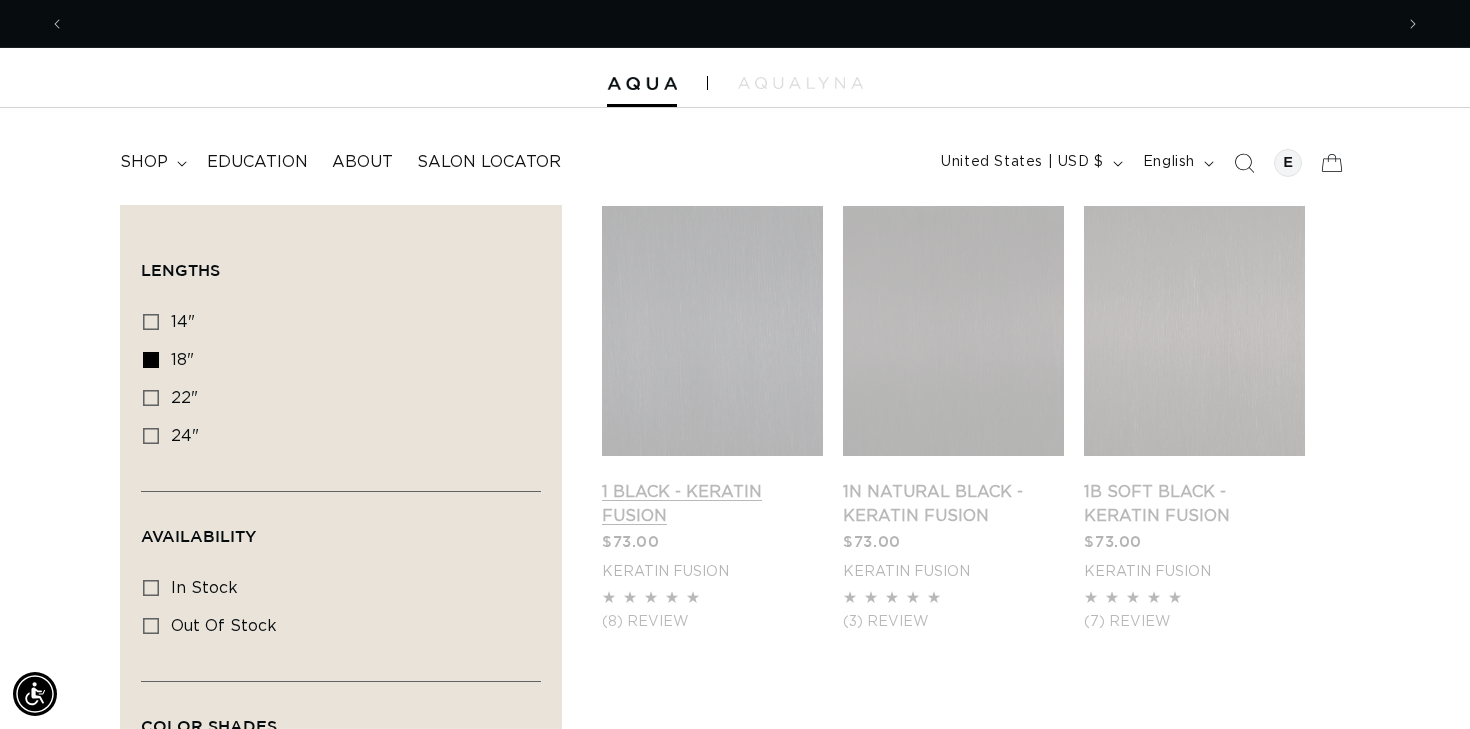 scroll, scrollTop: 0, scrollLeft: 1328, axis: horizontal 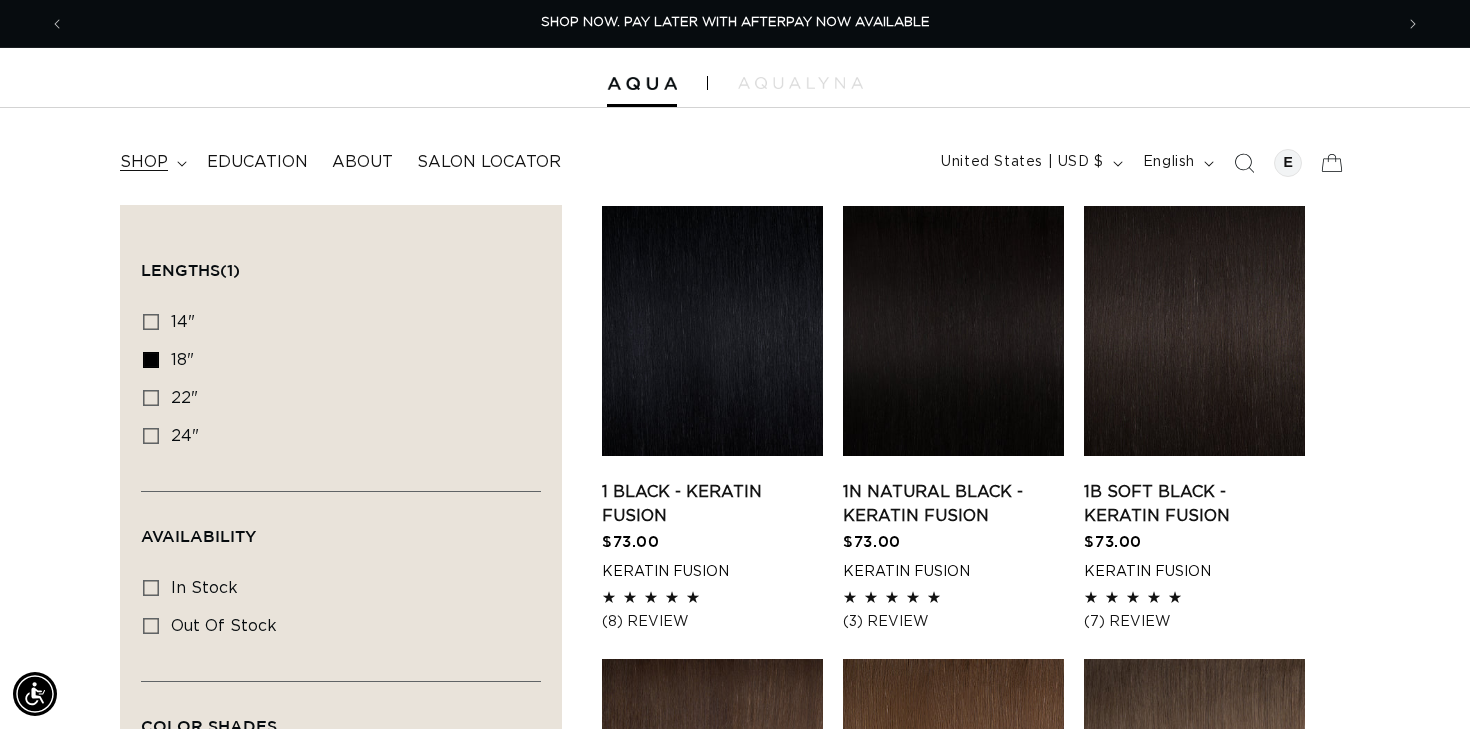 click on "shop" at bounding box center (144, 162) 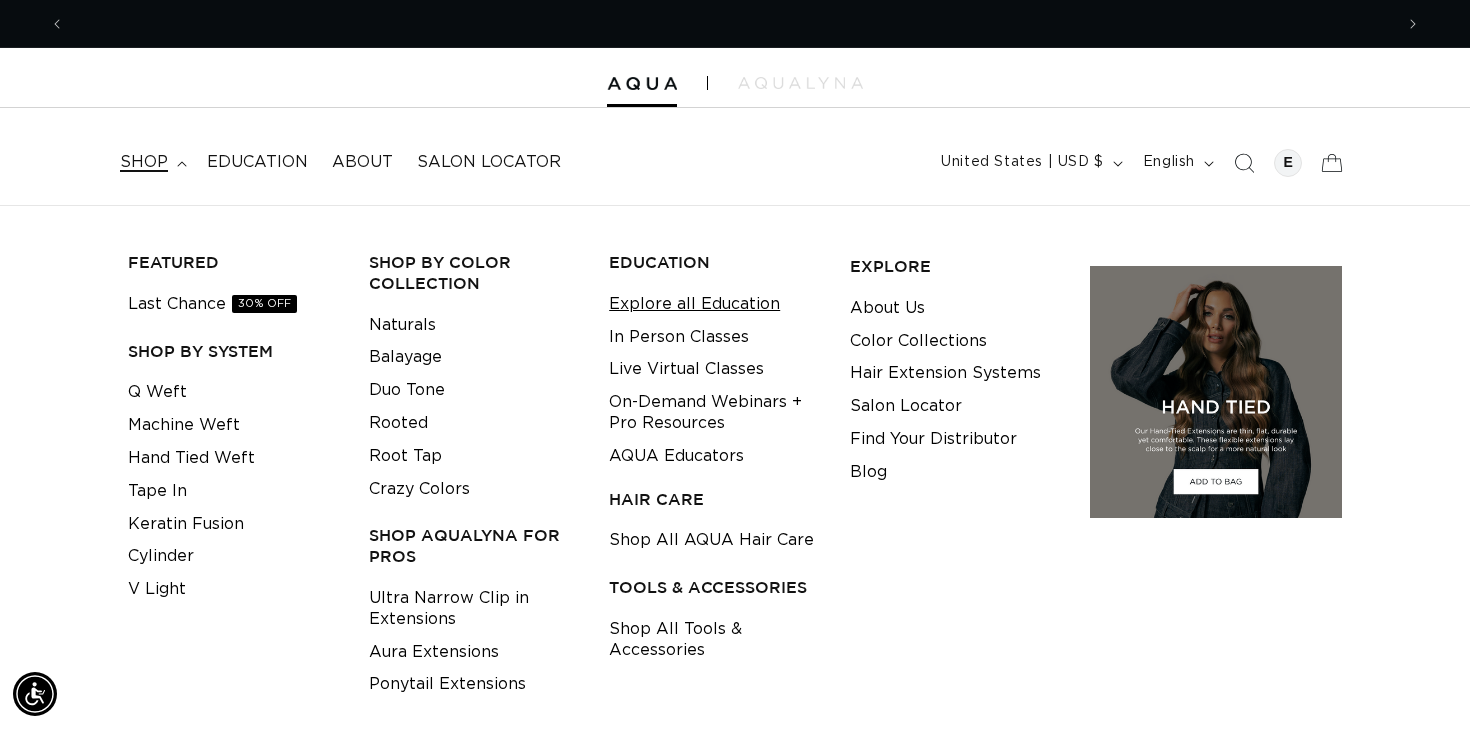 scroll, scrollTop: 0, scrollLeft: 2656, axis: horizontal 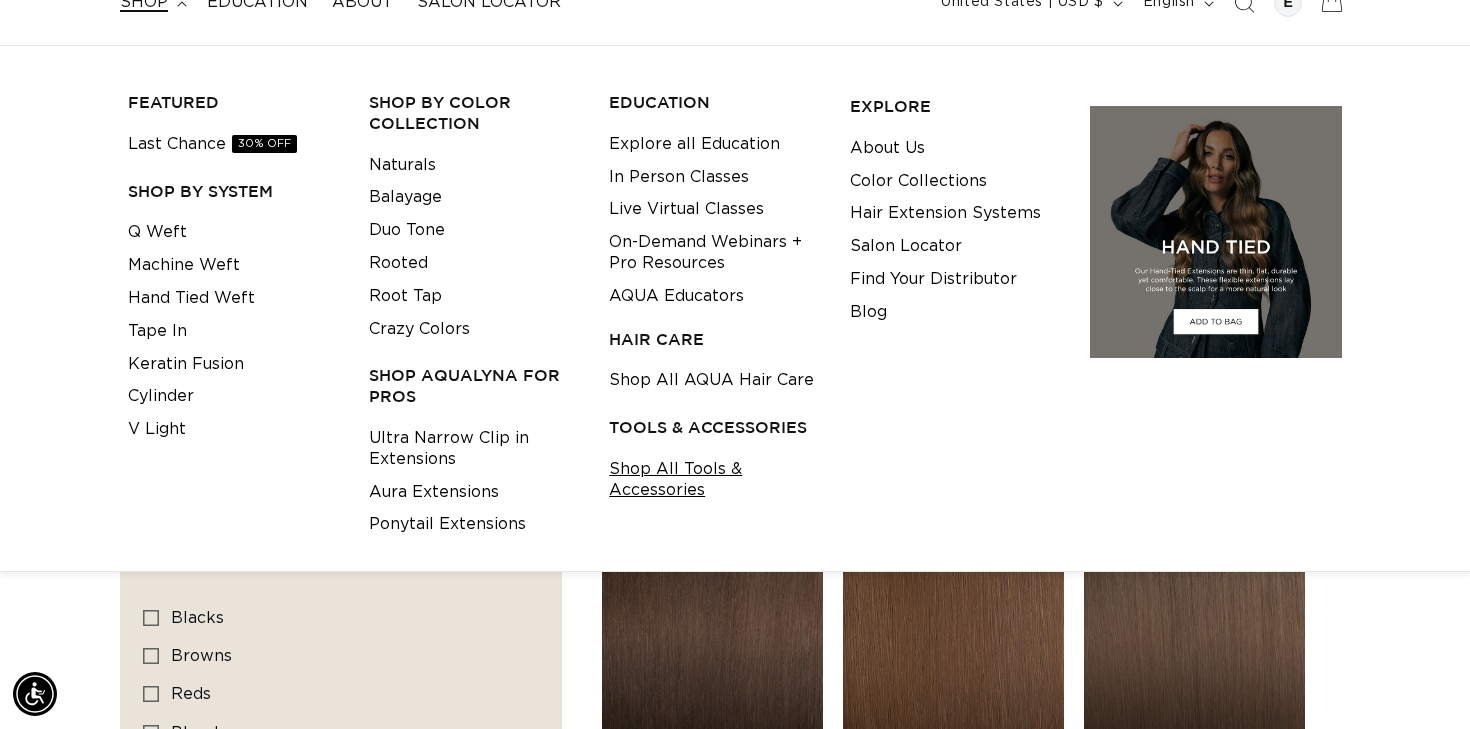 click on "Shop All Tools & Accessories" at bounding box center [714, 480] 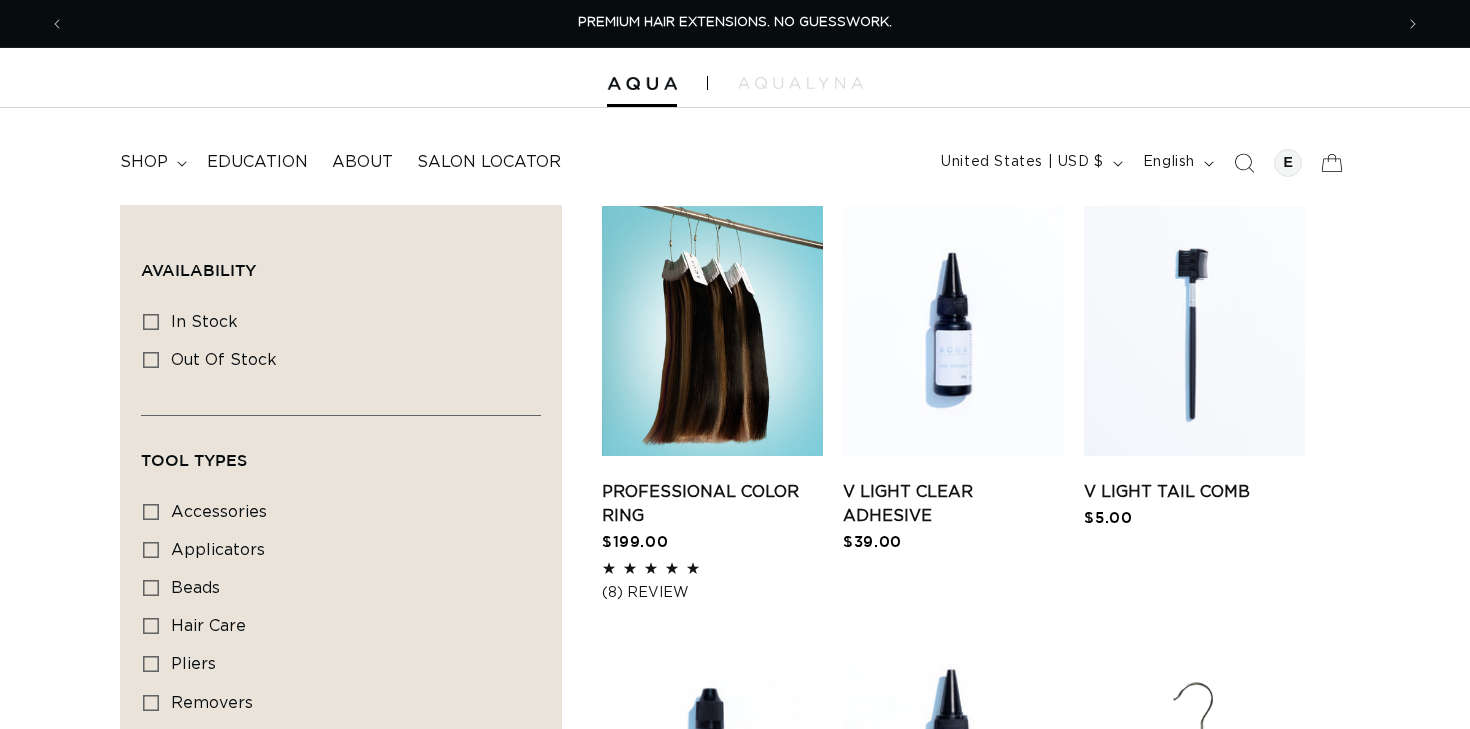 scroll, scrollTop: 0, scrollLeft: 0, axis: both 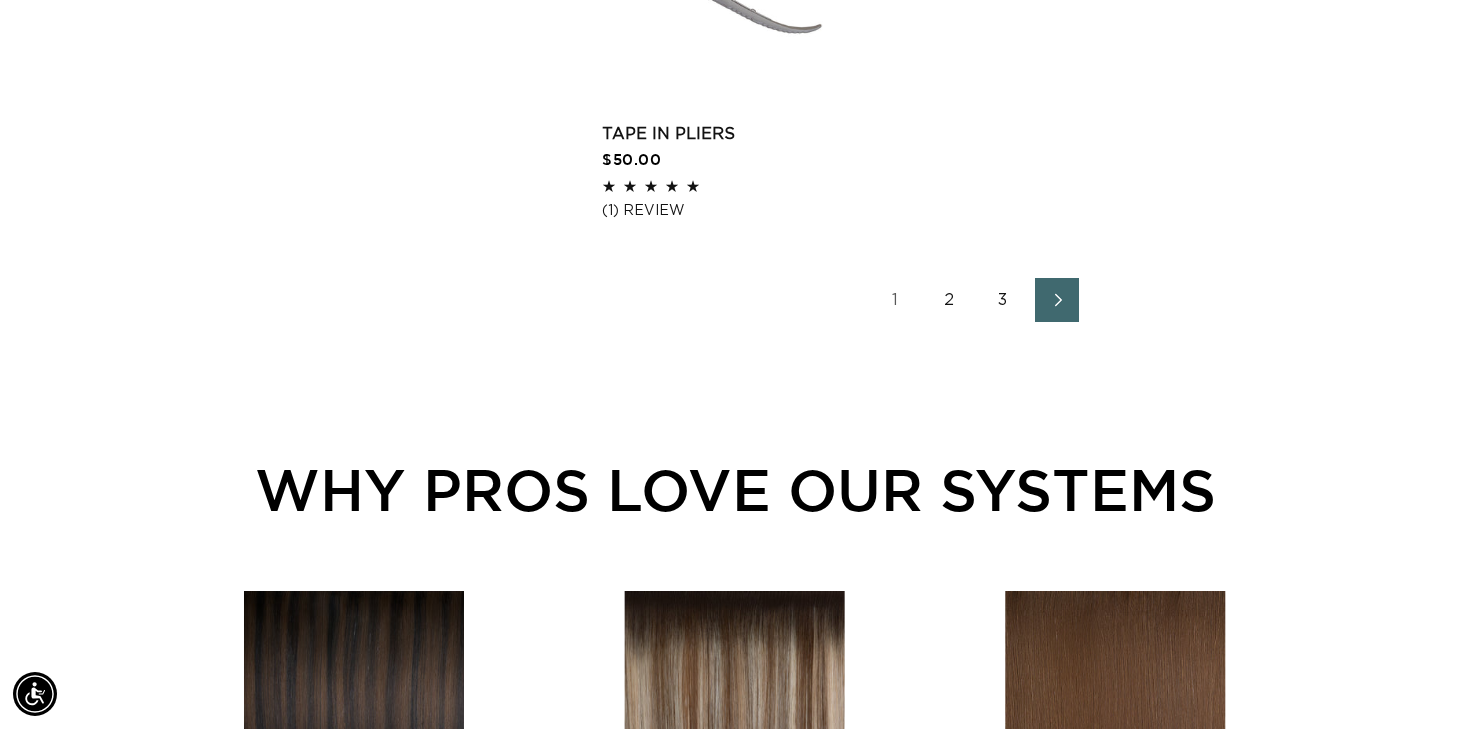 click 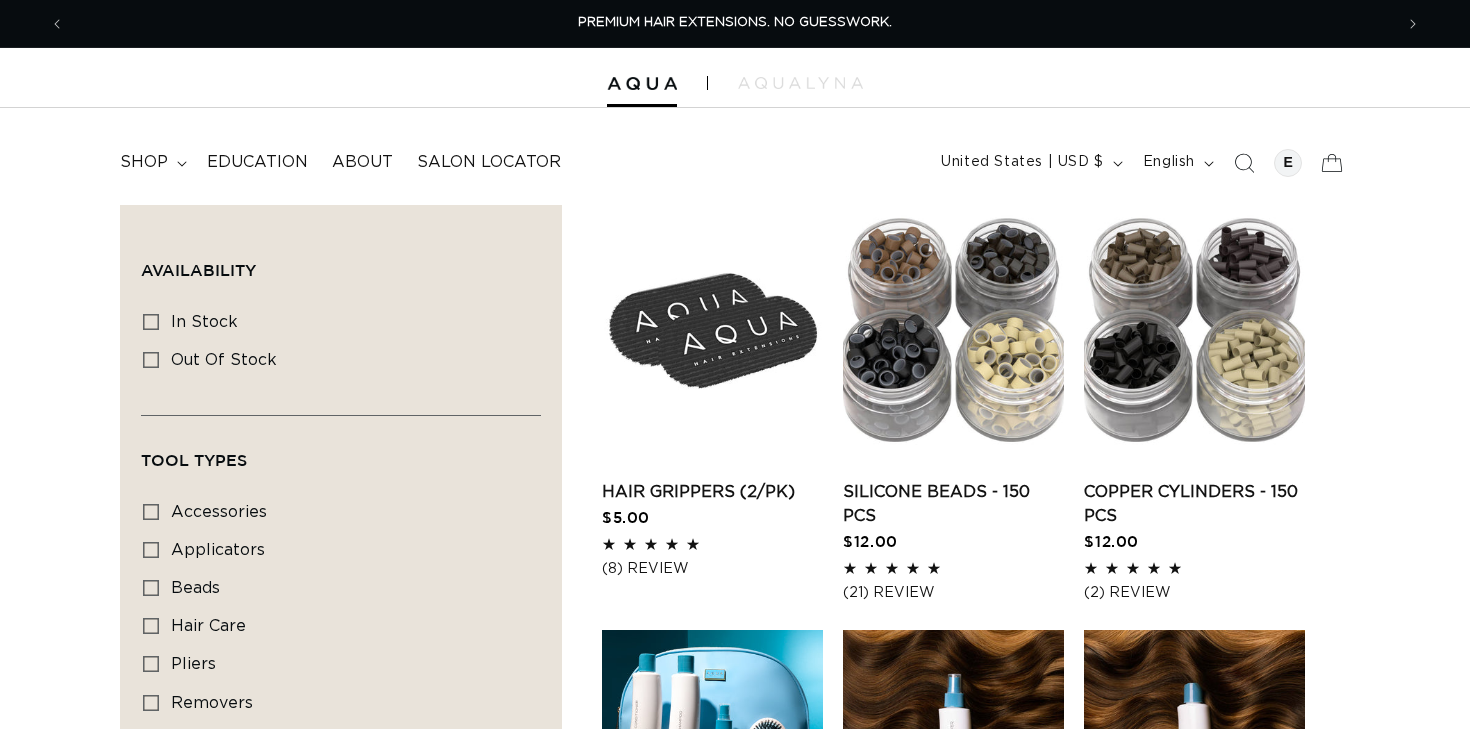 scroll, scrollTop: 0, scrollLeft: 0, axis: both 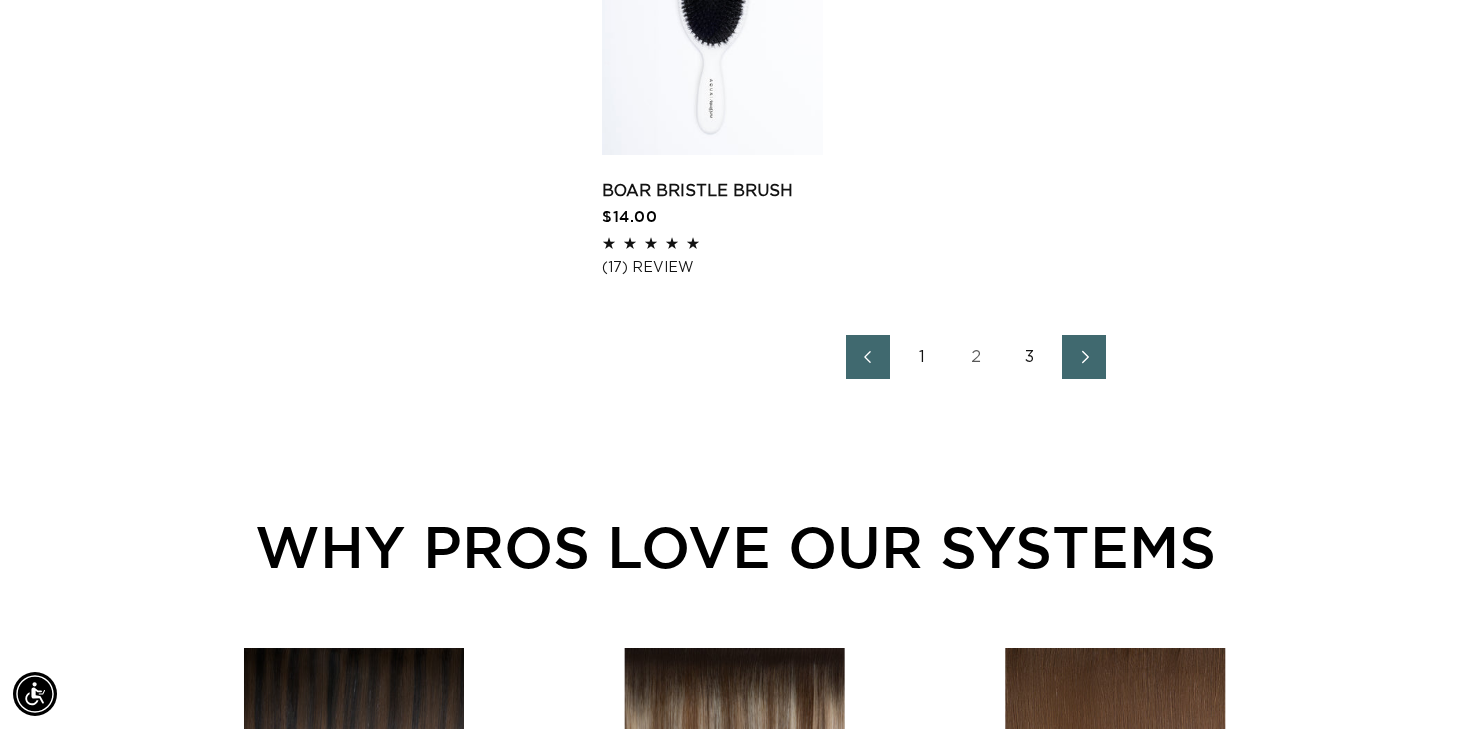 click 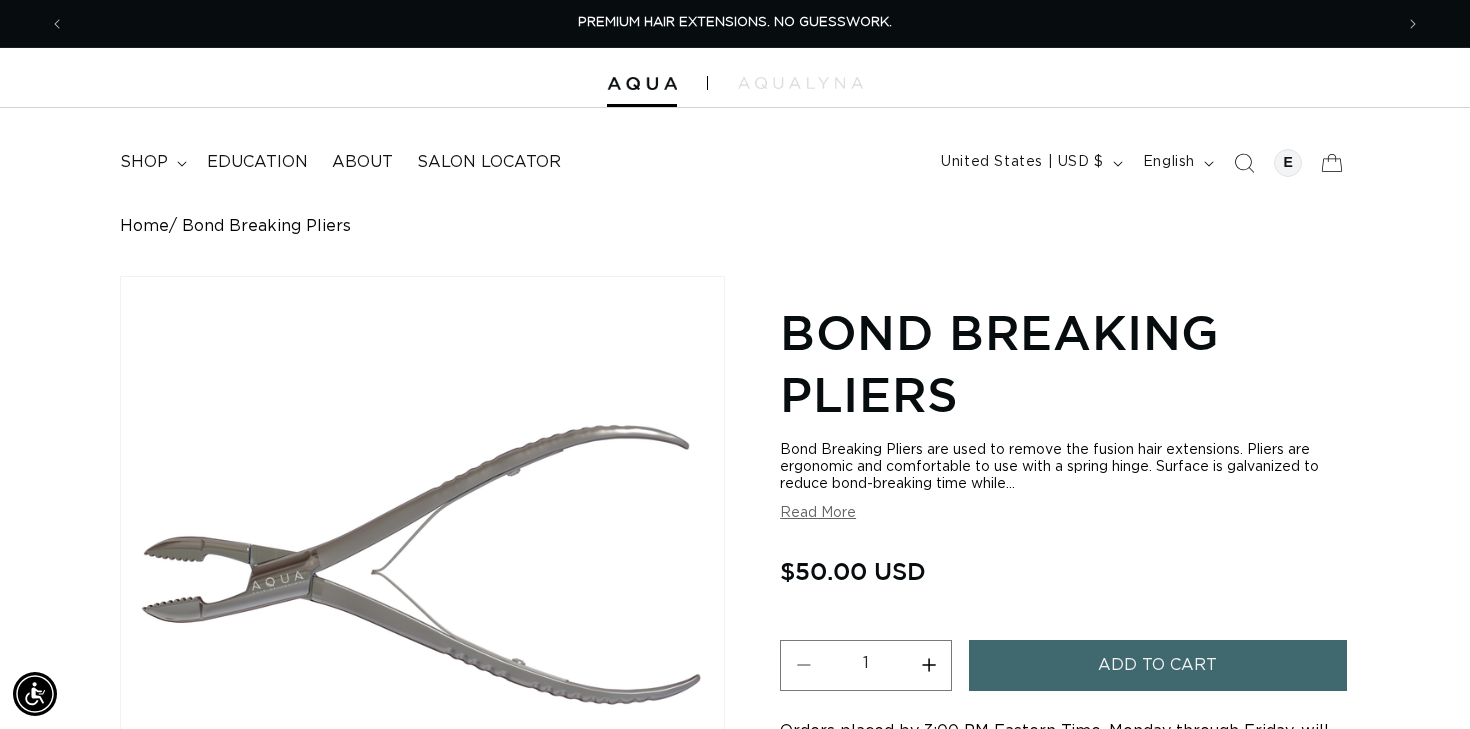 scroll, scrollTop: 0, scrollLeft: 0, axis: both 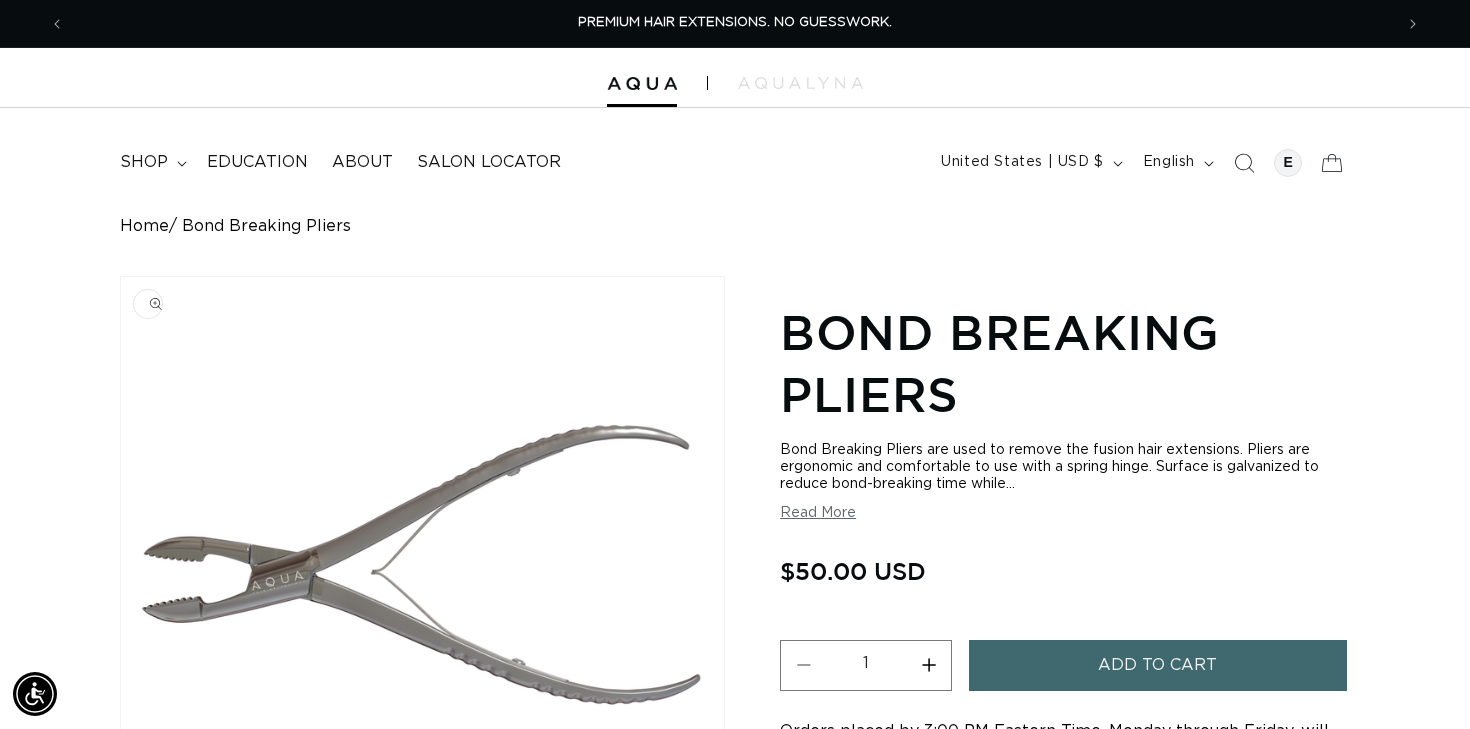click at bounding box center (422, 556) 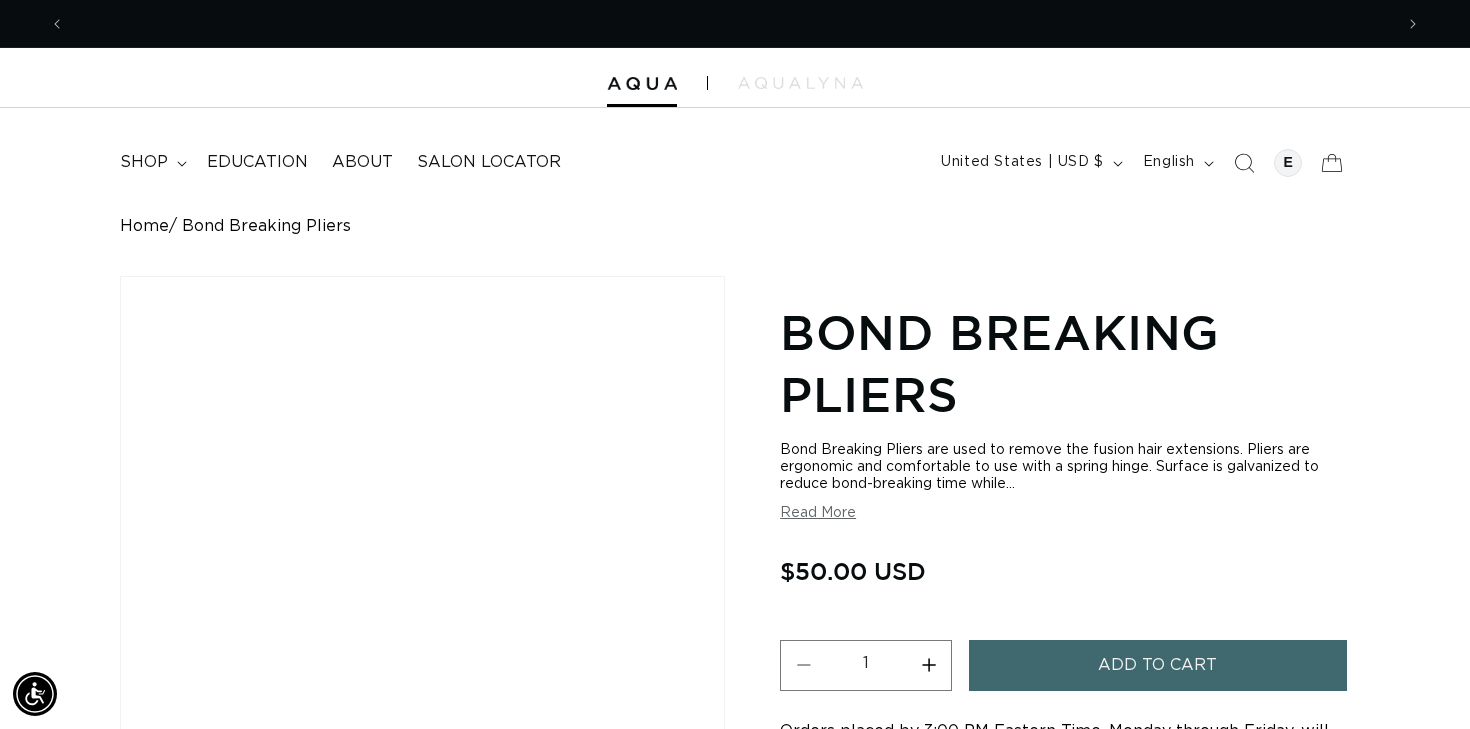 scroll, scrollTop: 0, scrollLeft: 1328, axis: horizontal 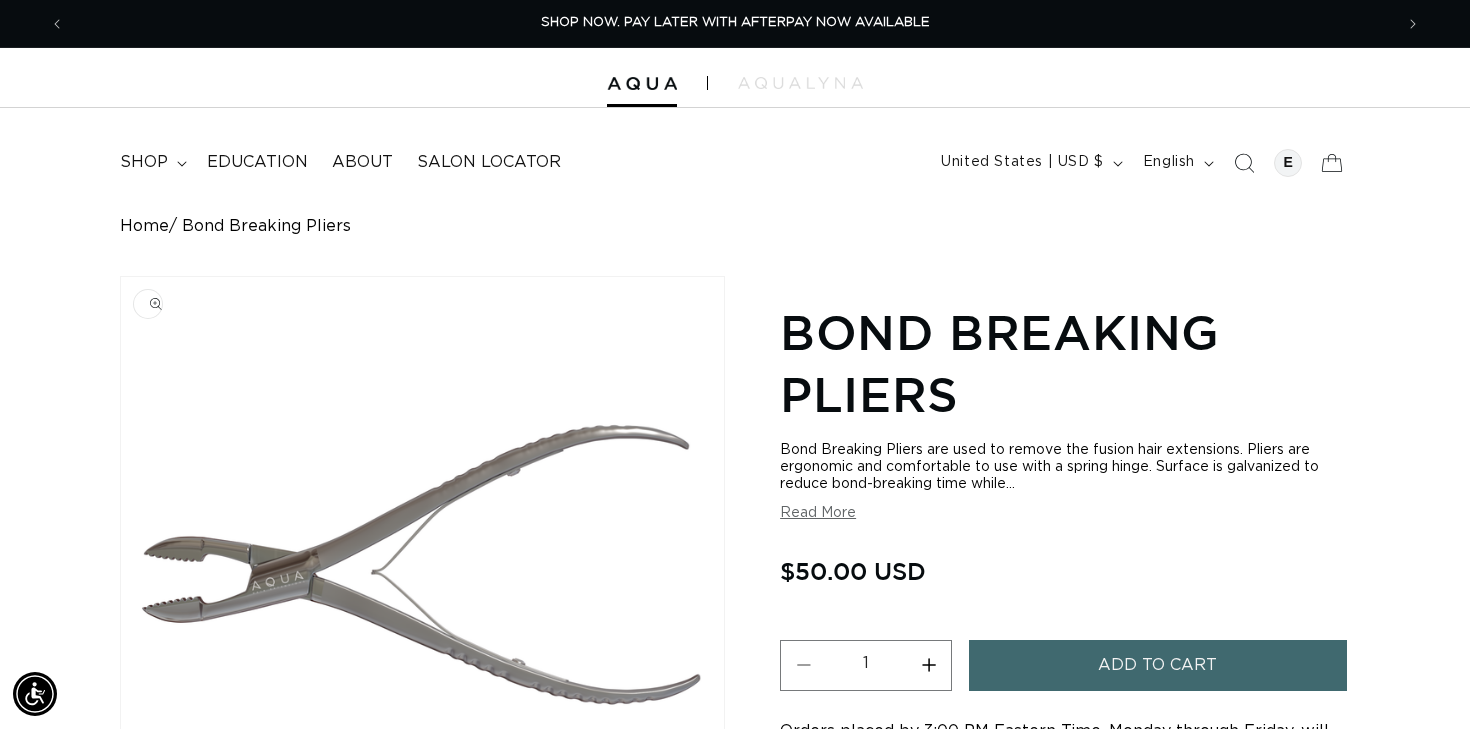 click on "Add to cart" at bounding box center [1158, 665] 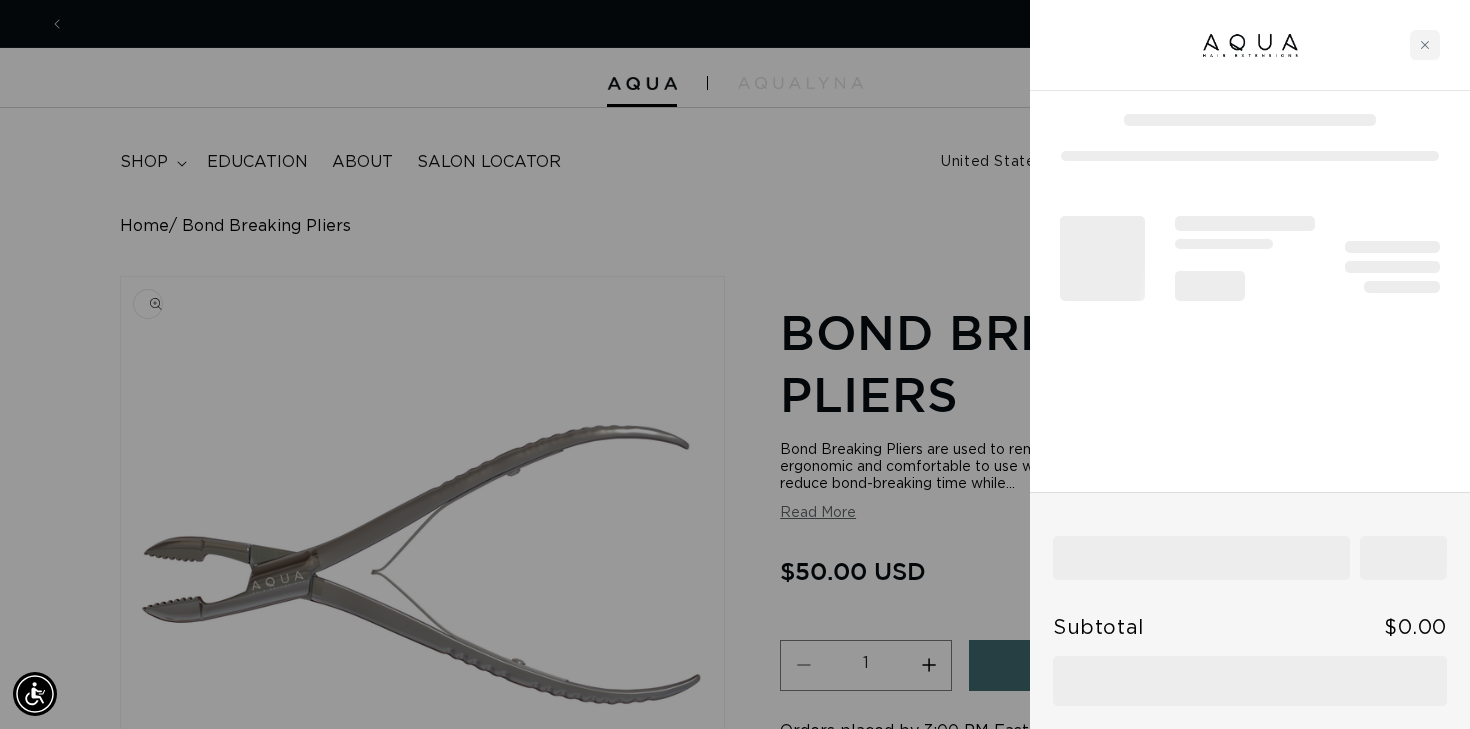 scroll, scrollTop: 0, scrollLeft: 2656, axis: horizontal 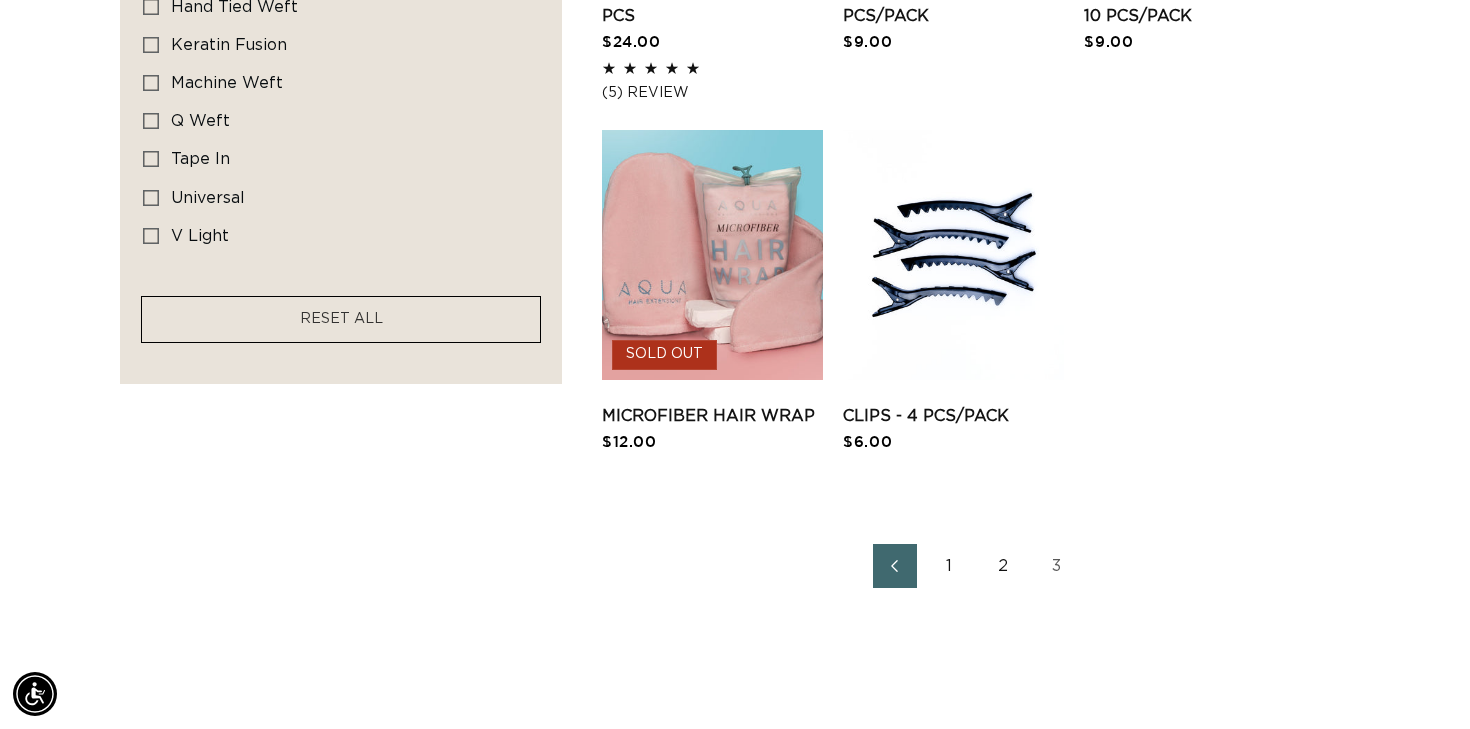 click on "1" at bounding box center [949, 566] 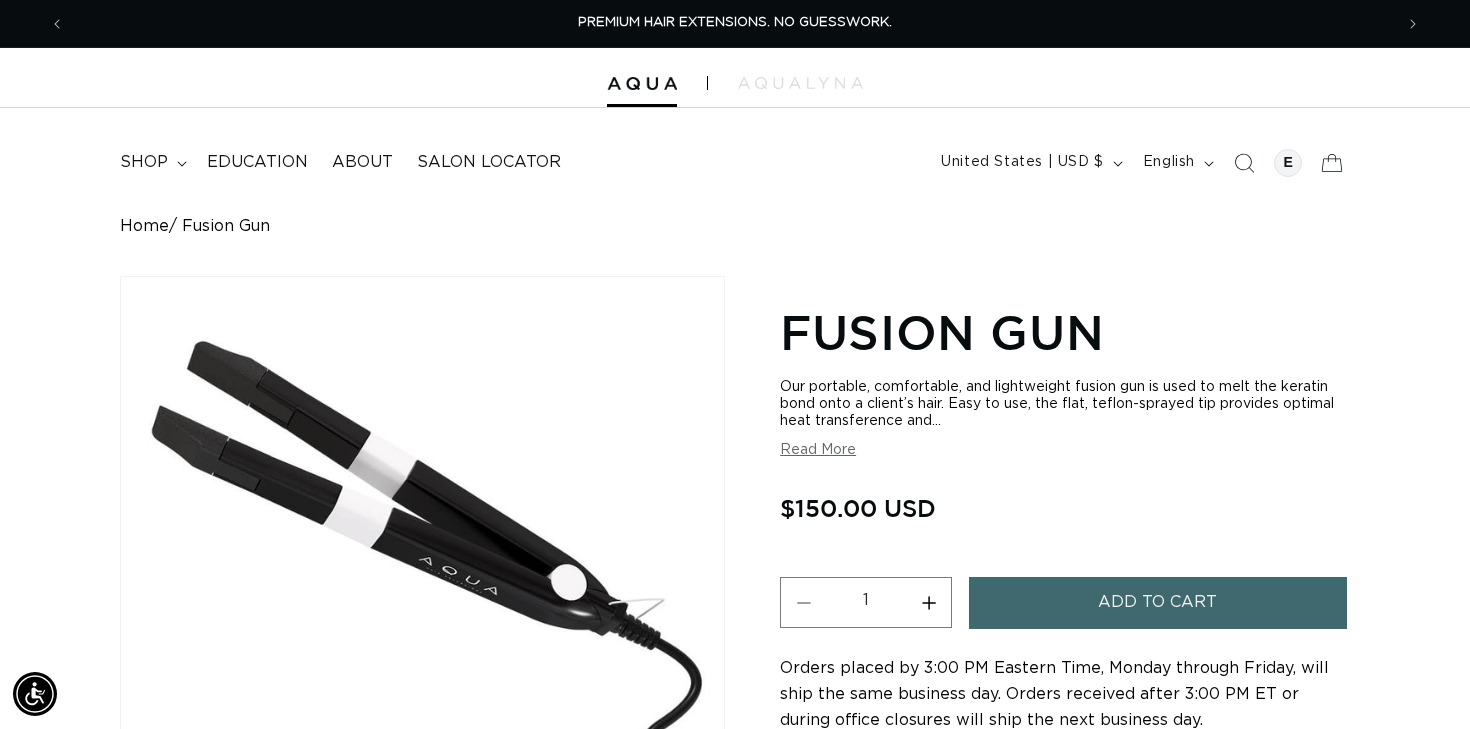 scroll, scrollTop: 0, scrollLeft: 0, axis: both 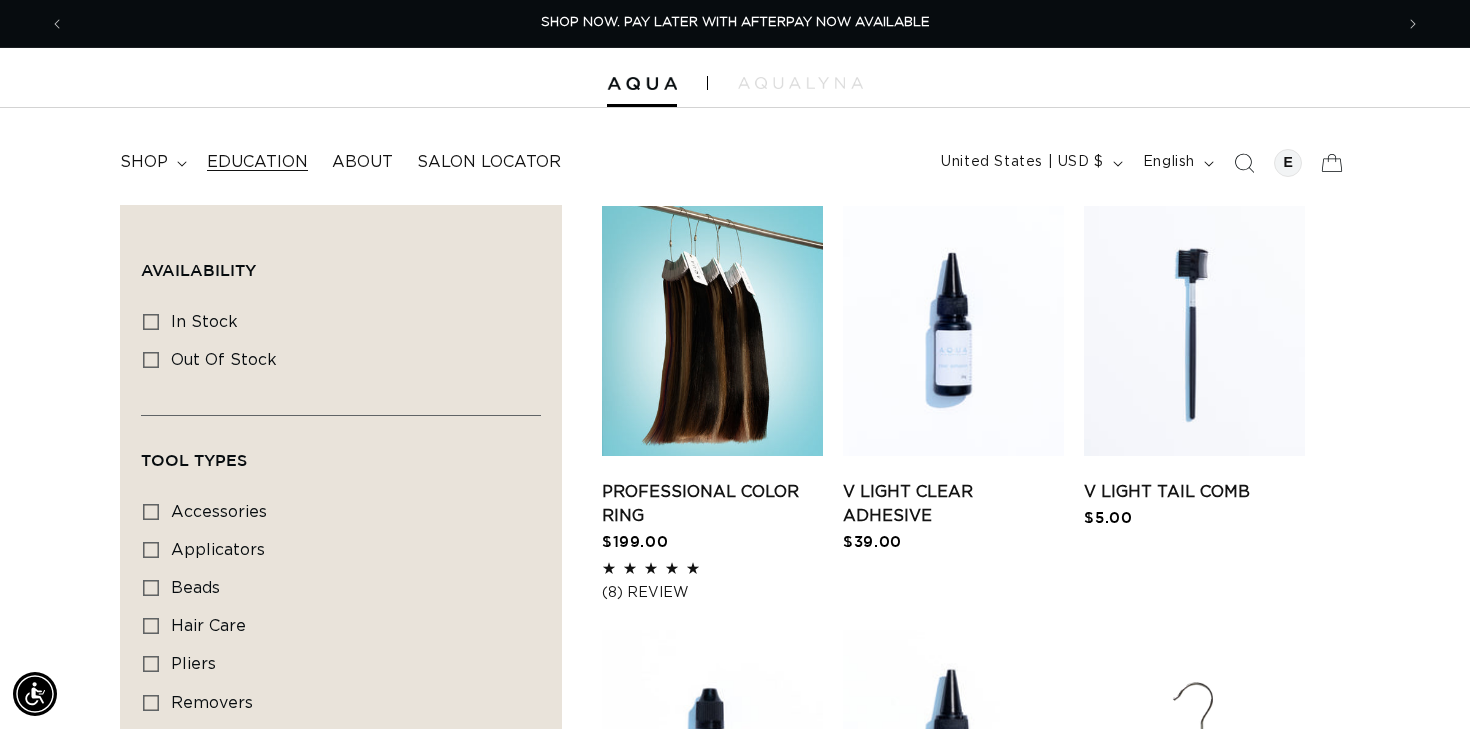 click on "Education" at bounding box center [257, 162] 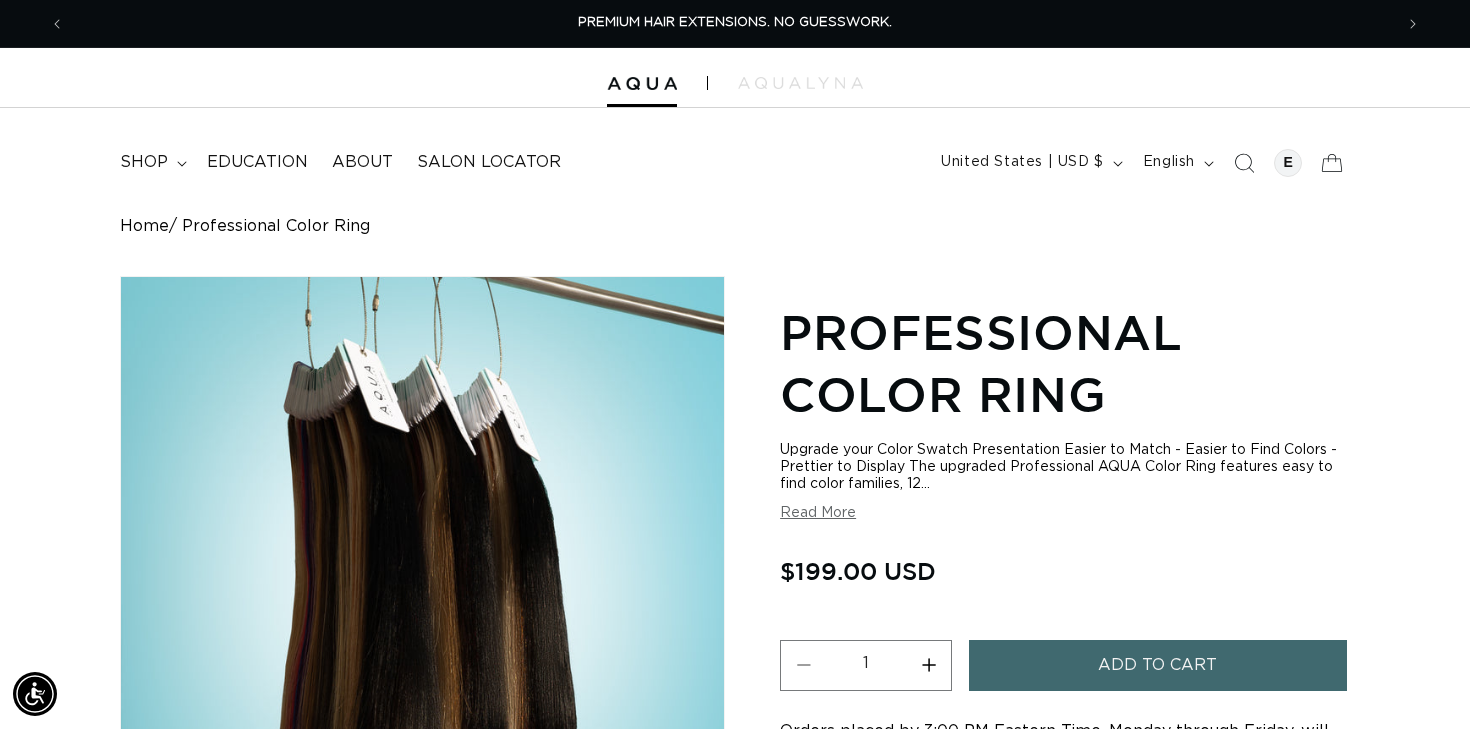 scroll, scrollTop: 0, scrollLeft: 0, axis: both 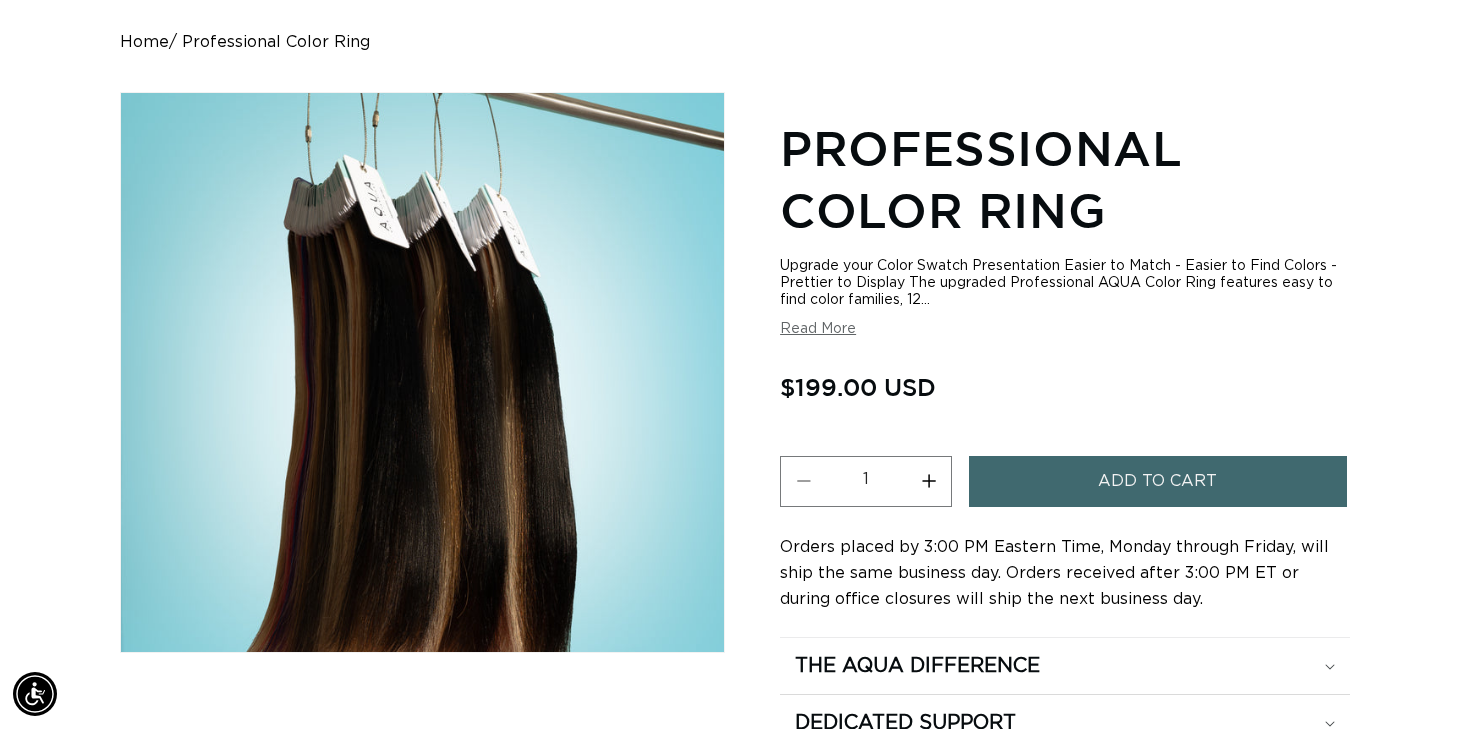 click on "Add to cart" at bounding box center (1158, 481) 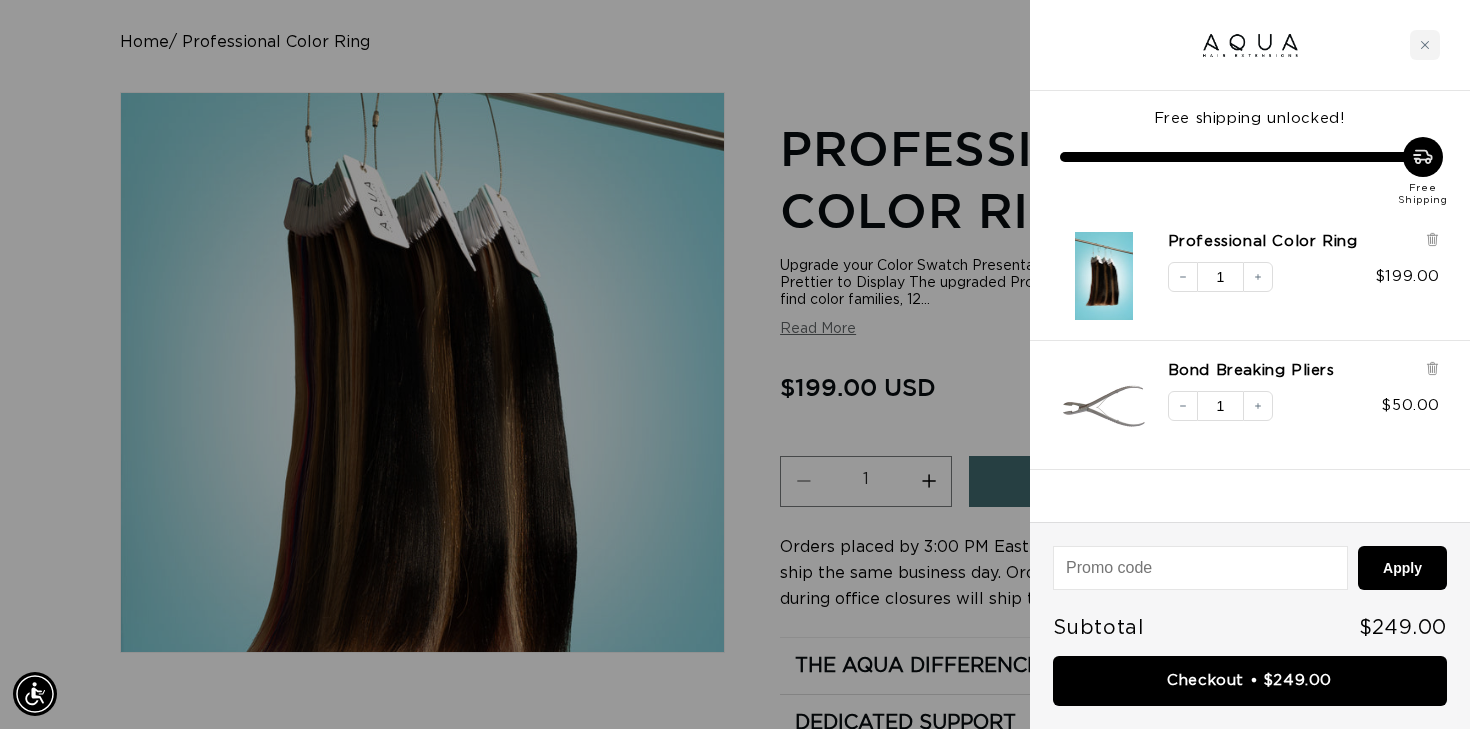 scroll, scrollTop: 0, scrollLeft: 1328, axis: horizontal 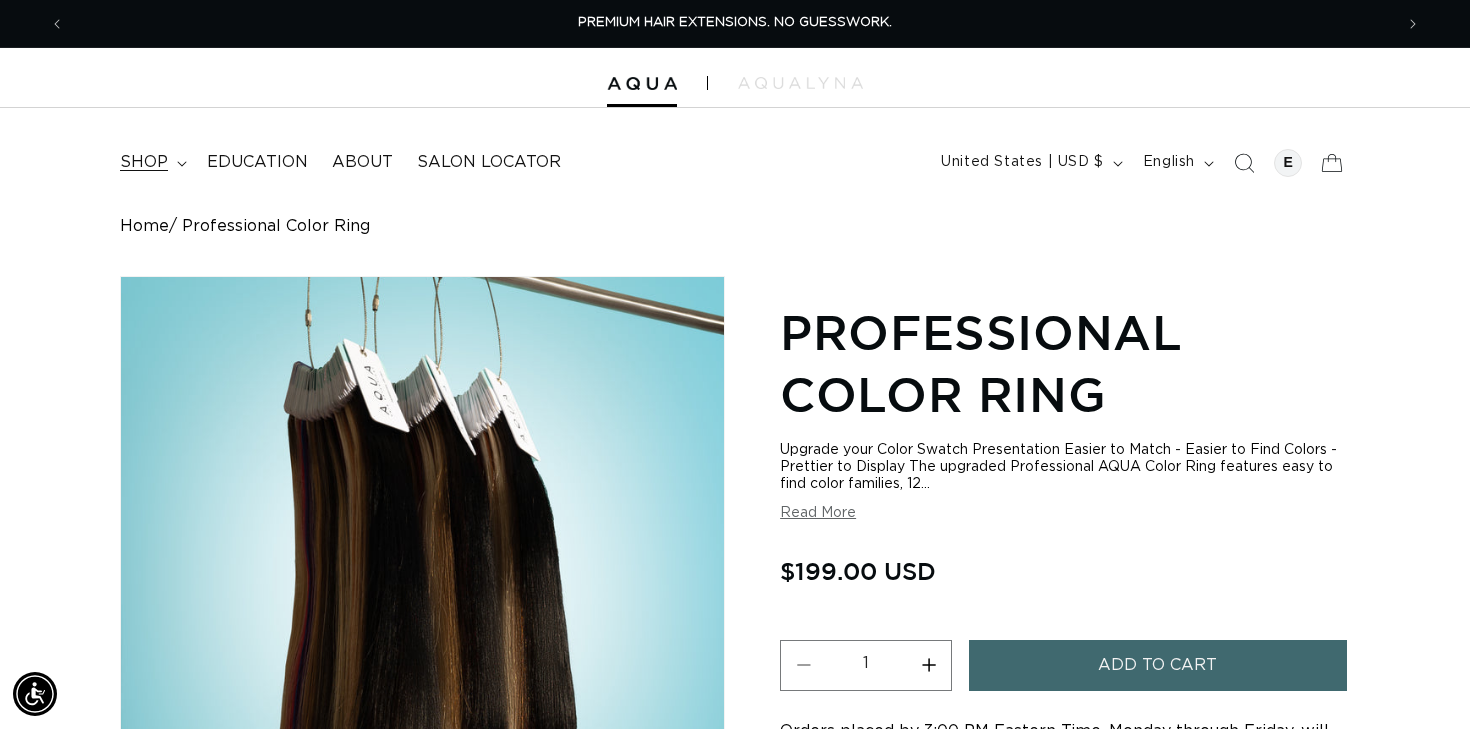 click on "shop" at bounding box center (144, 162) 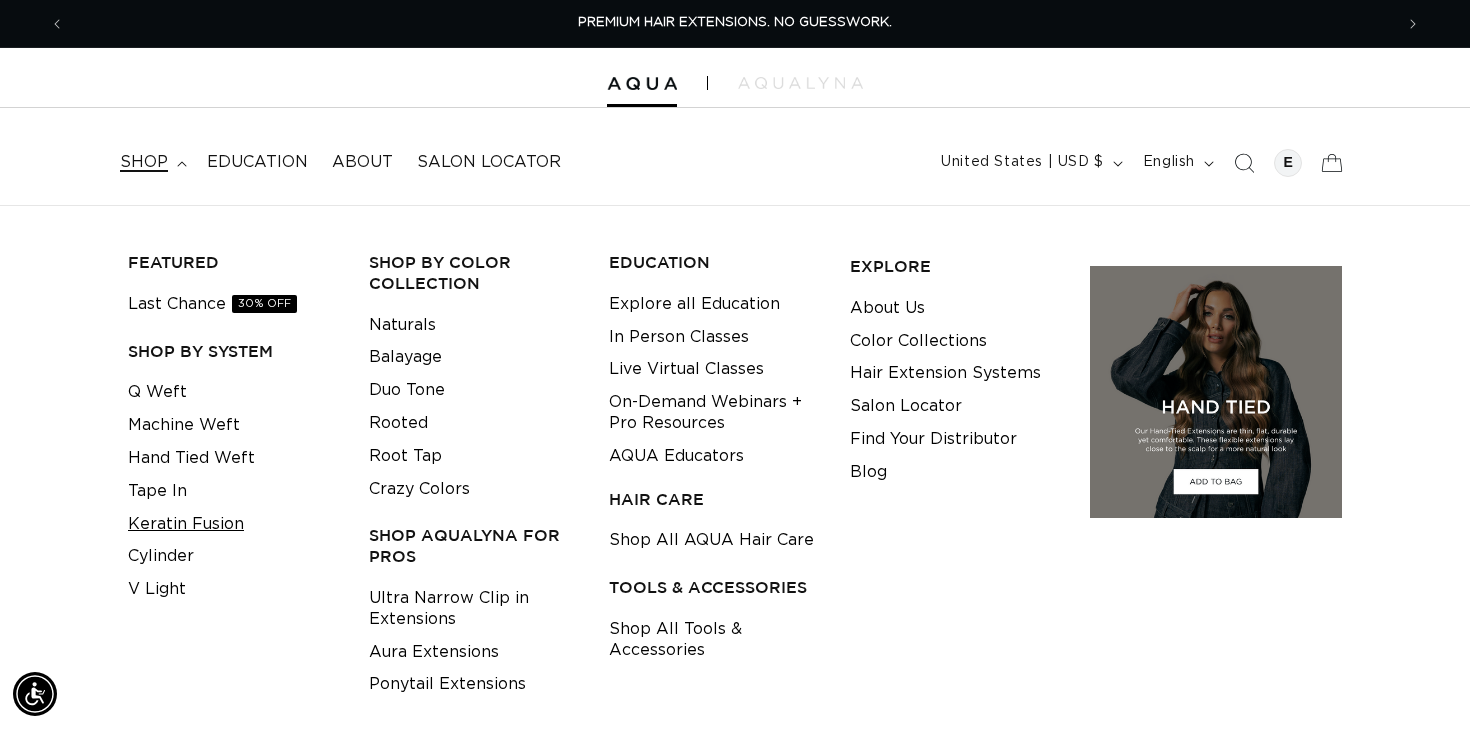 click on "Keratin Fusion" at bounding box center (186, 524) 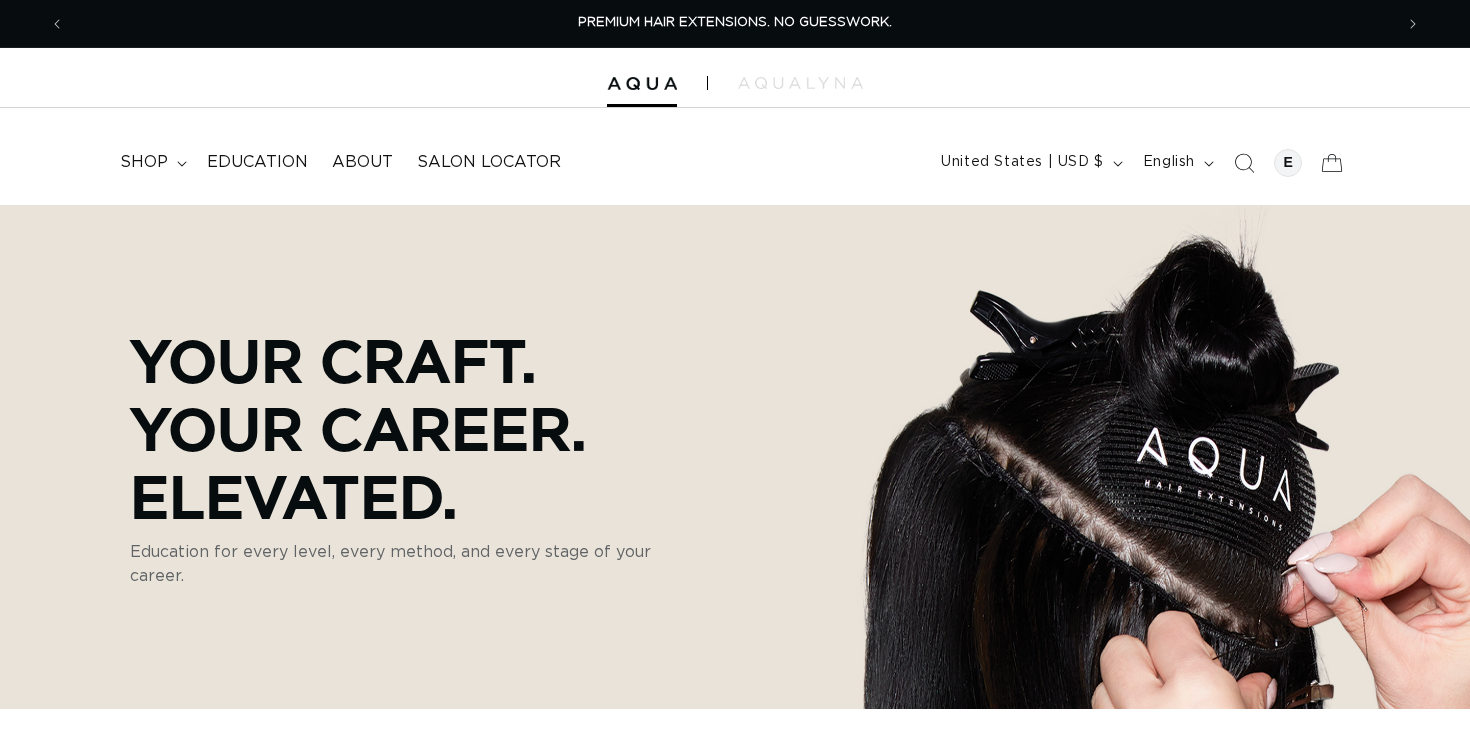 scroll, scrollTop: 0, scrollLeft: 0, axis: both 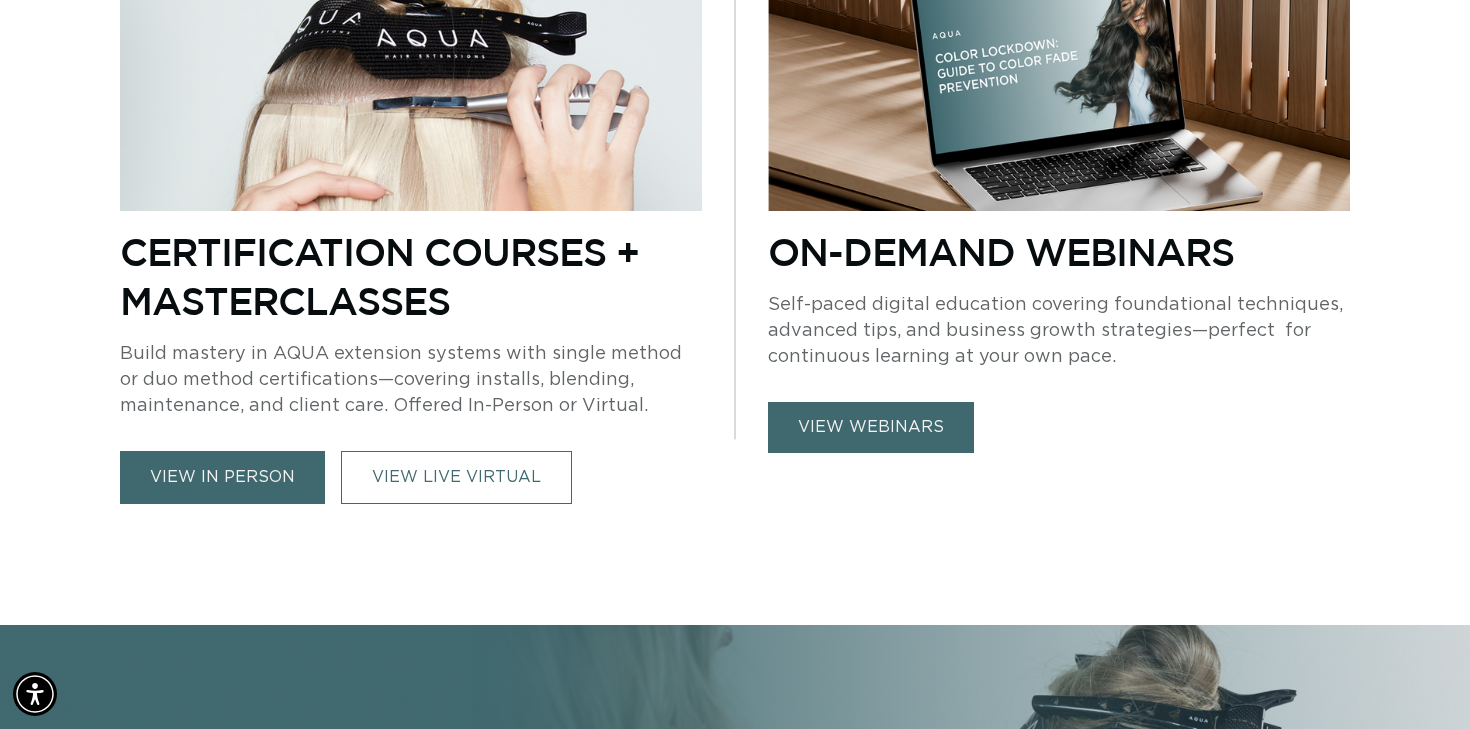 click on "view in person" at bounding box center (222, 477) 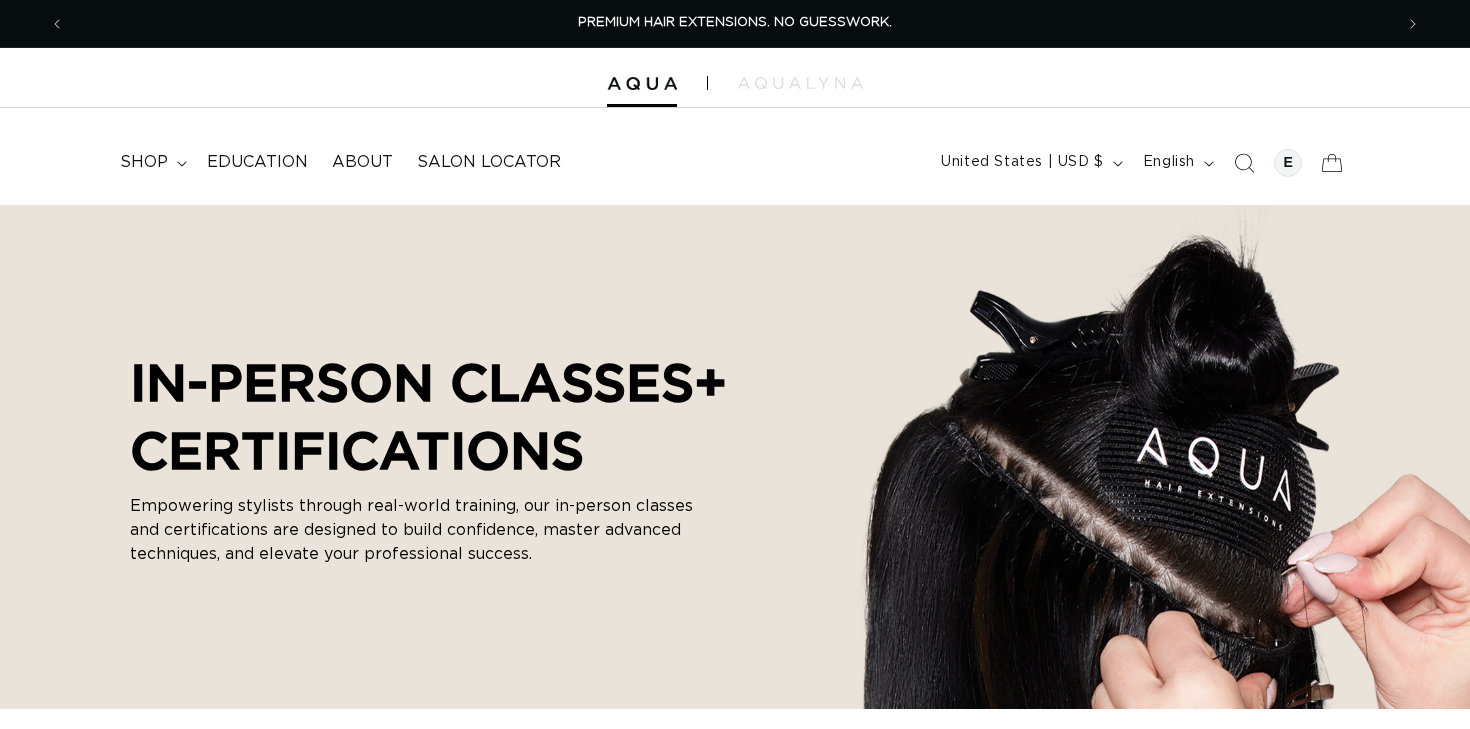scroll, scrollTop: 0, scrollLeft: 0, axis: both 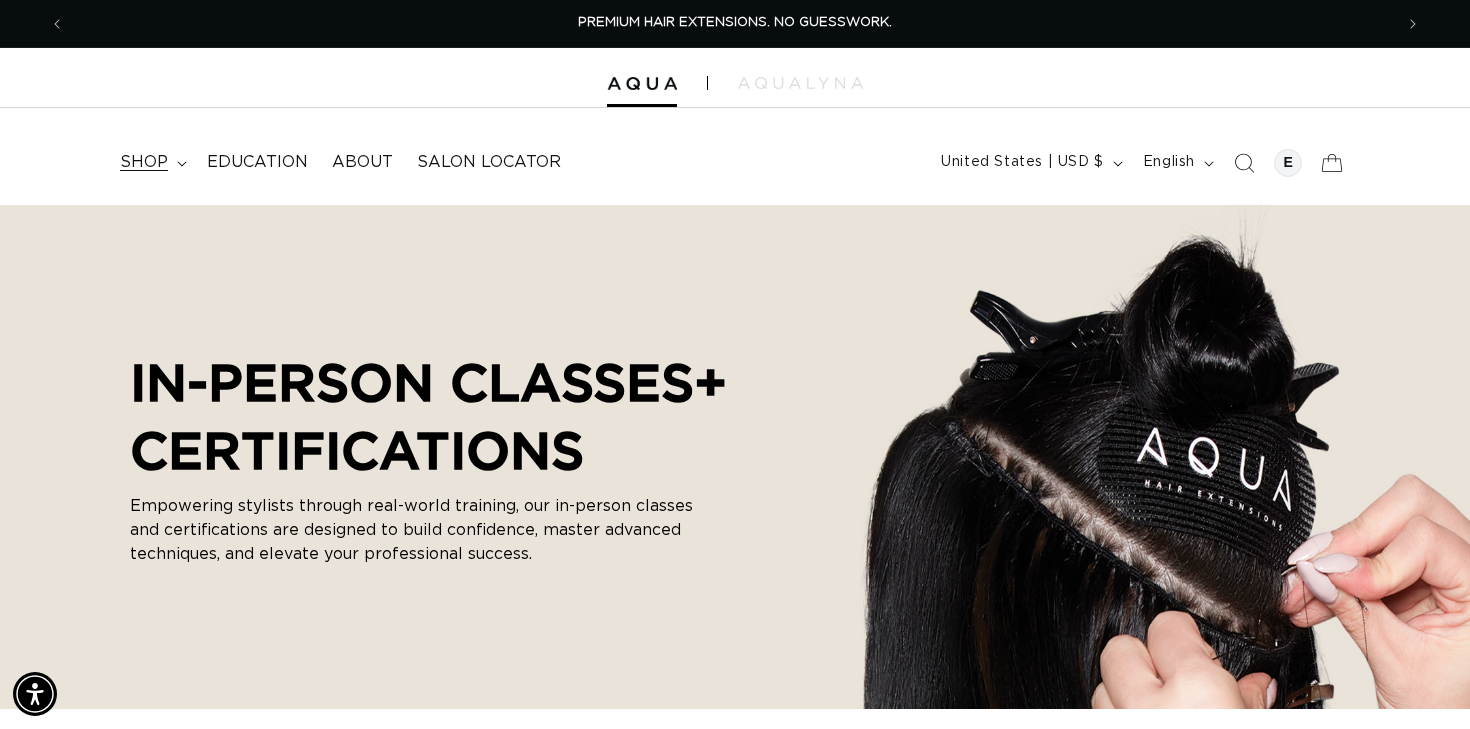 click on "shop" at bounding box center [144, 162] 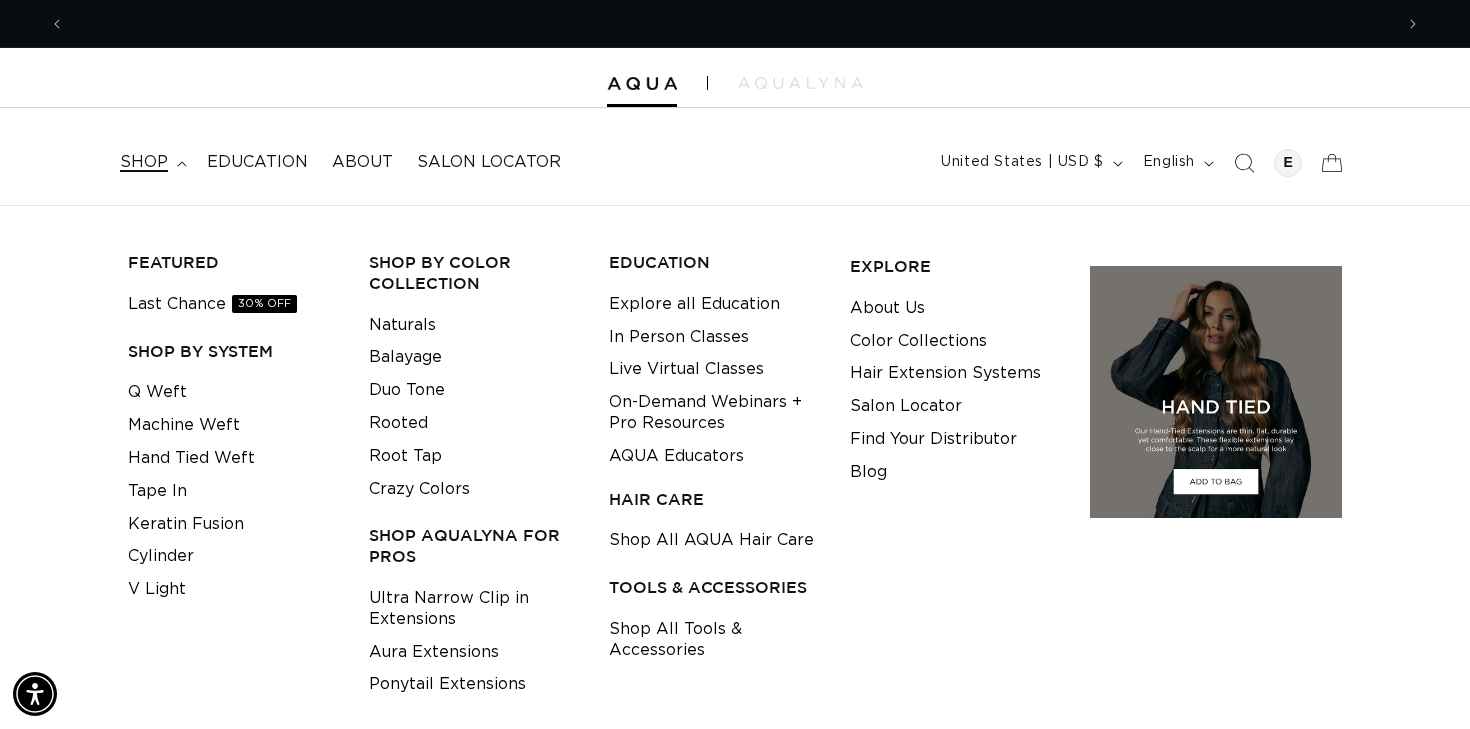 scroll, scrollTop: 0, scrollLeft: 2656, axis: horizontal 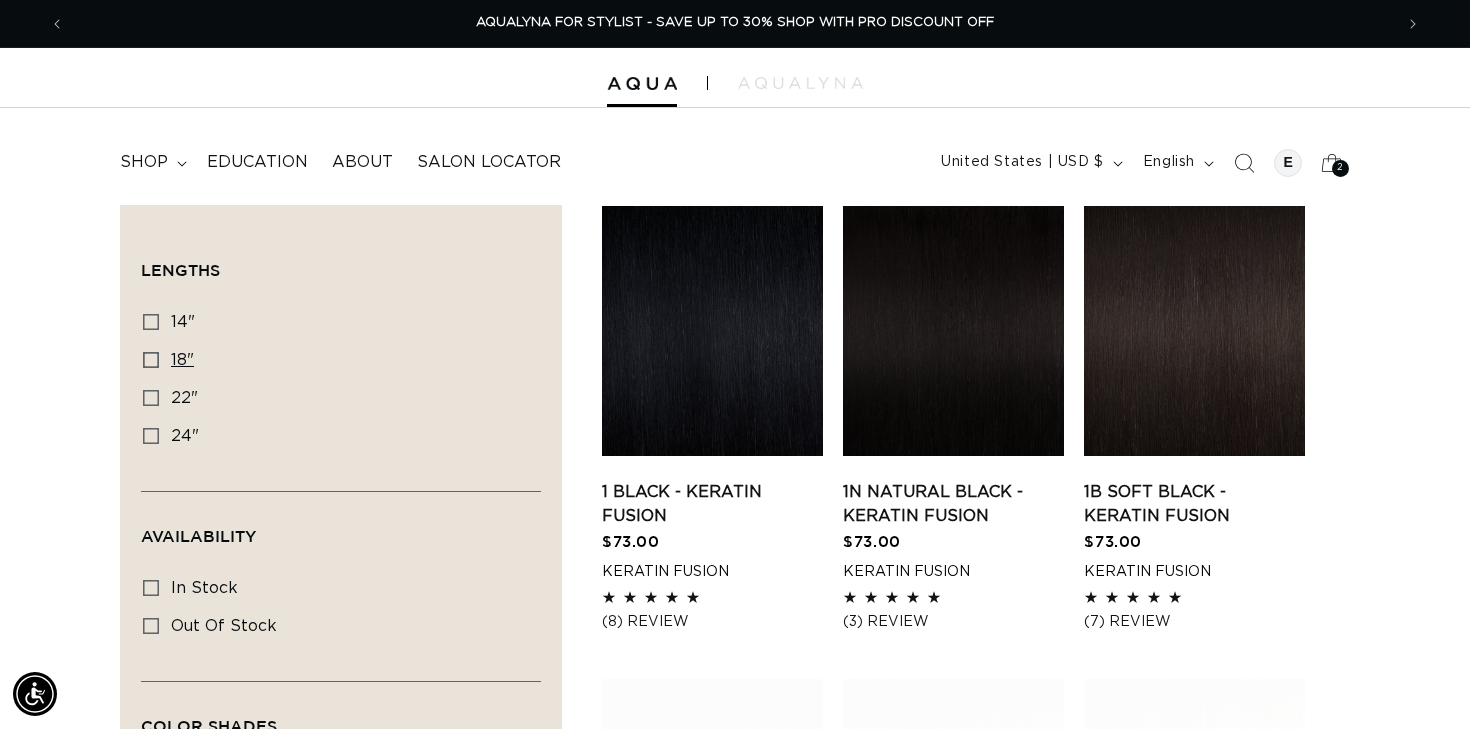 click 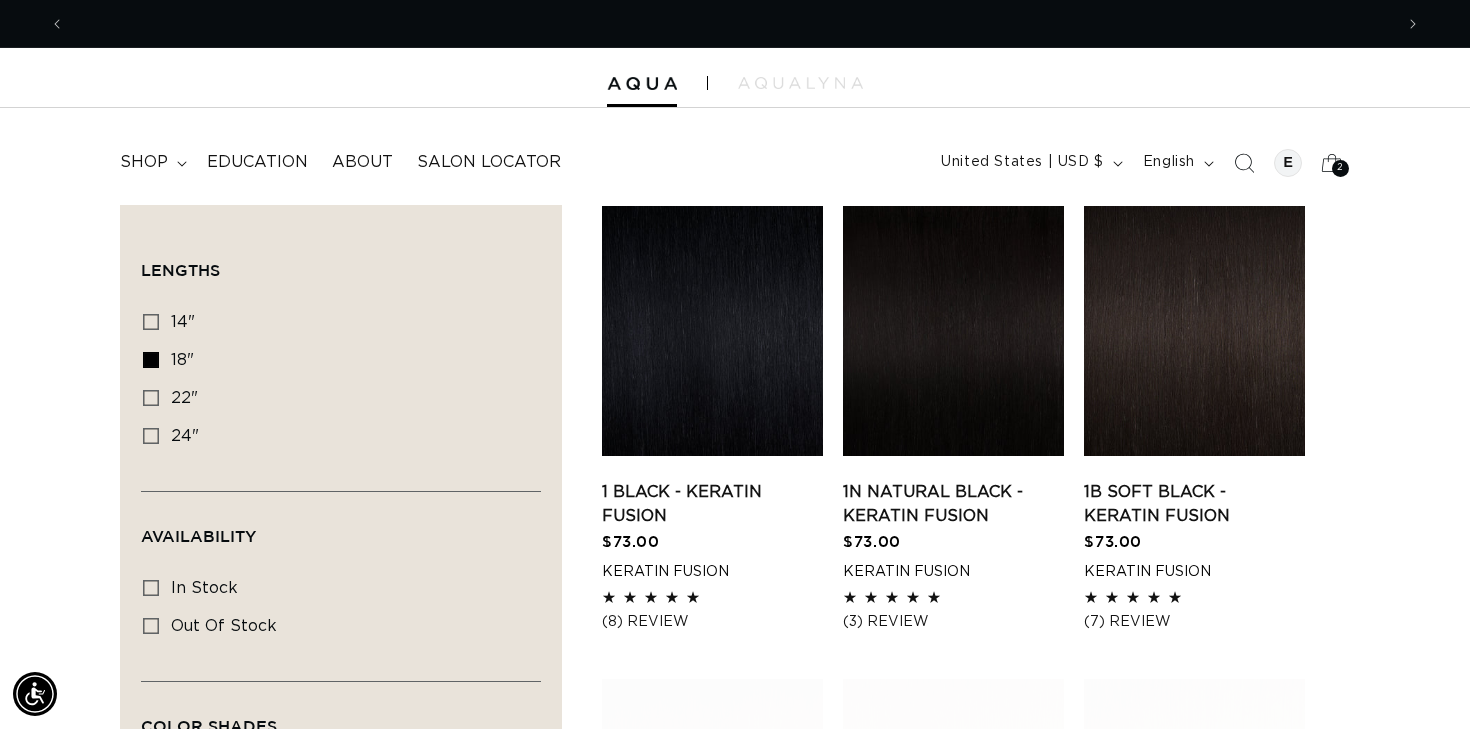 scroll, scrollTop: 0, scrollLeft: 0, axis: both 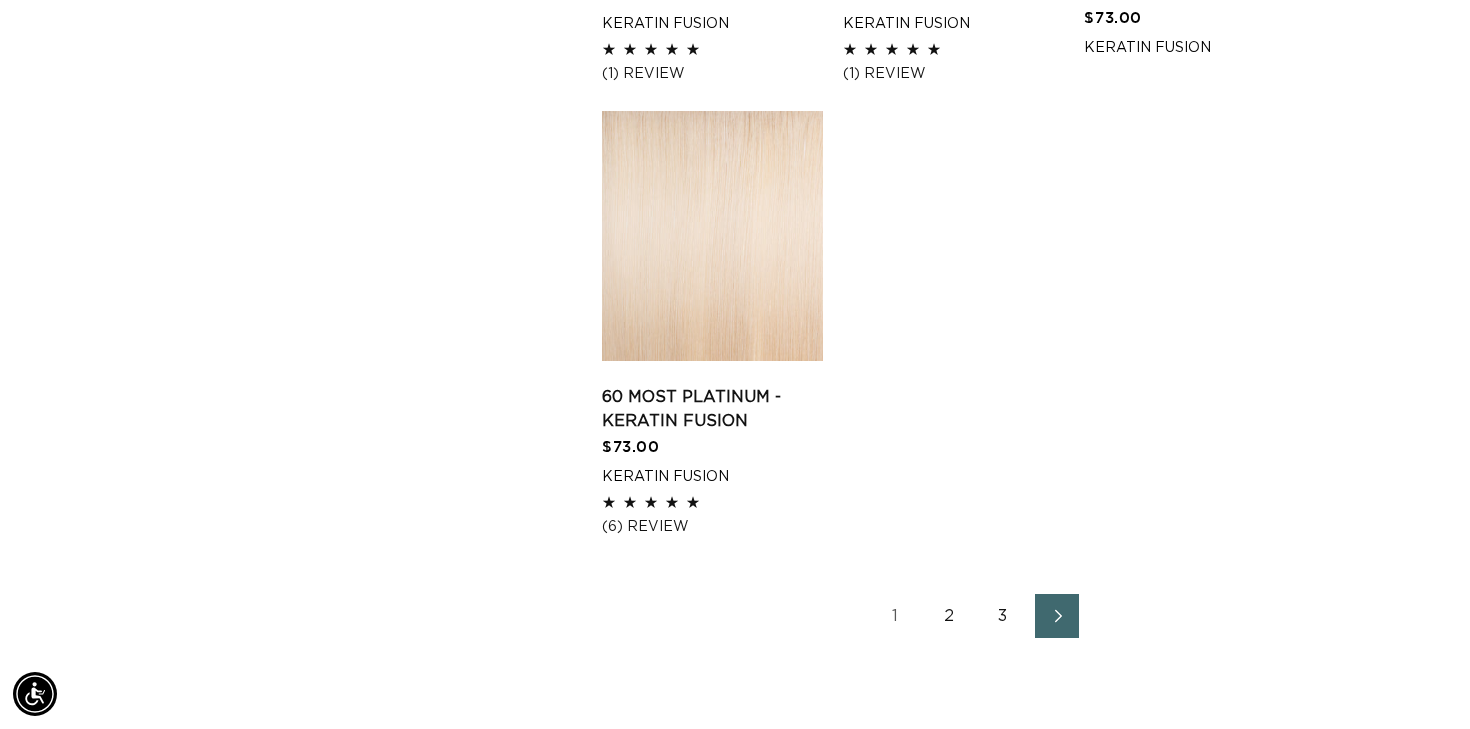 click at bounding box center [1057, 616] 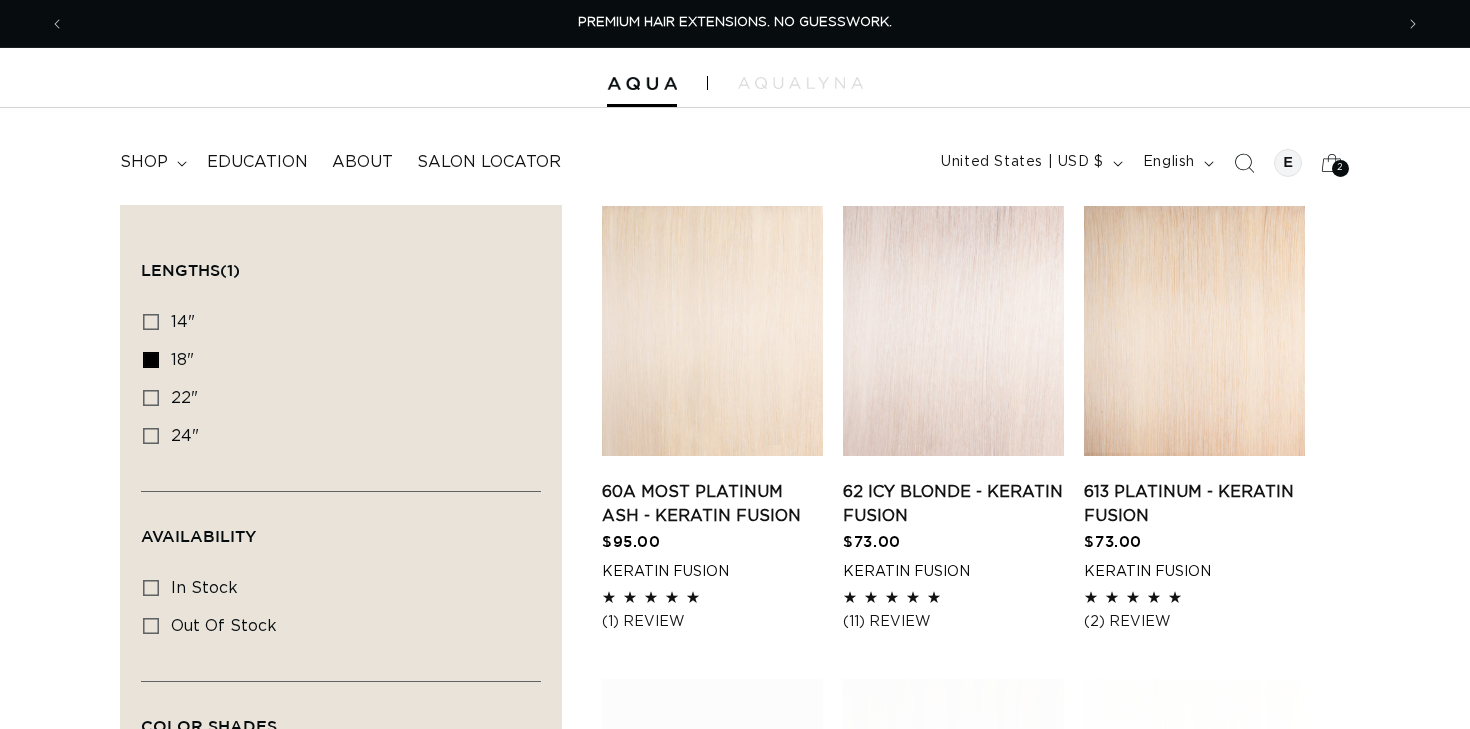 scroll, scrollTop: 0, scrollLeft: 0, axis: both 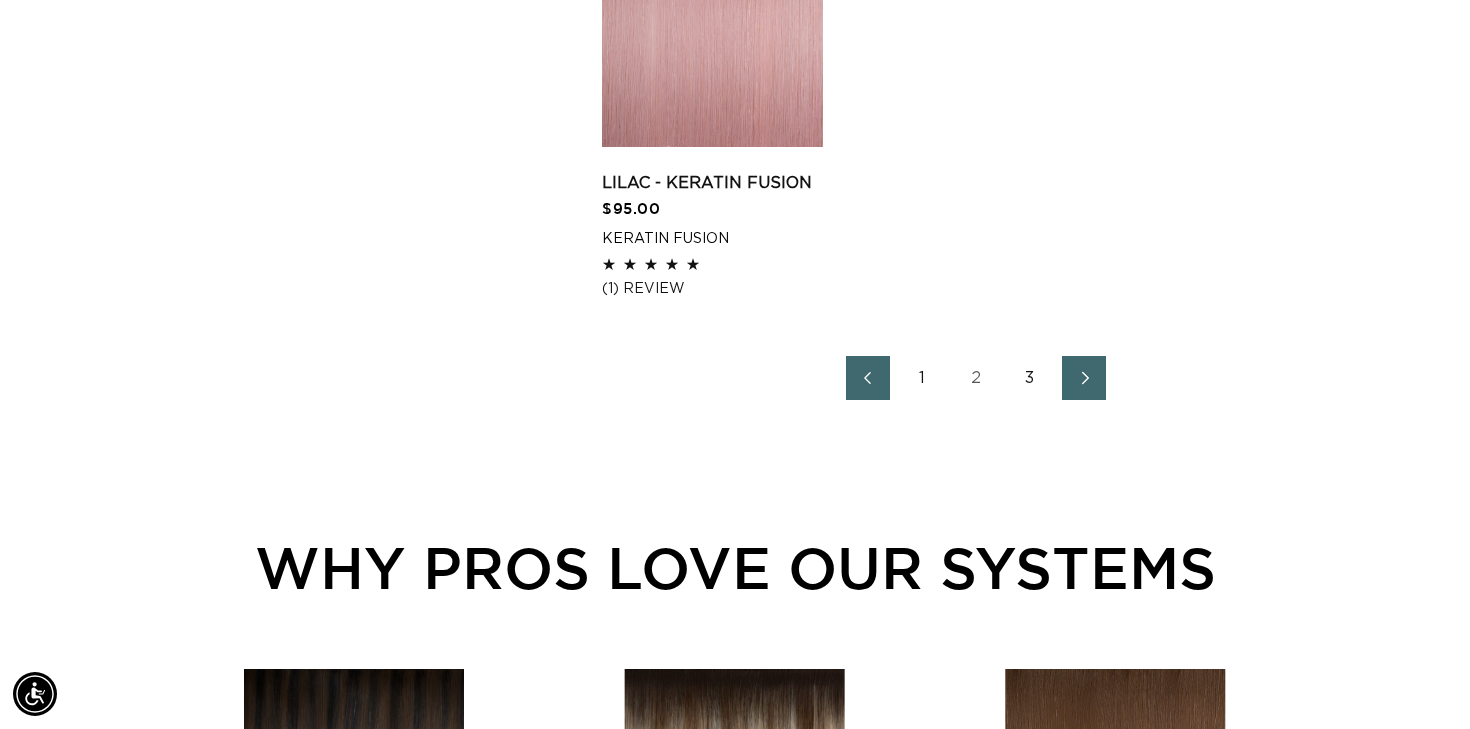 click 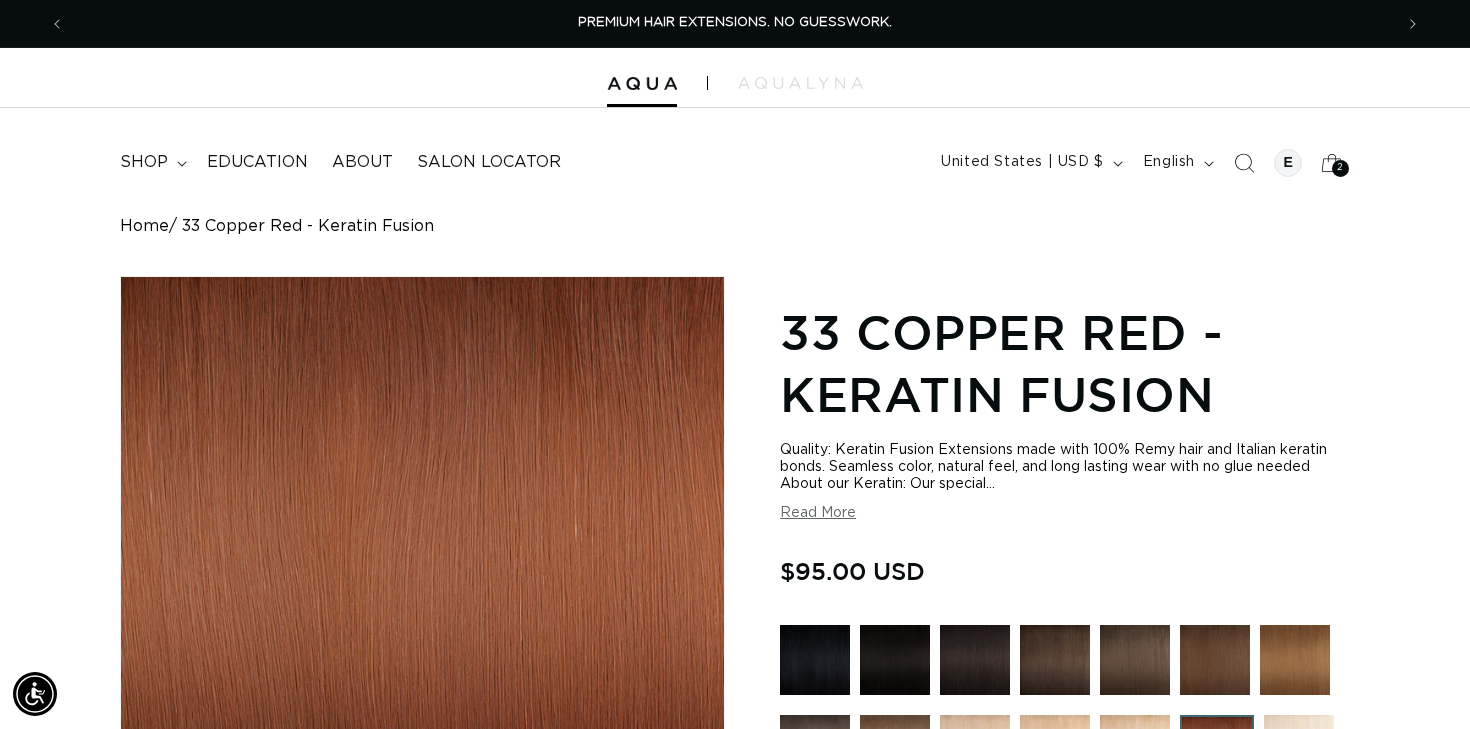 scroll, scrollTop: 0, scrollLeft: 0, axis: both 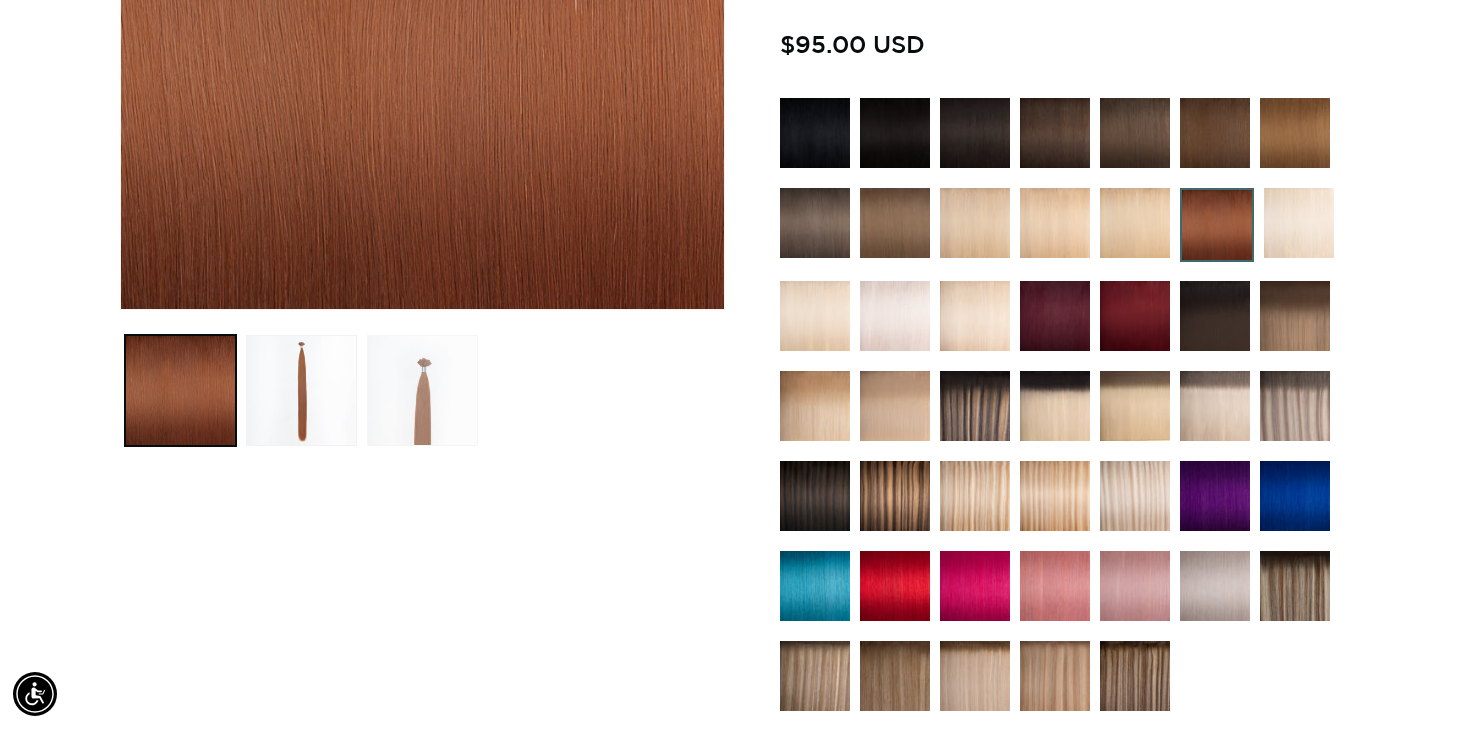 click at bounding box center (422, 390) 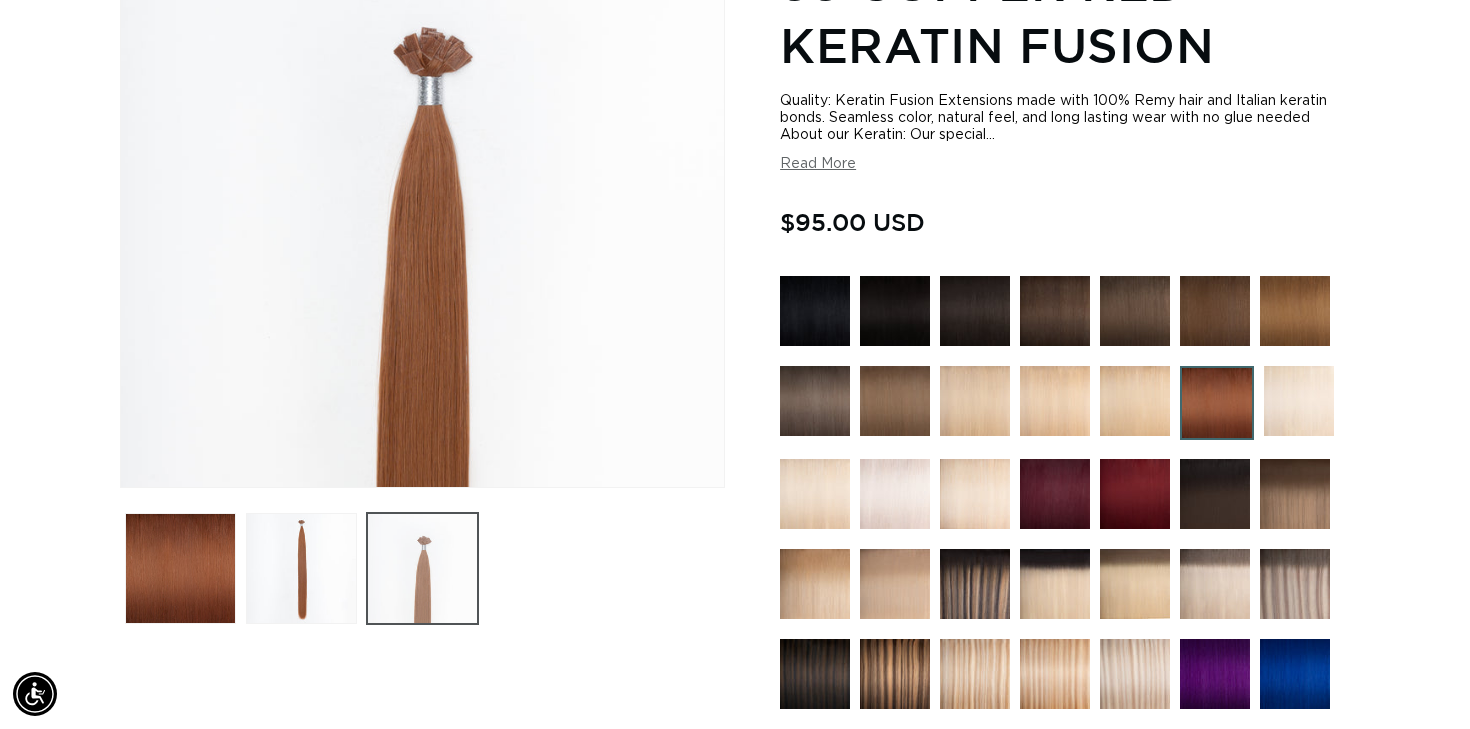 scroll, scrollTop: 276, scrollLeft: 0, axis: vertical 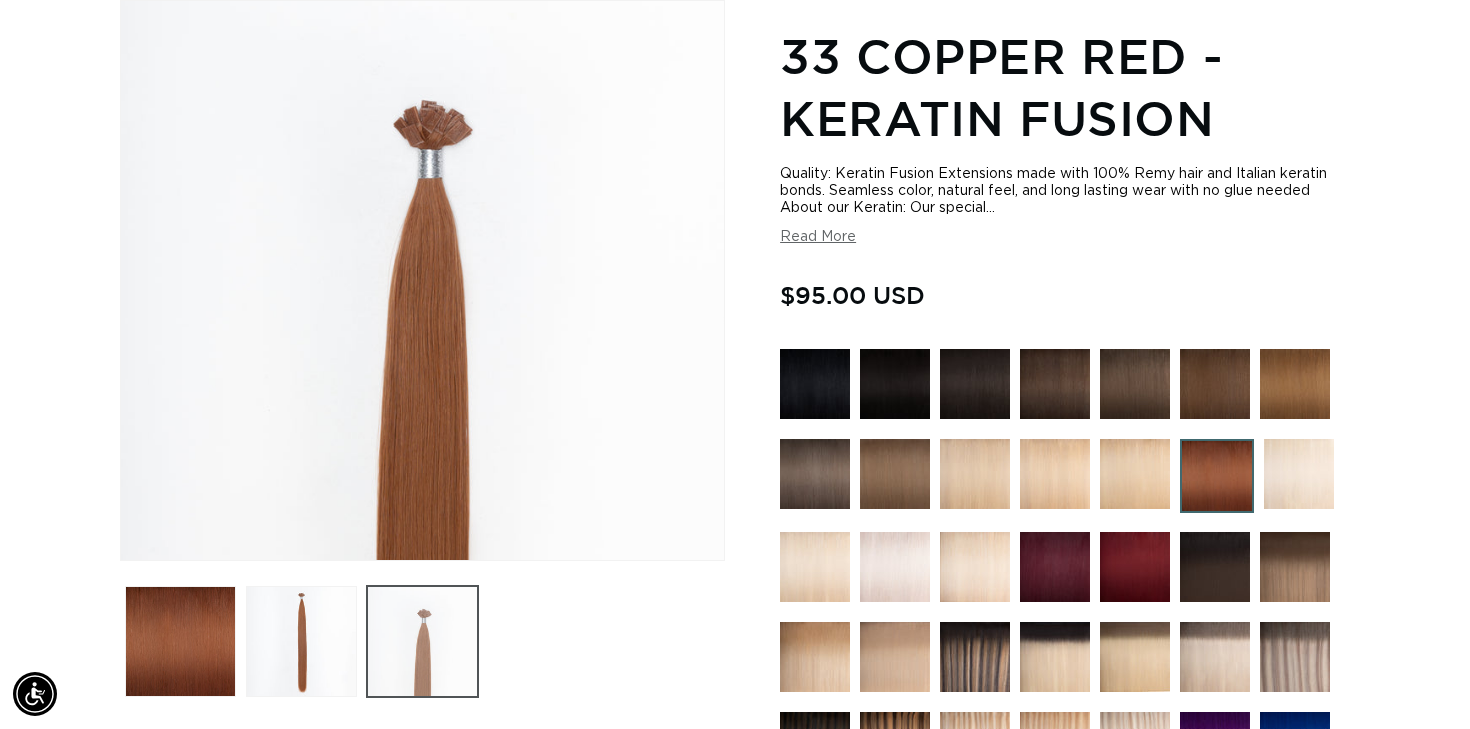 click at bounding box center (422, 280) 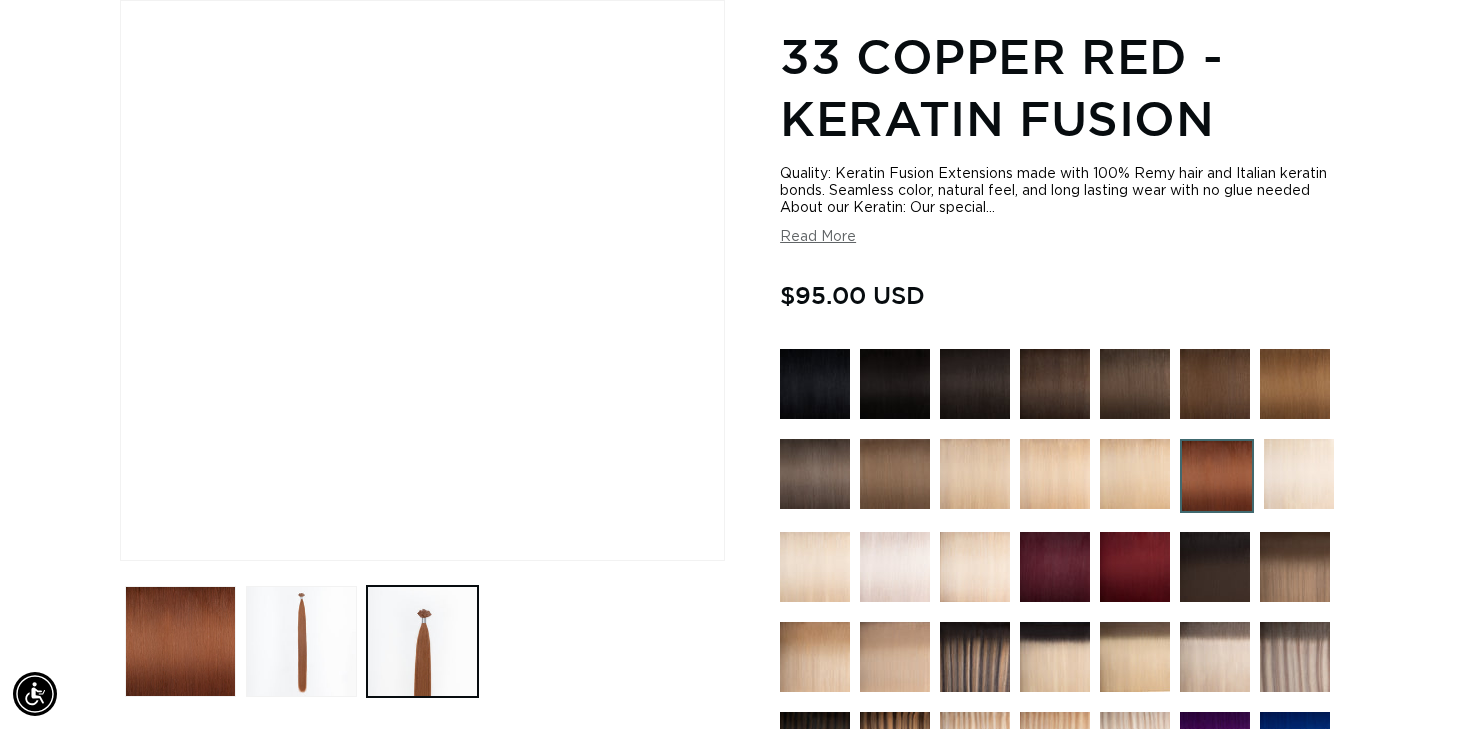 scroll, scrollTop: 0, scrollLeft: 1328, axis: horizontal 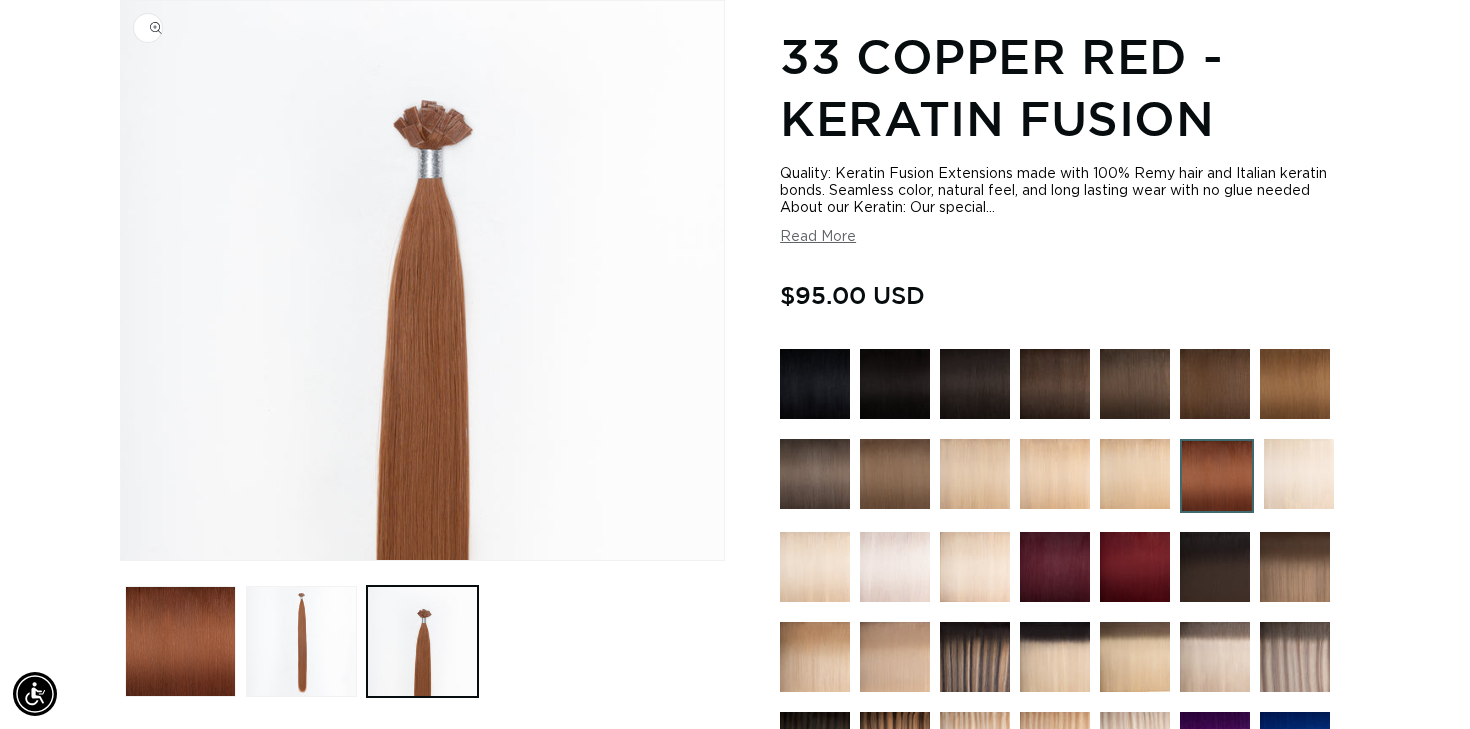 click on "Quality: Keratin Fusion Extensions made with 100% Remy hair and Italian keratin bonds. Seamless color, natural feel, and long lasting wear with no glue needed  About our Keratin: Our special..." at bounding box center (1065, 191) 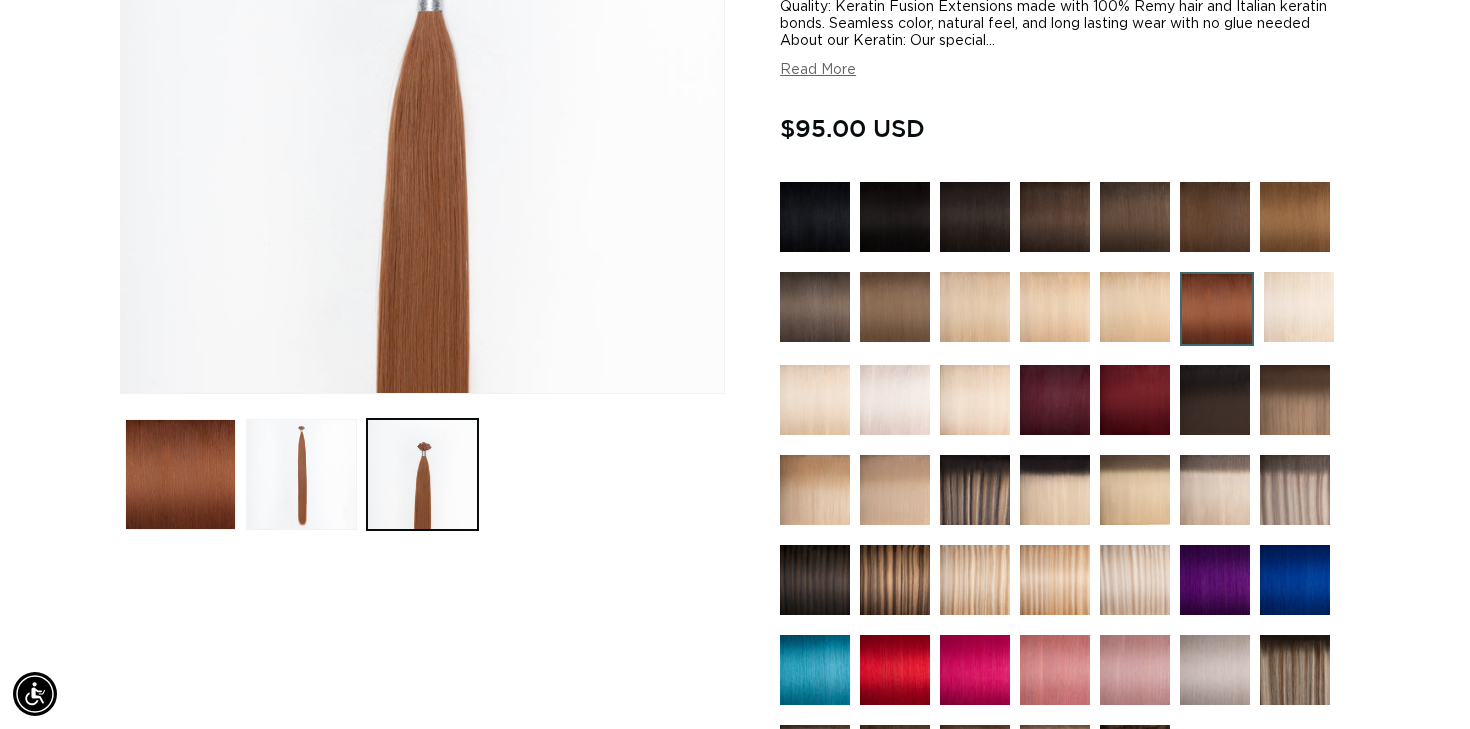 scroll, scrollTop: 448, scrollLeft: 0, axis: vertical 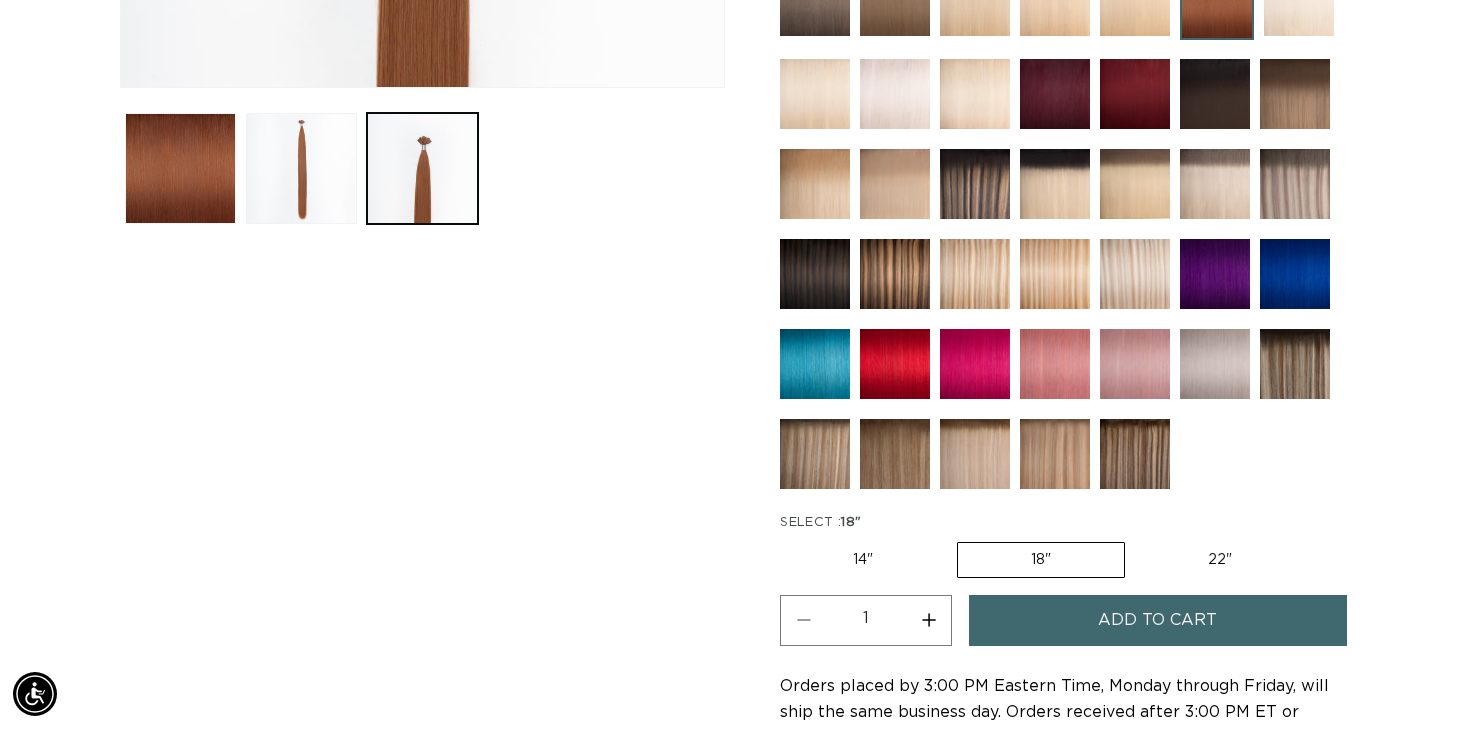 click on "14" Variant sold out or unavailable" at bounding box center (863, 560) 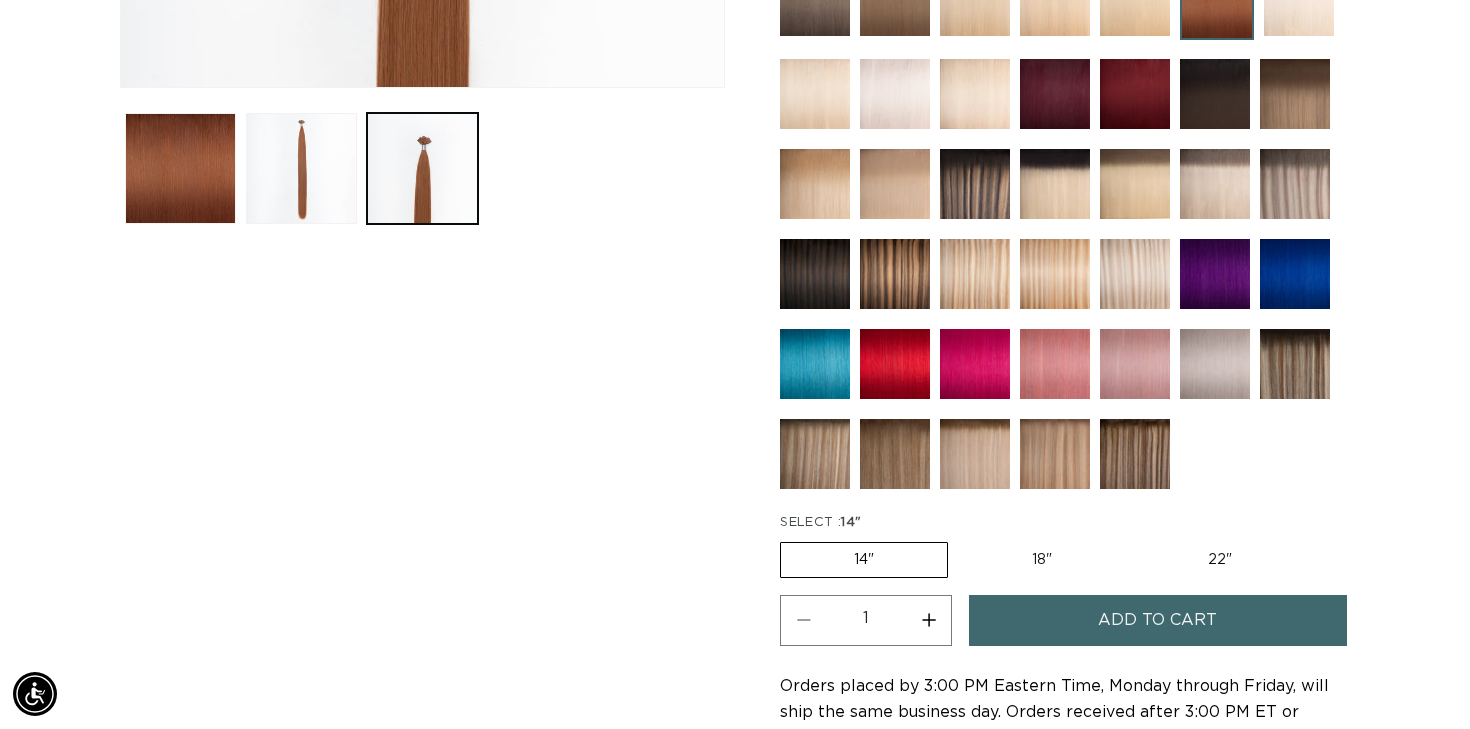scroll, scrollTop: 0, scrollLeft: 1328, axis: horizontal 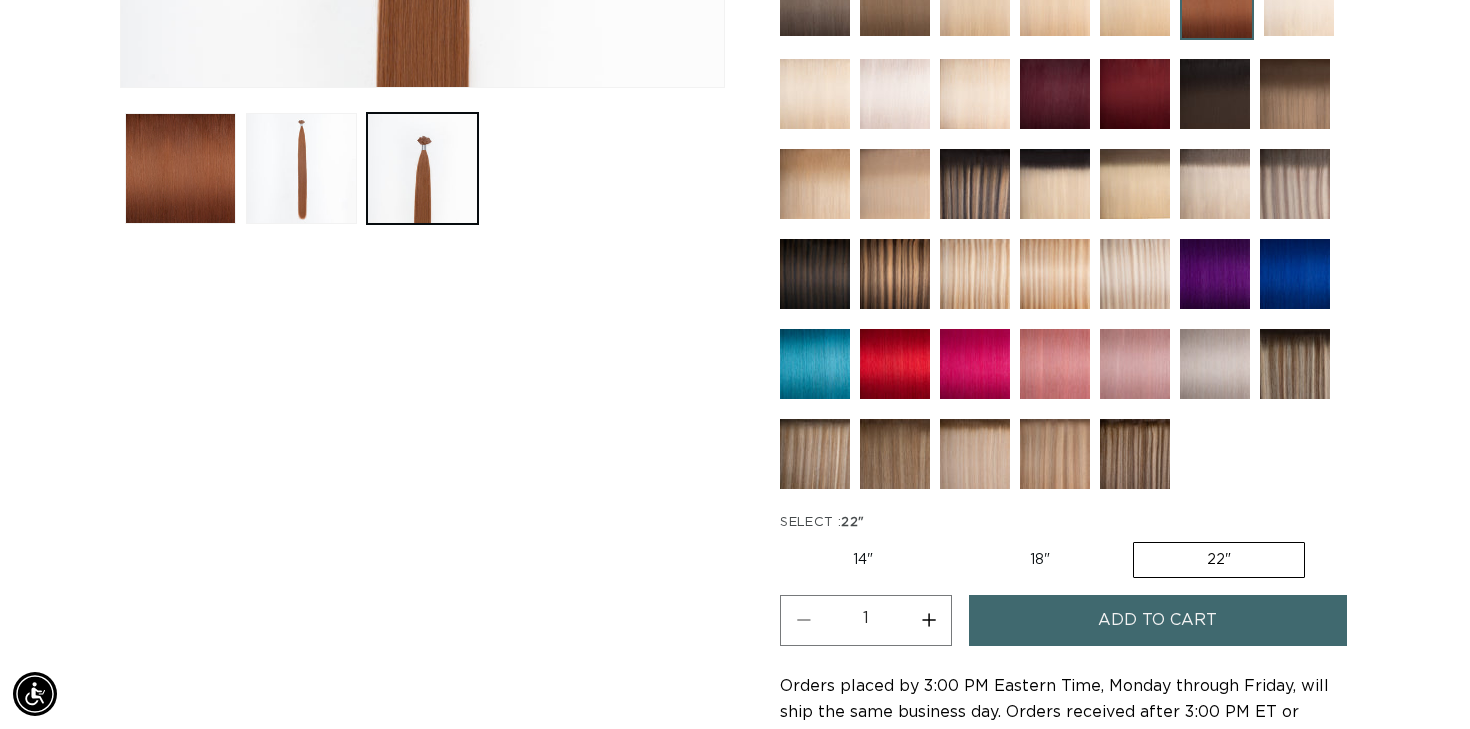click on "18" Variant sold out or unavailable" at bounding box center (1040, 560) 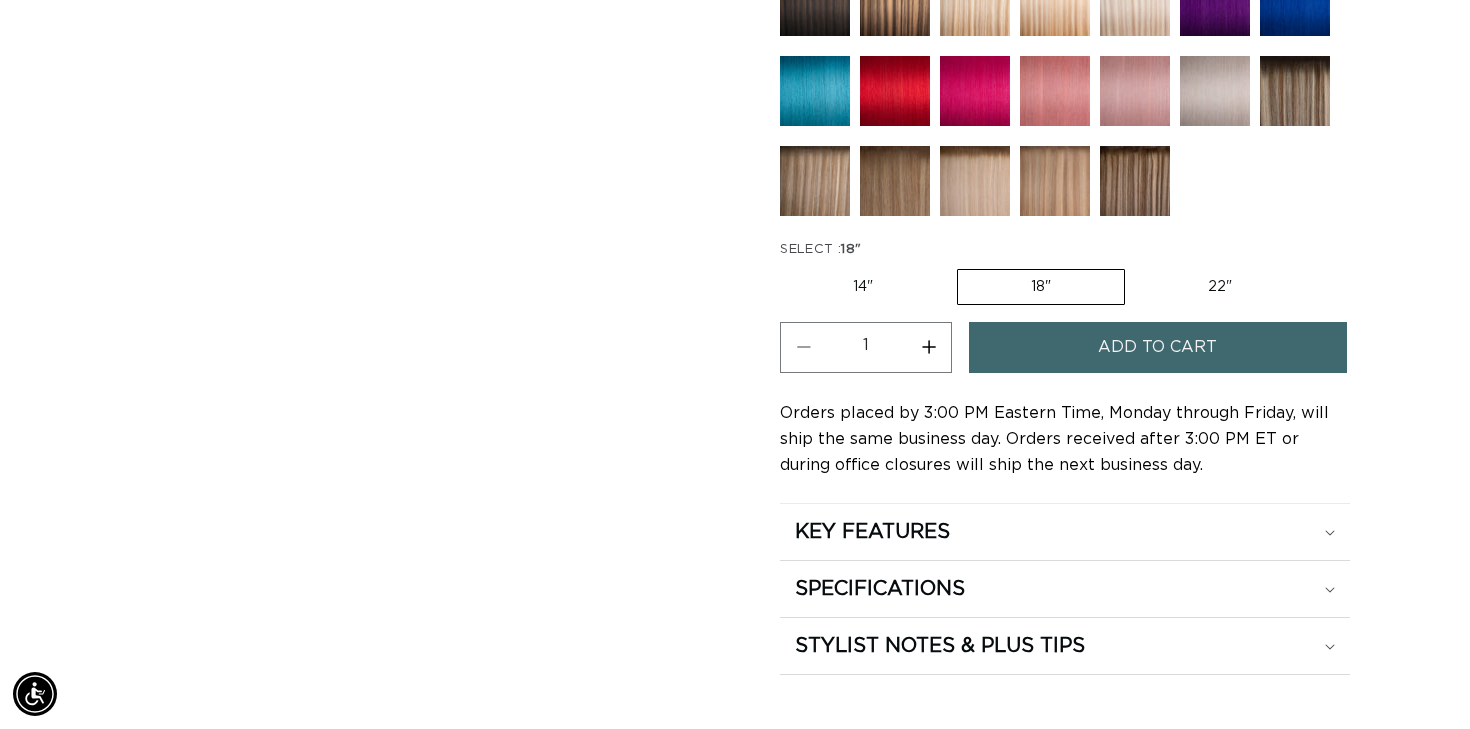 scroll, scrollTop: 1047, scrollLeft: 0, axis: vertical 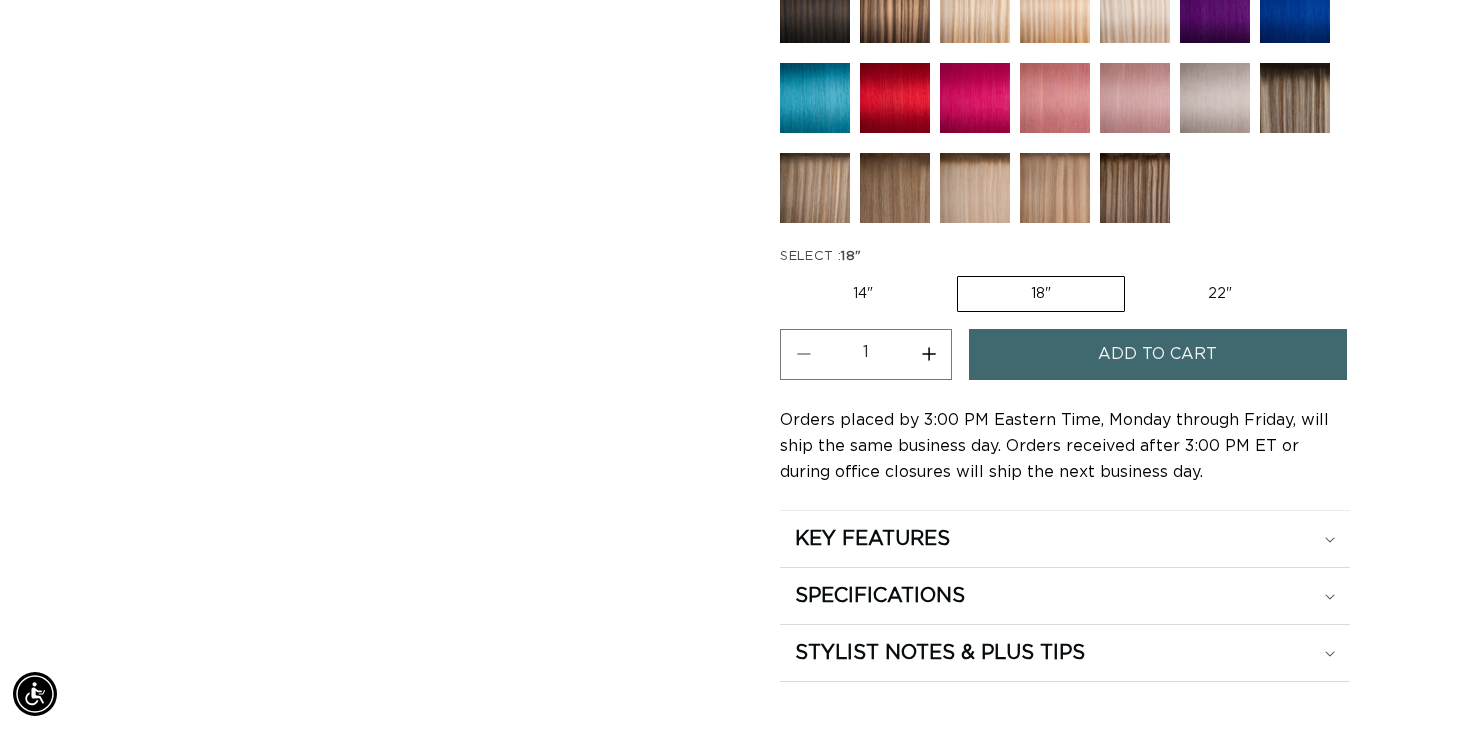 click on "Increase quantity for 33 Copper Red - Keratin Fusion" at bounding box center (928, 354) 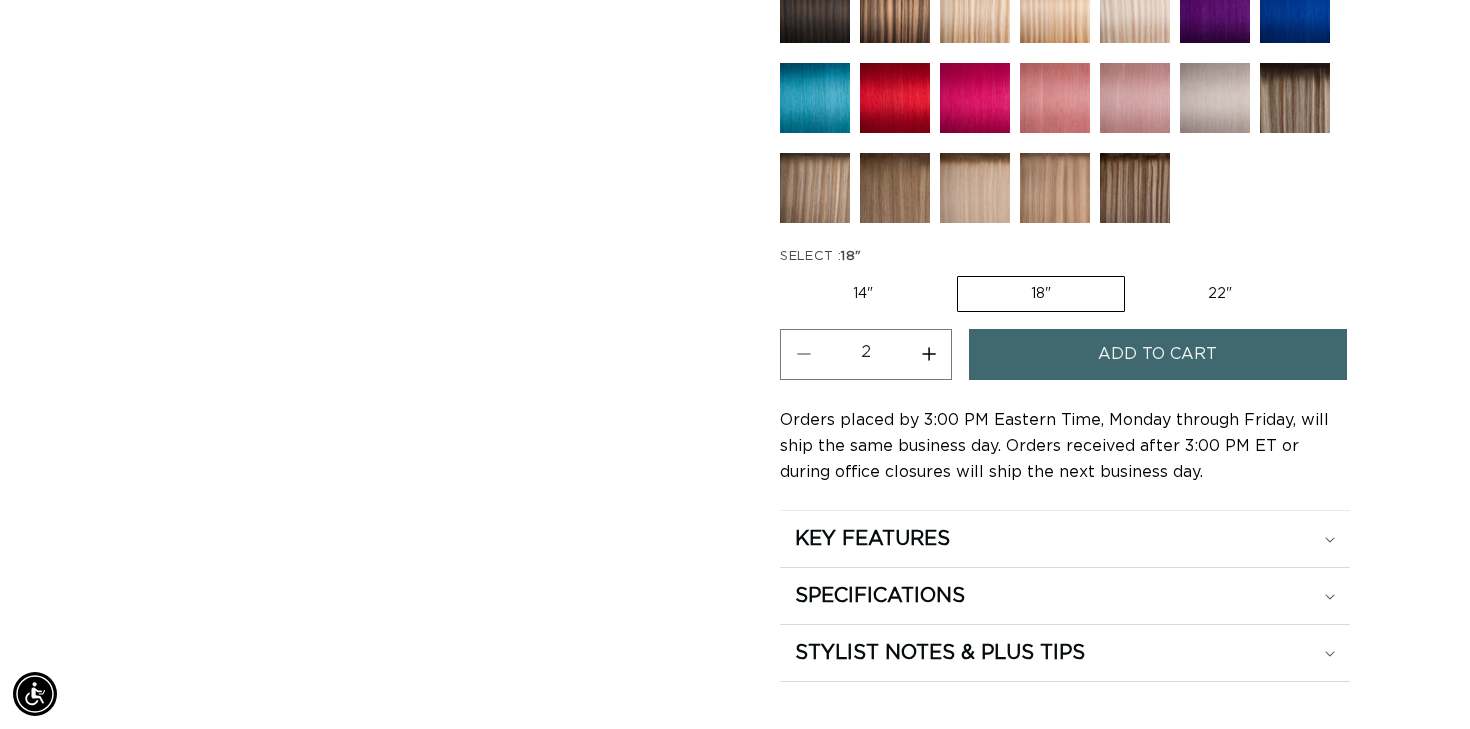 scroll, scrollTop: 0, scrollLeft: 1328, axis: horizontal 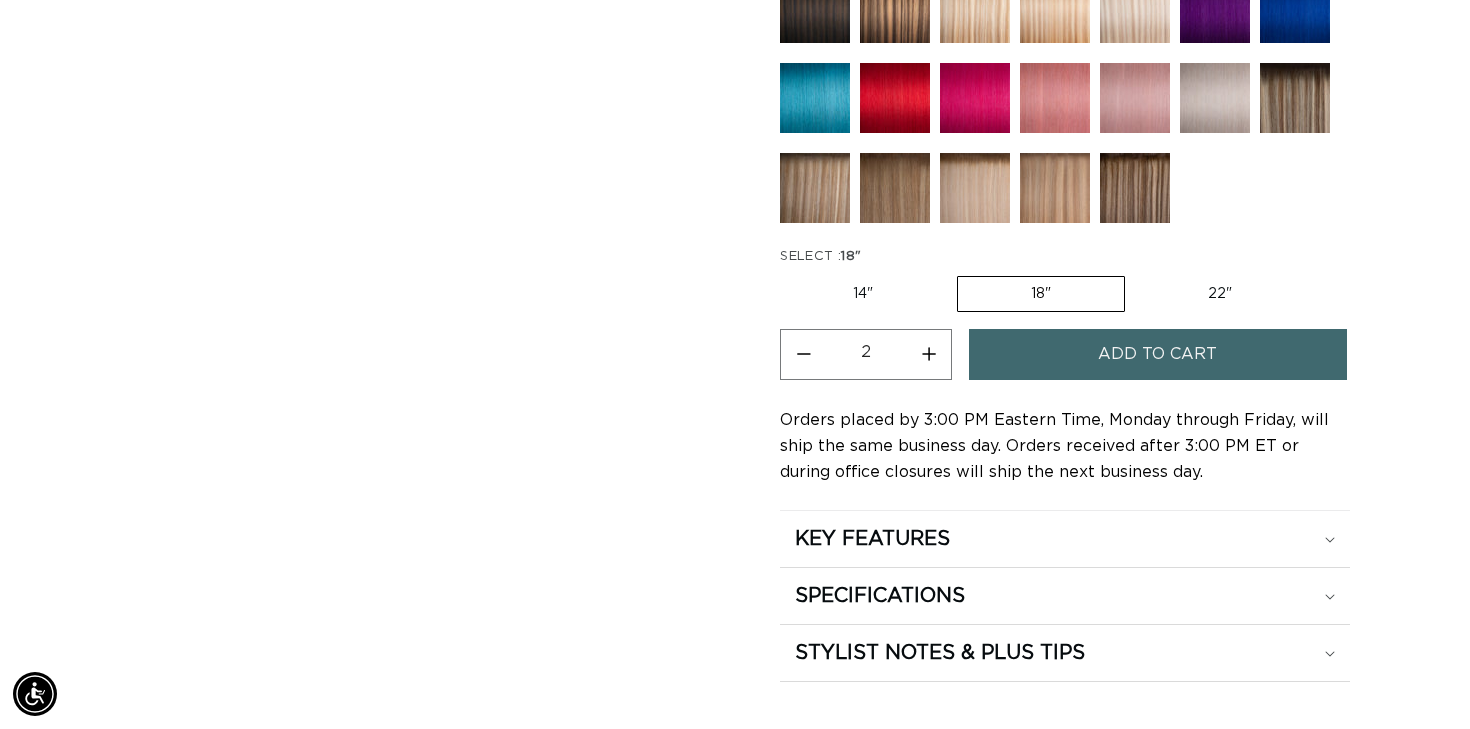 click on "Increase quantity for 33 Copper Red - Keratin Fusion" at bounding box center [928, 354] 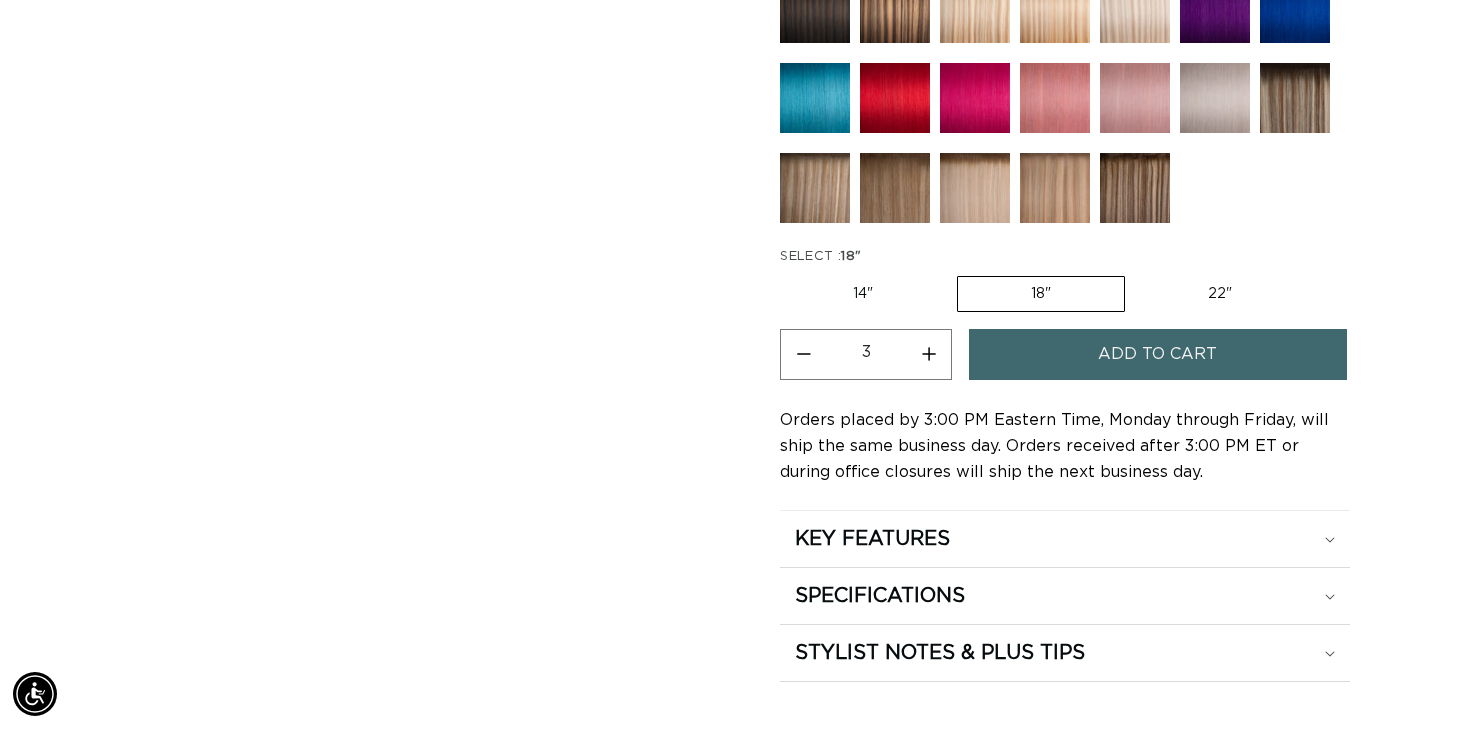 click on "Add to cart" at bounding box center [1158, 354] 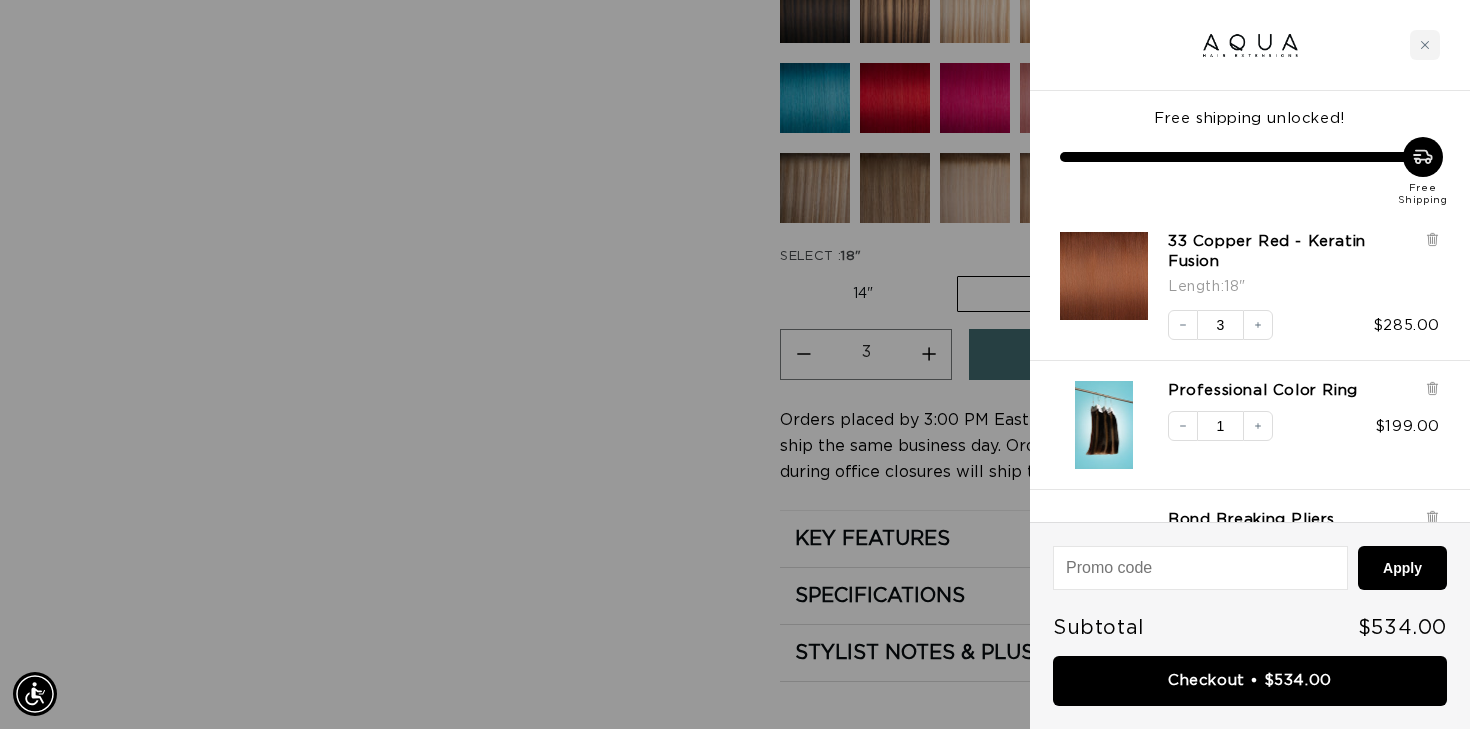 scroll, scrollTop: 0, scrollLeft: 1328, axis: horizontal 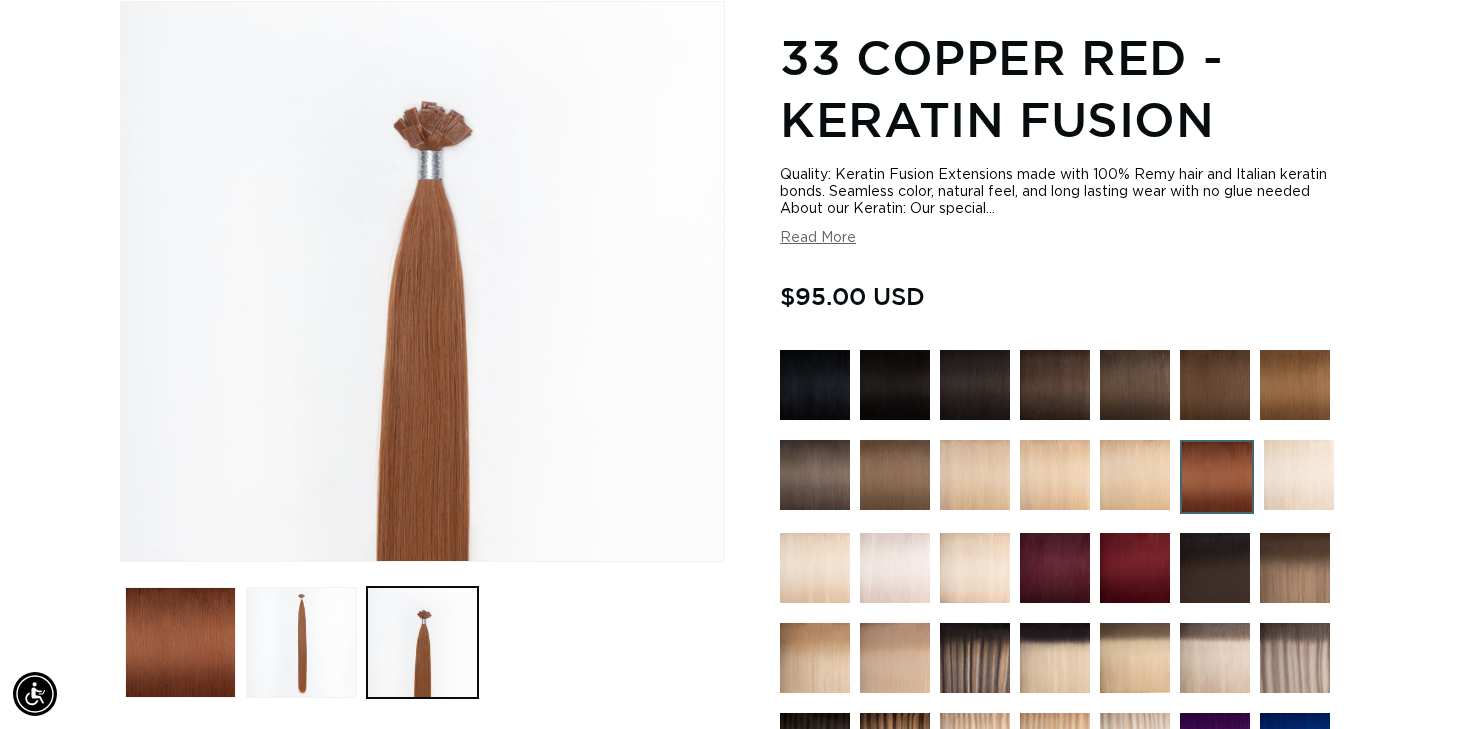 click on "Read More" at bounding box center (818, 238) 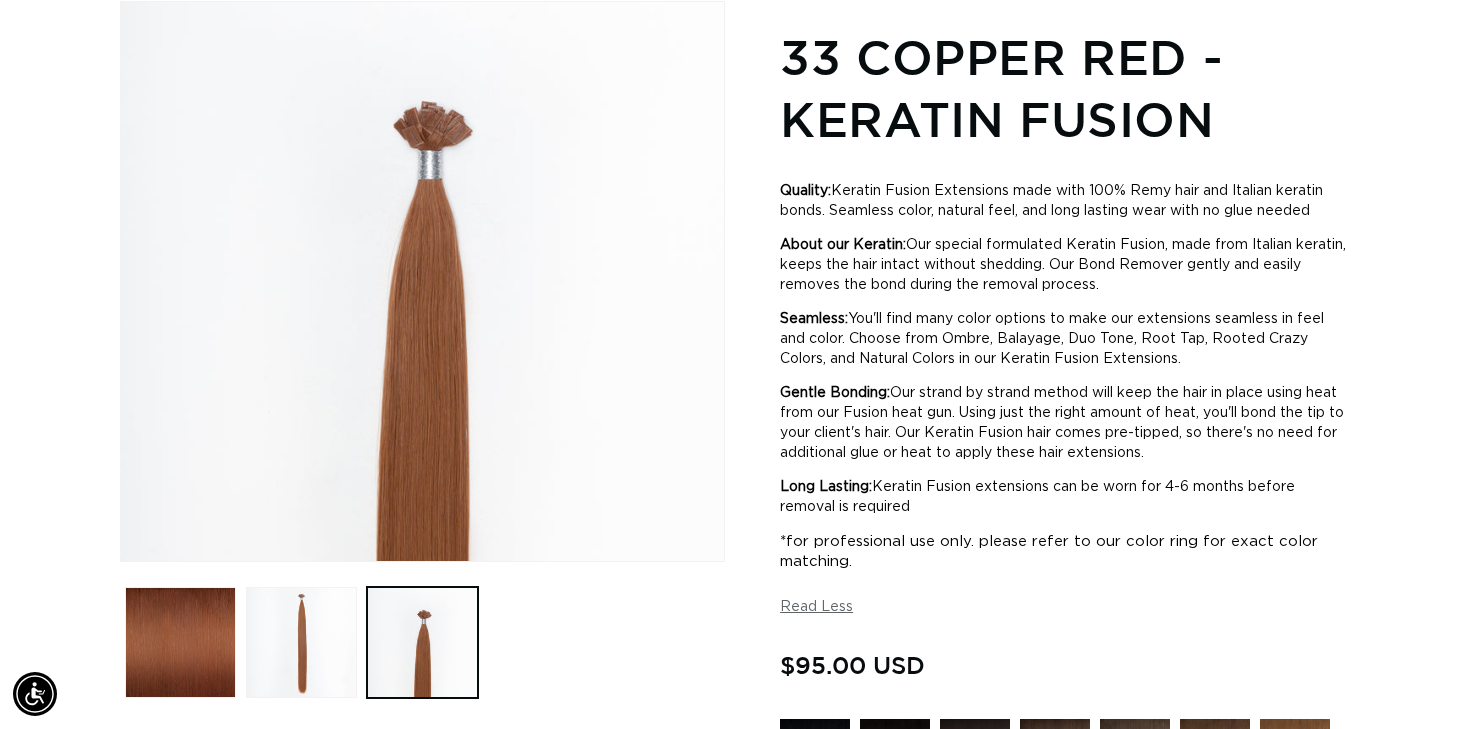 click on "Read Less" at bounding box center [816, 607] 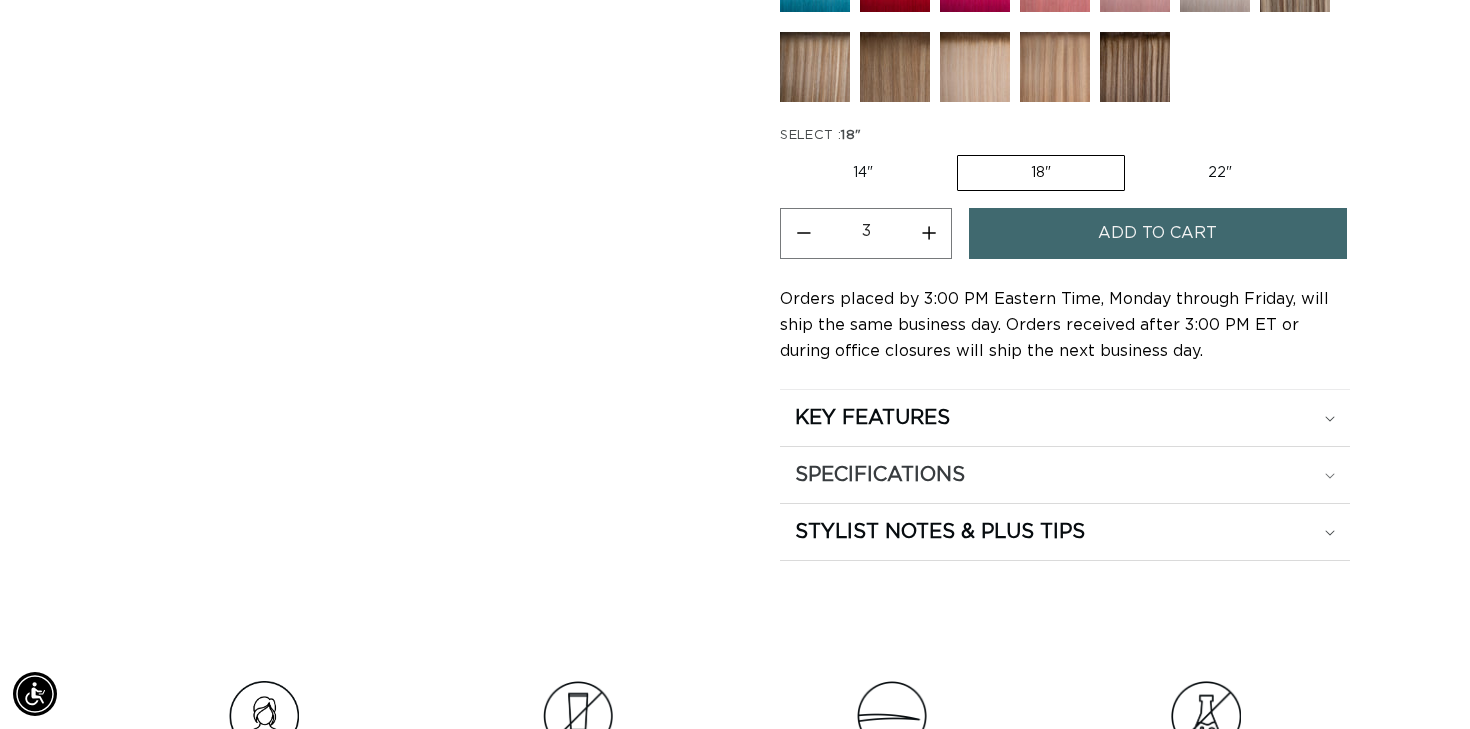click on "SPECIFICATIONS" at bounding box center (1065, 418) 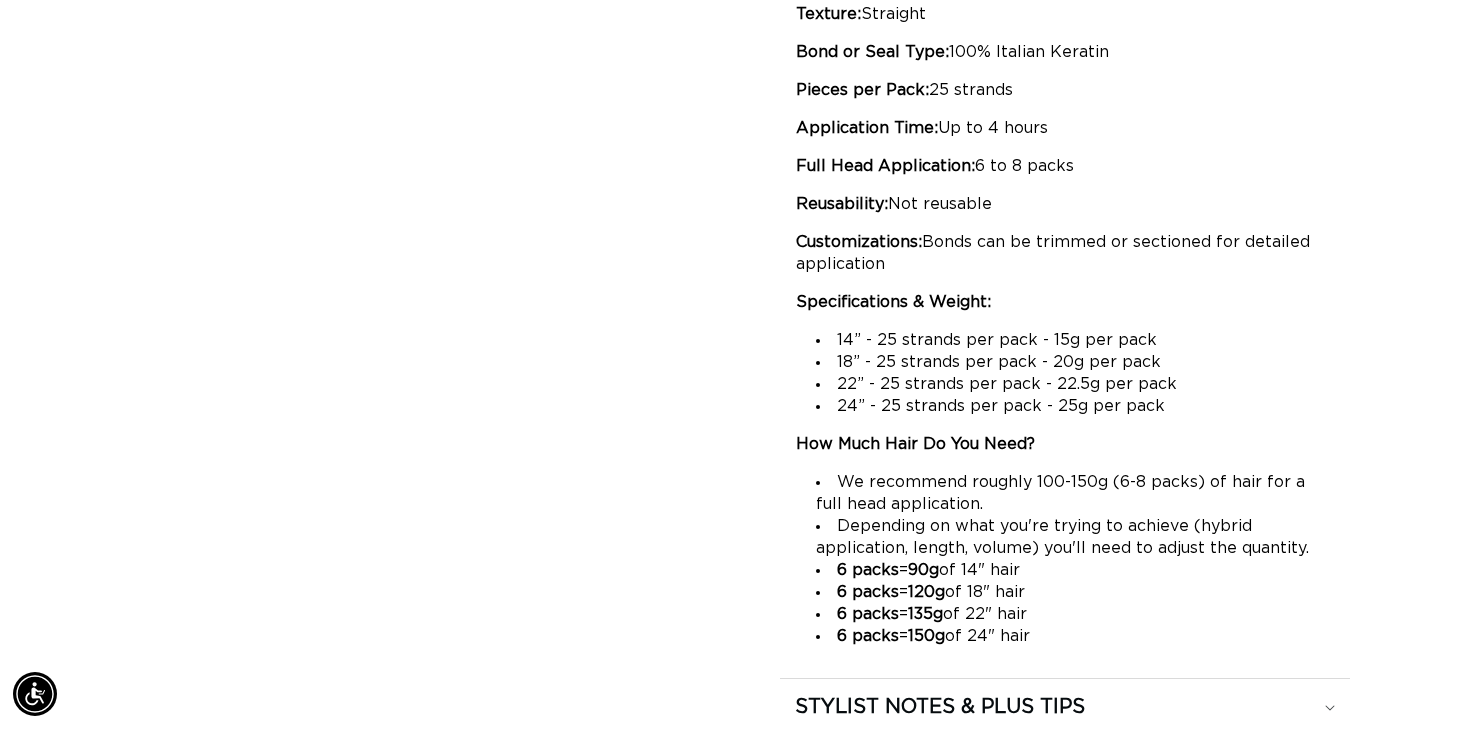 scroll, scrollTop: 0, scrollLeft: 0, axis: both 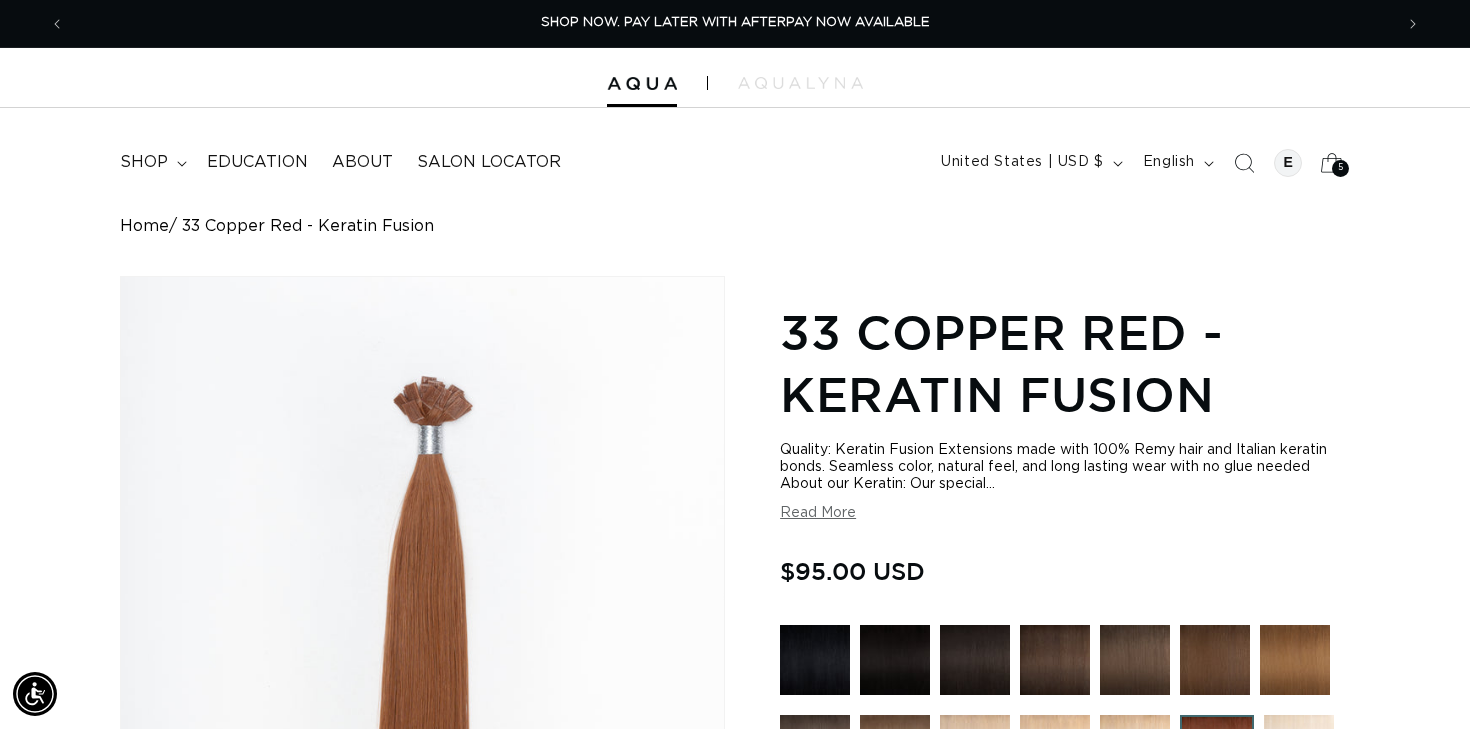 click 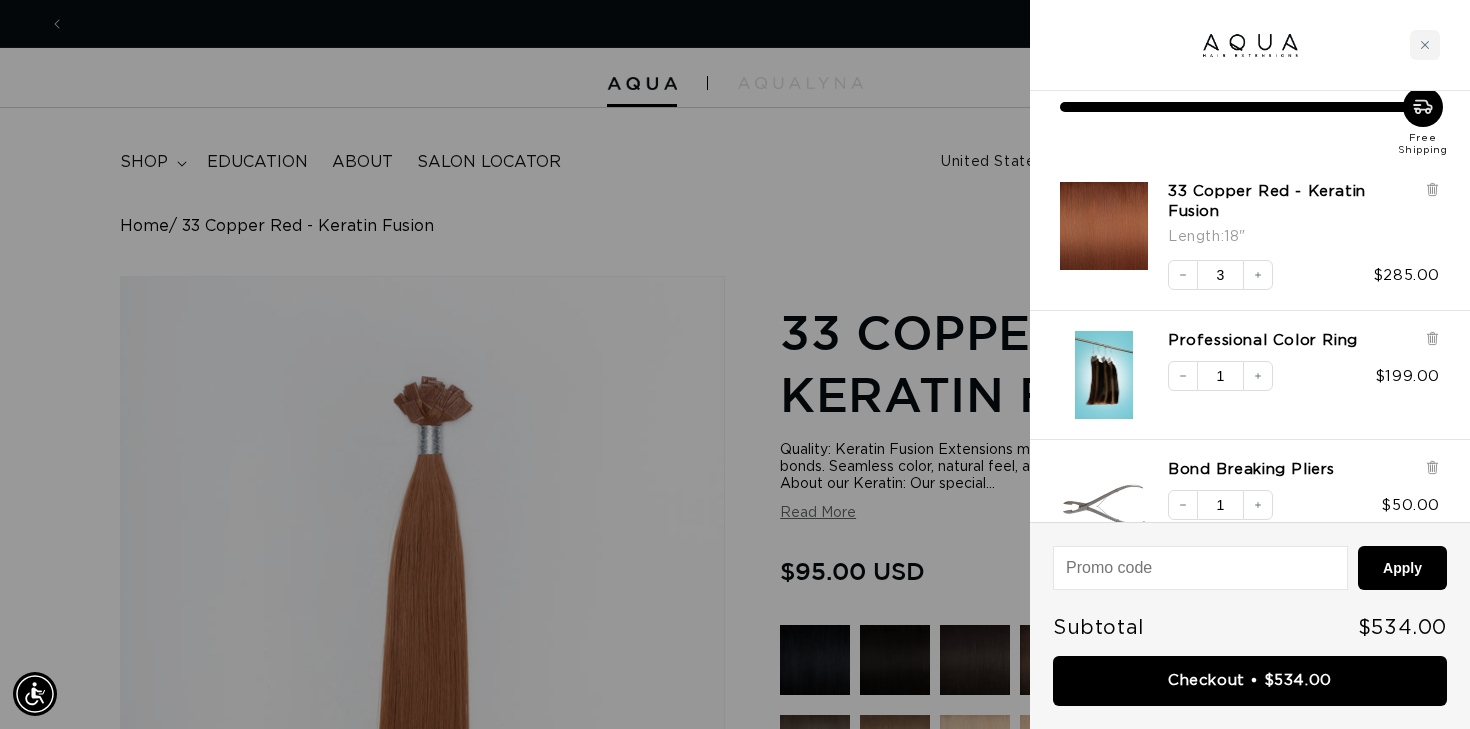 scroll, scrollTop: 51, scrollLeft: 0, axis: vertical 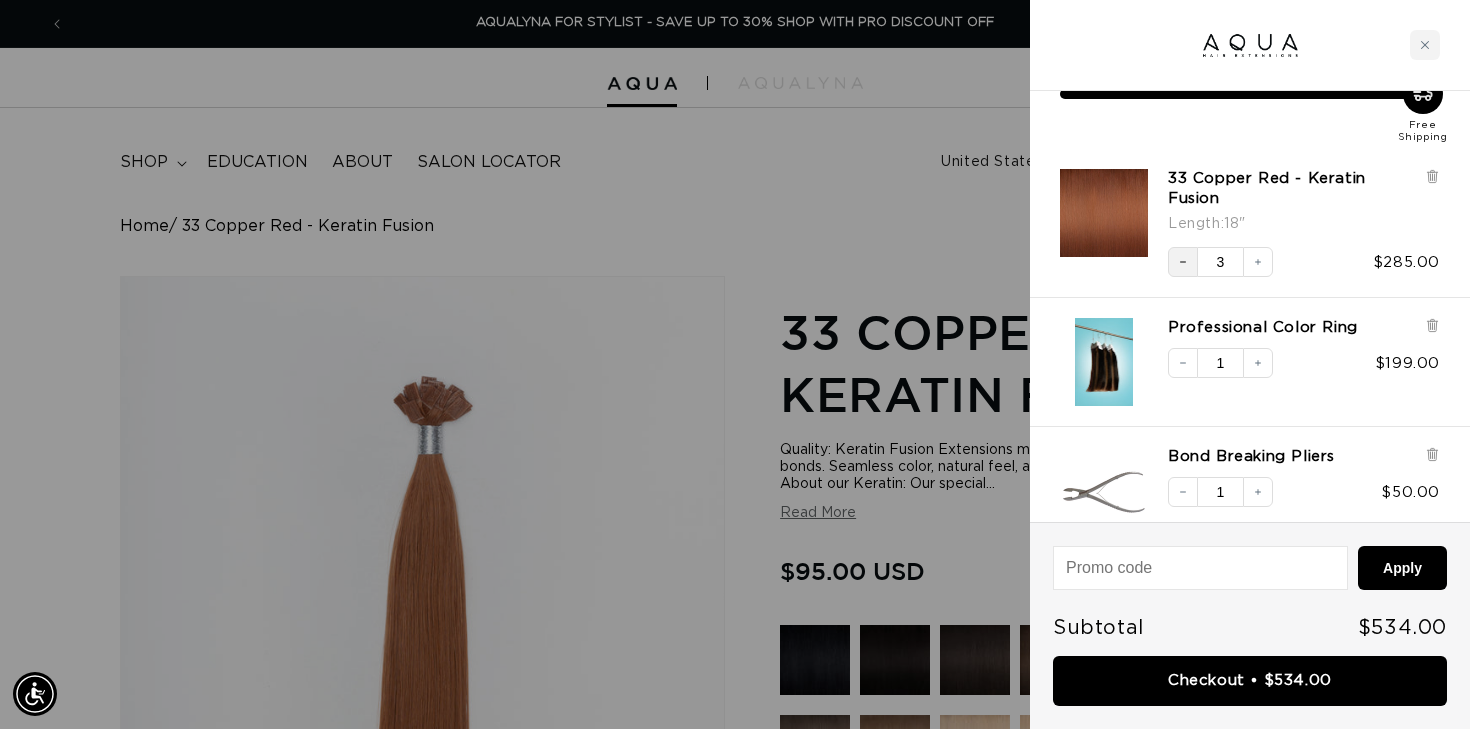 click on "Decrease quantity" at bounding box center [1183, 262] 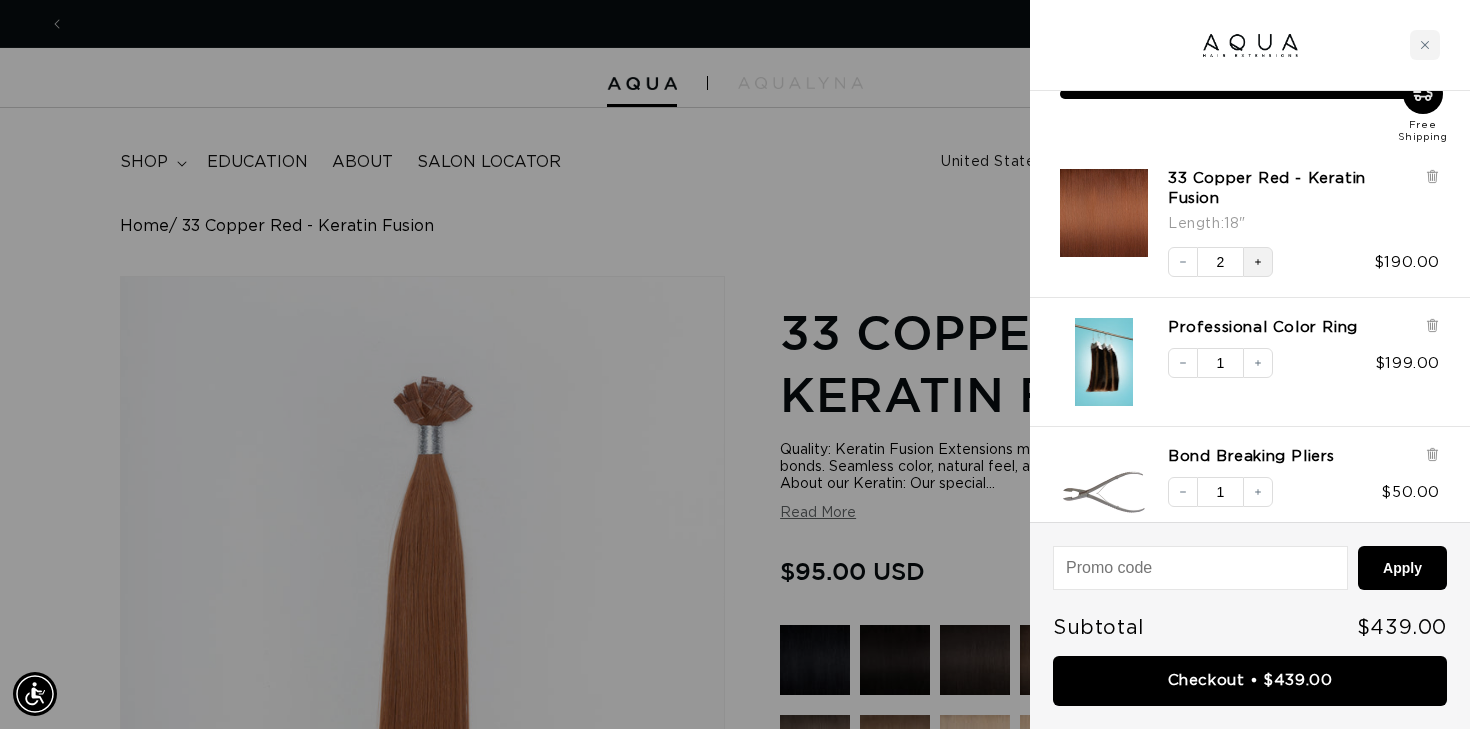 scroll, scrollTop: 0, scrollLeft: 2656, axis: horizontal 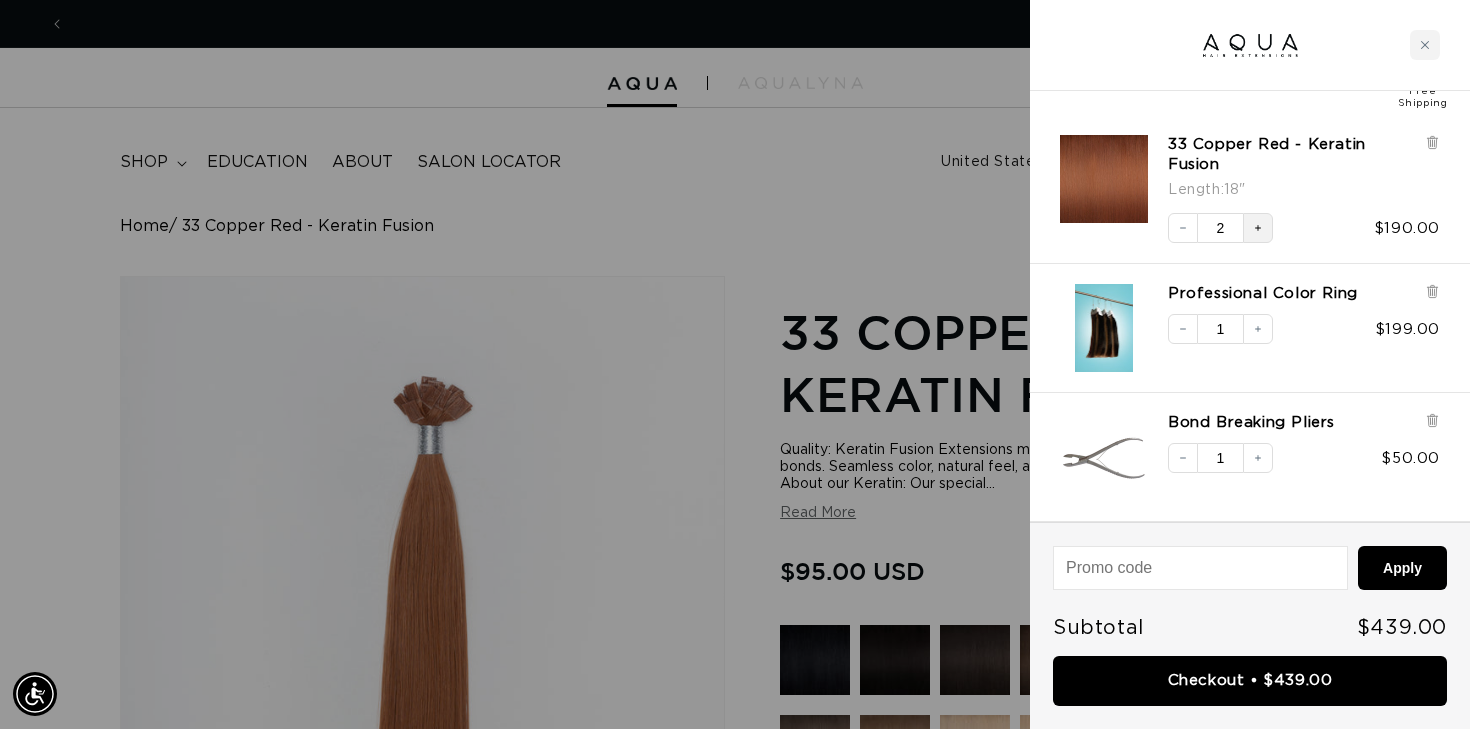 click on "Increase quantity" at bounding box center [1258, 228] 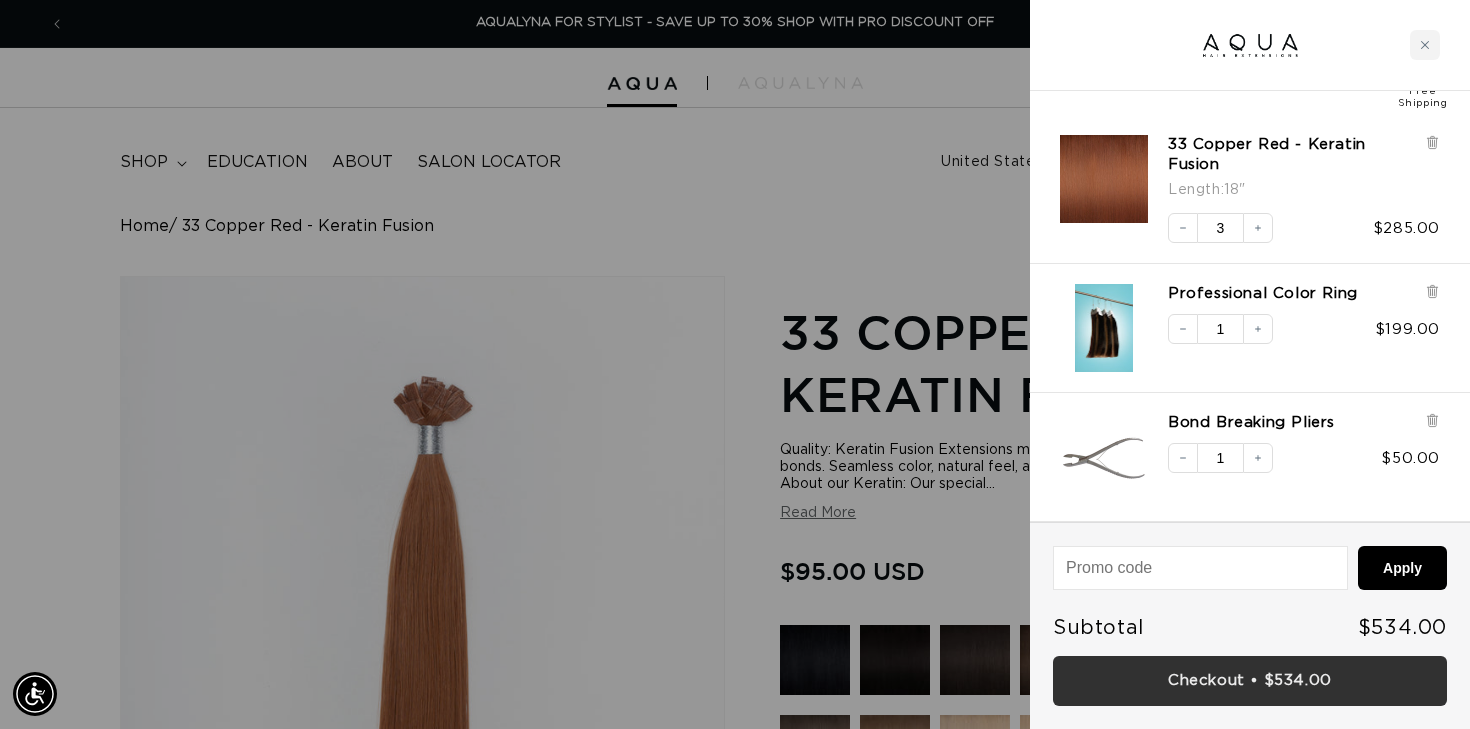 click on "Checkout • $534.00" at bounding box center (1250, 681) 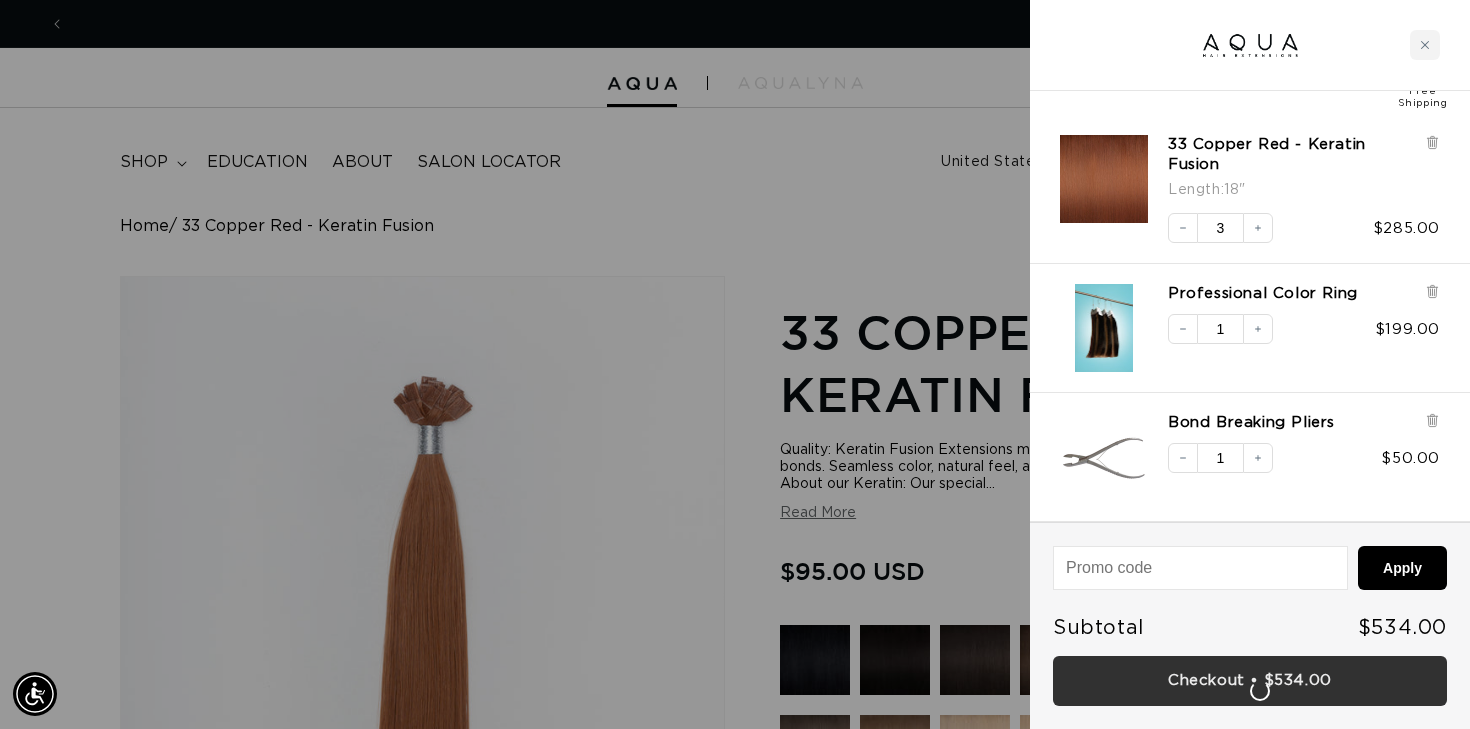 scroll, scrollTop: 0, scrollLeft: 0, axis: both 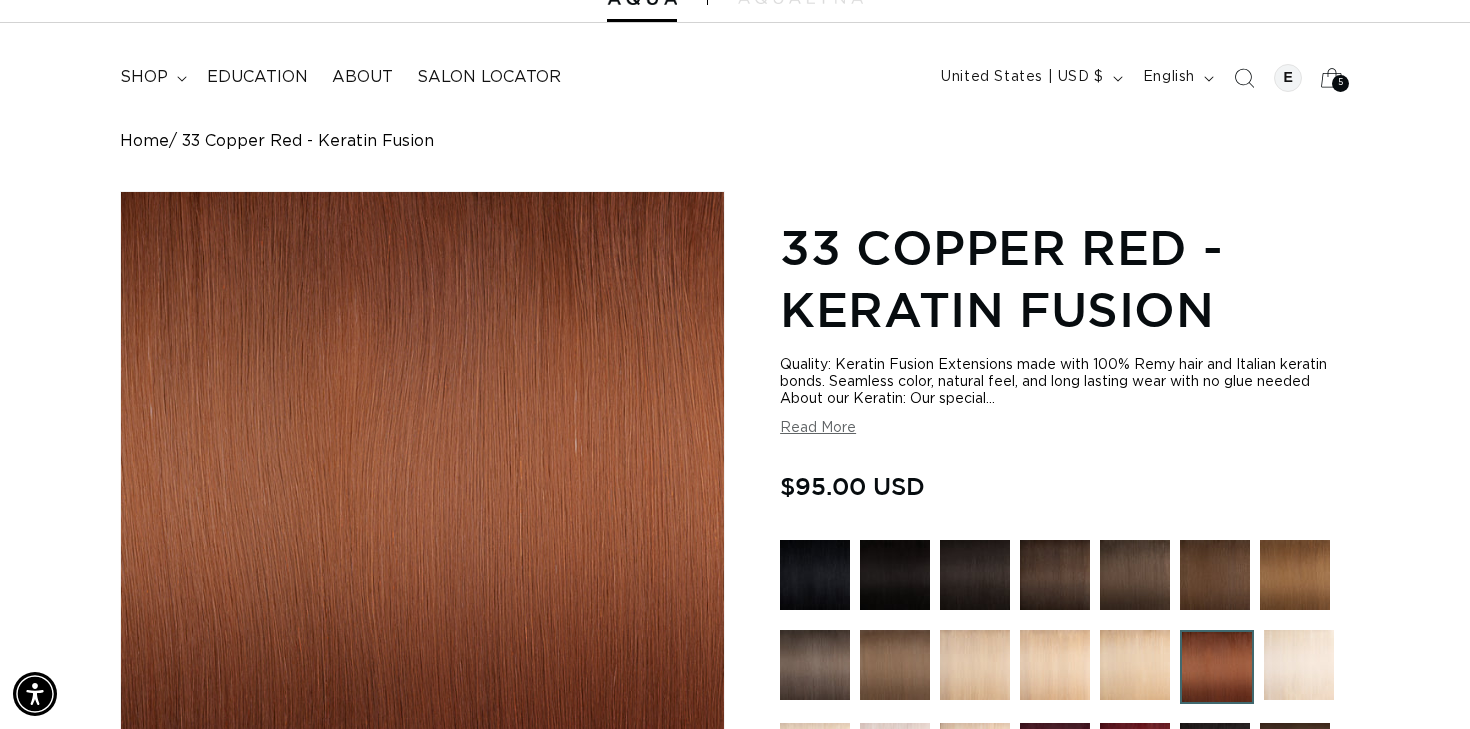 click on "5" at bounding box center (1341, 83) 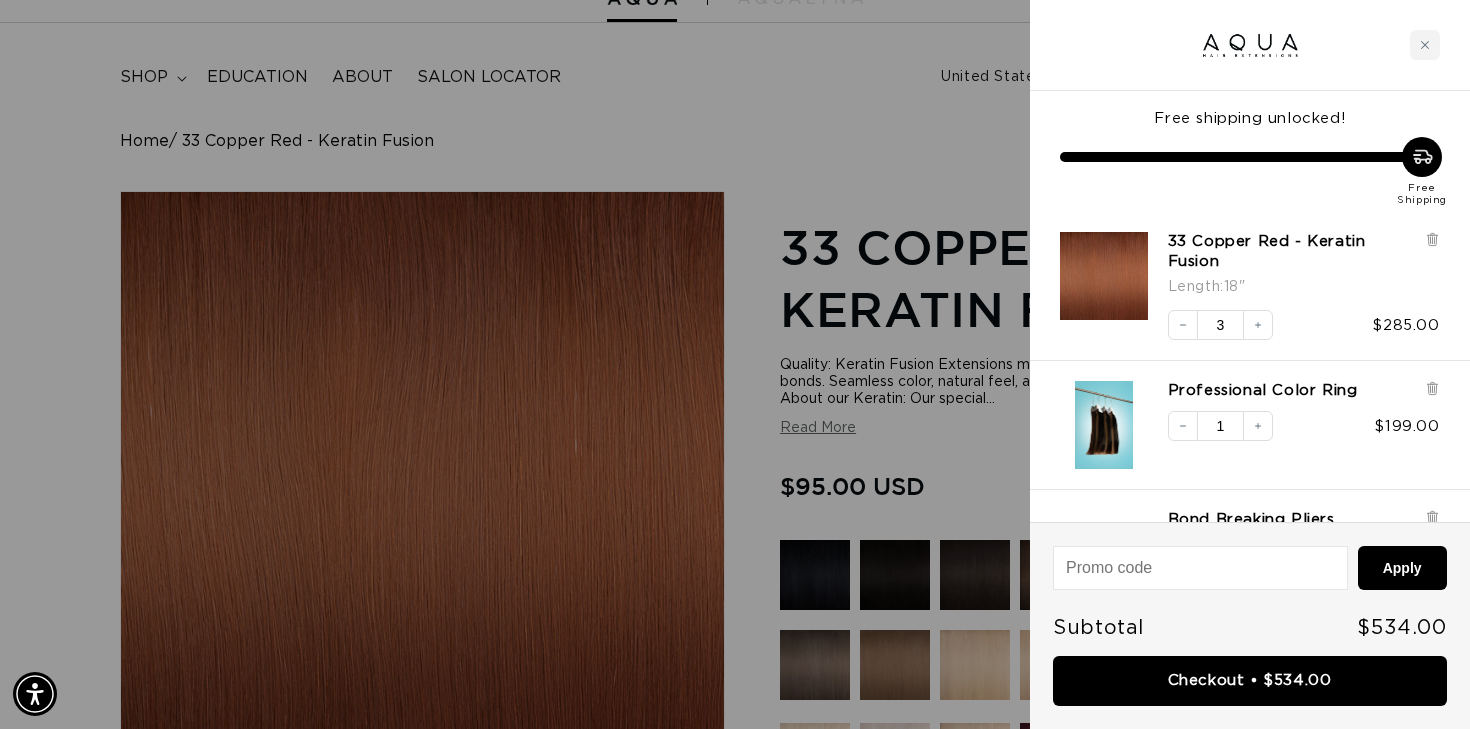 scroll, scrollTop: 0, scrollLeft: 1328, axis: horizontal 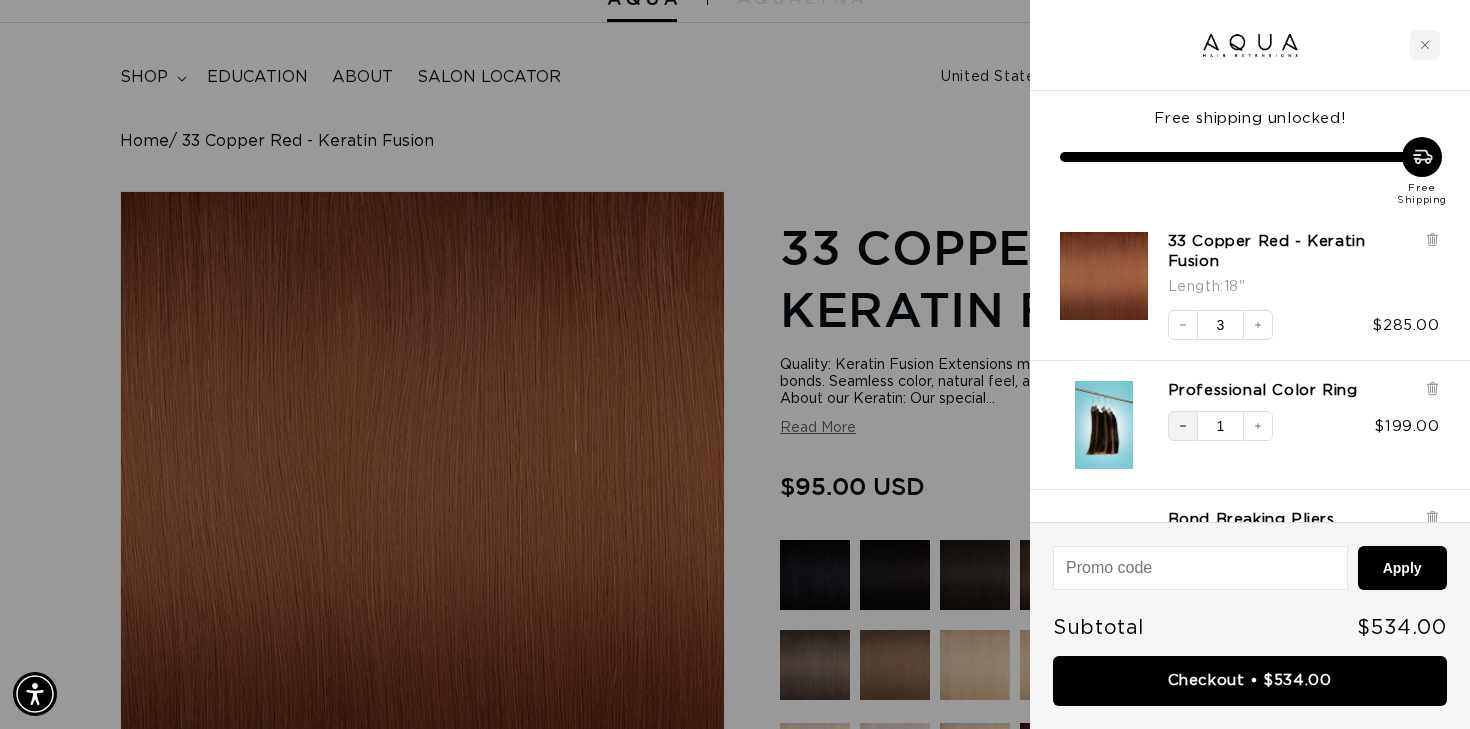 click 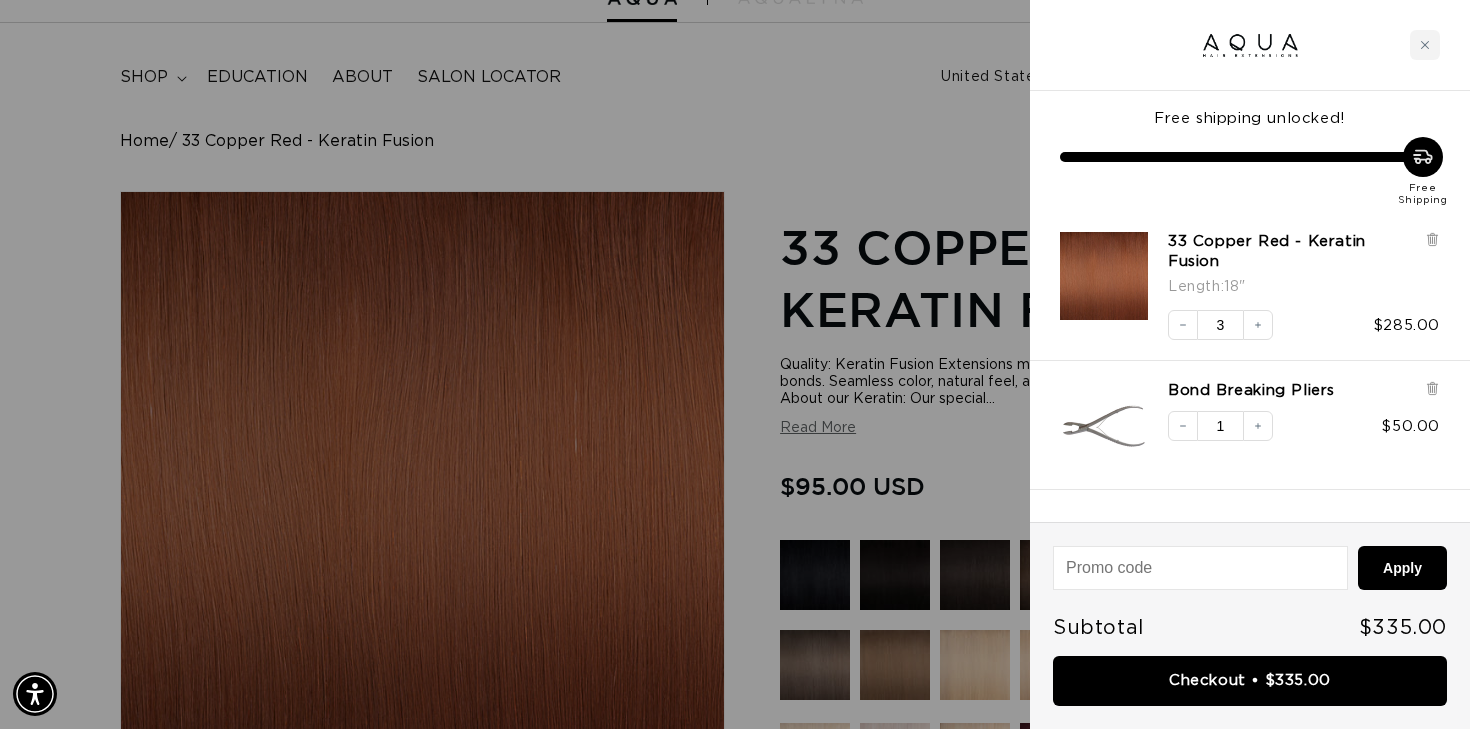 click 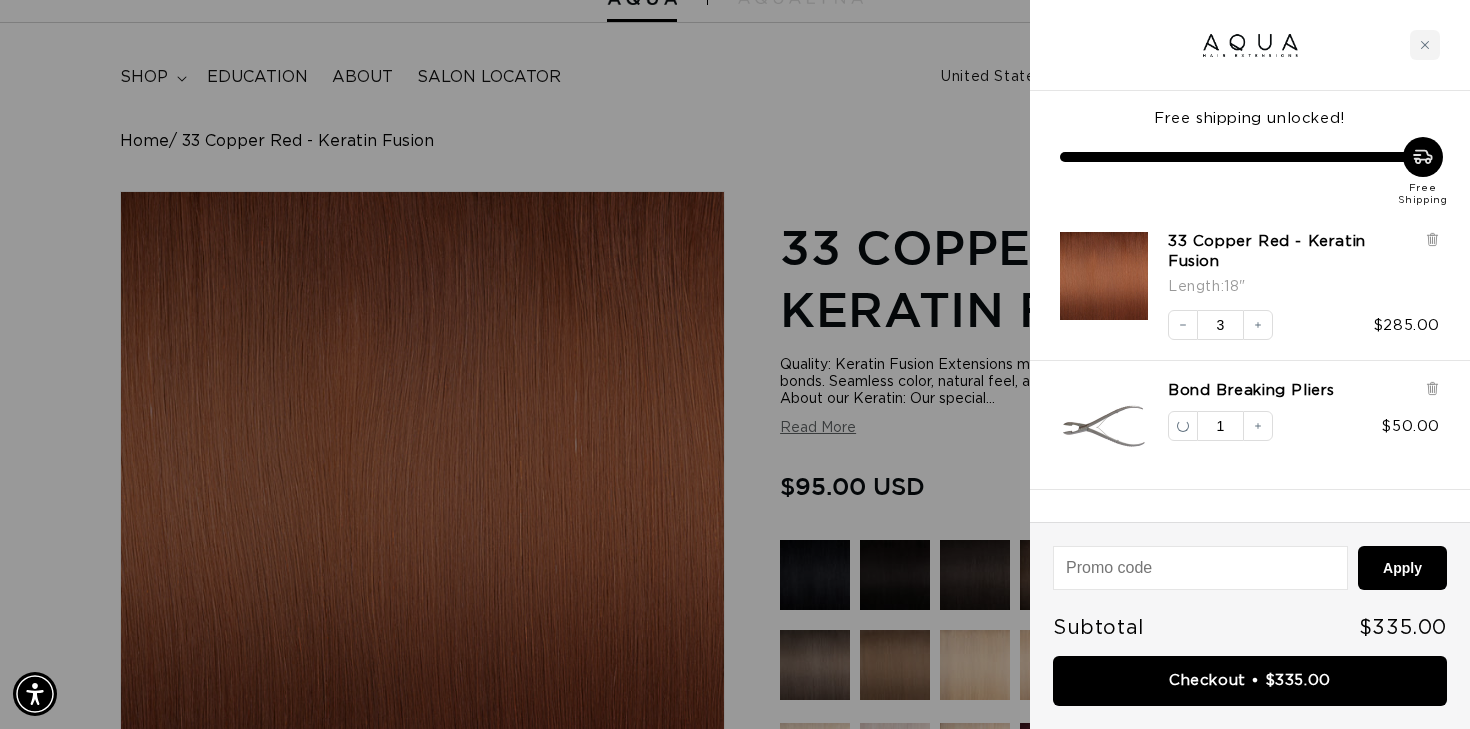 scroll, scrollTop: 0, scrollLeft: 2656, axis: horizontal 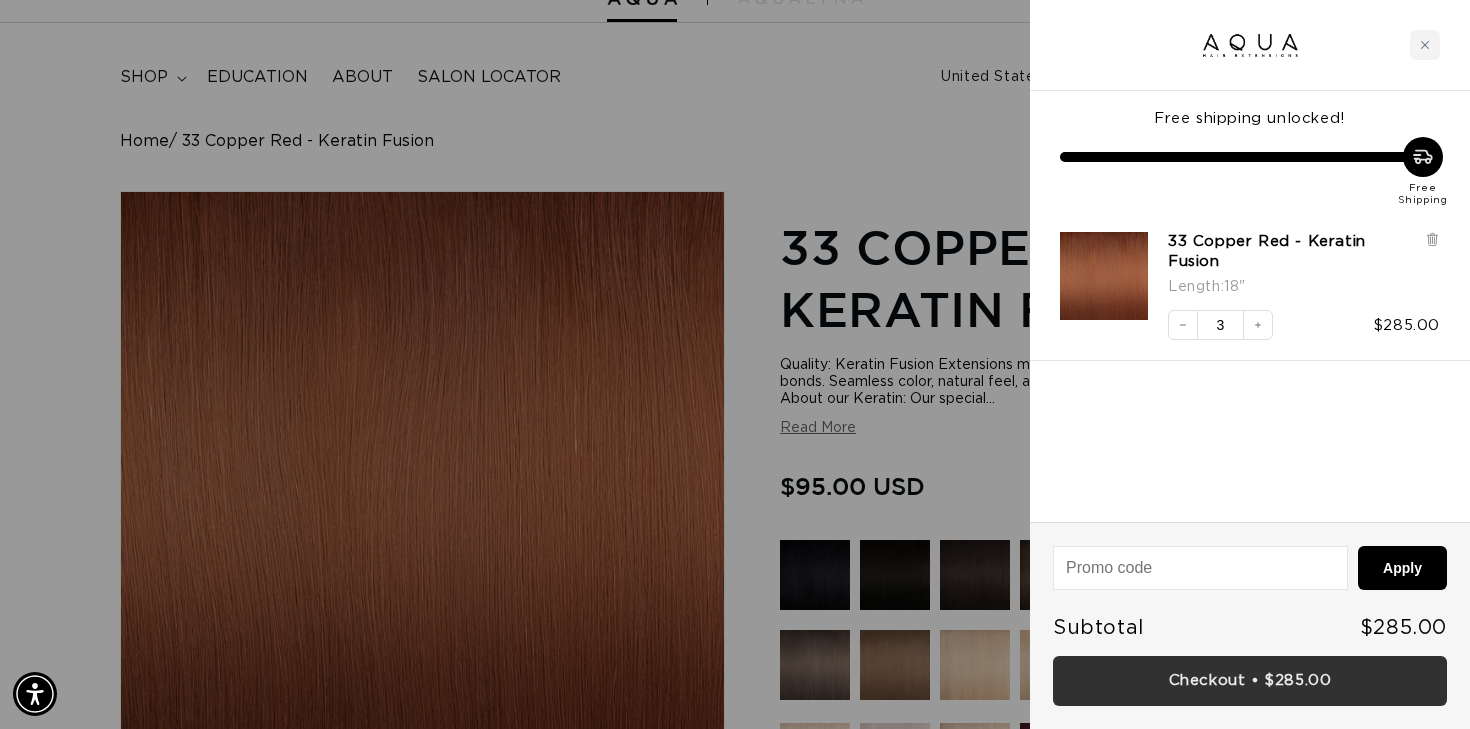 click on "Checkout • $285.00" at bounding box center (1250, 681) 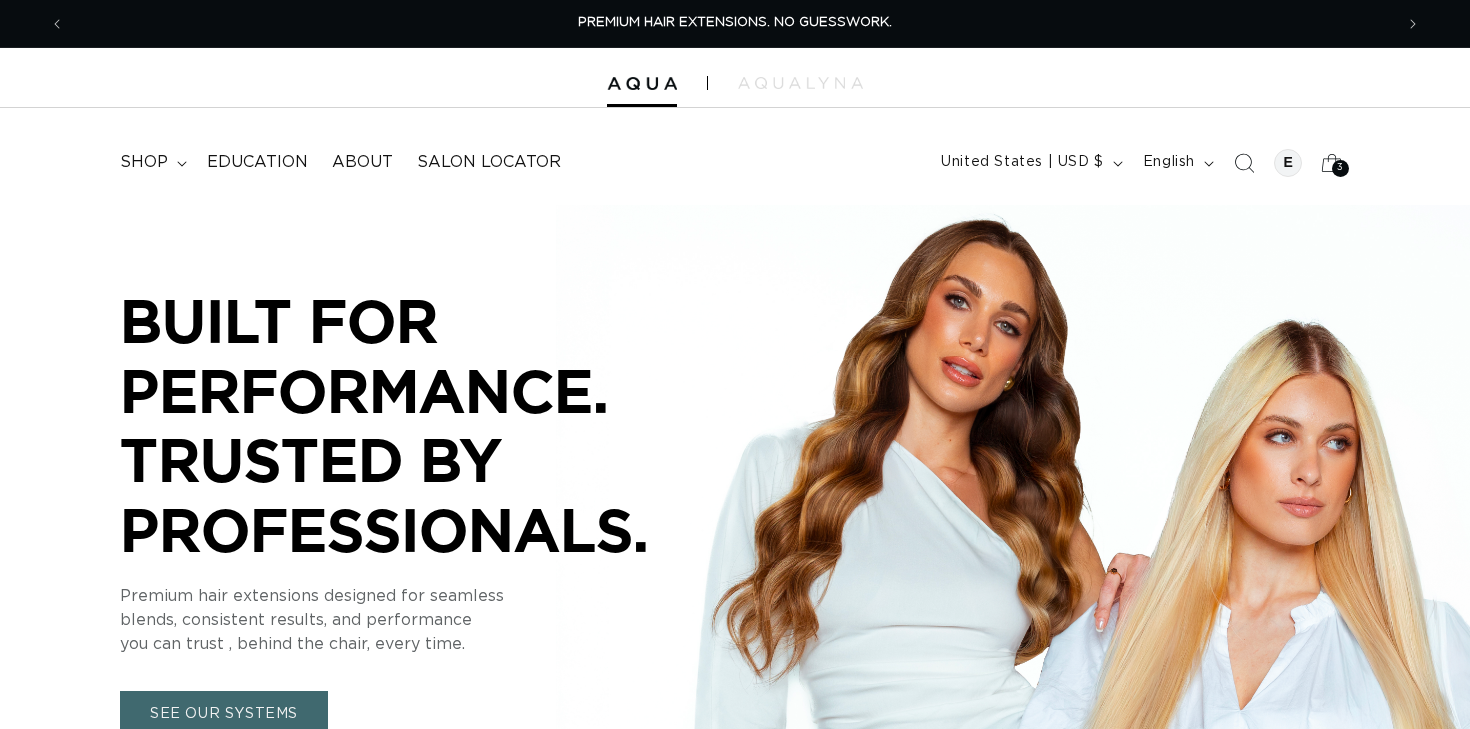 scroll, scrollTop: 0, scrollLeft: 0, axis: both 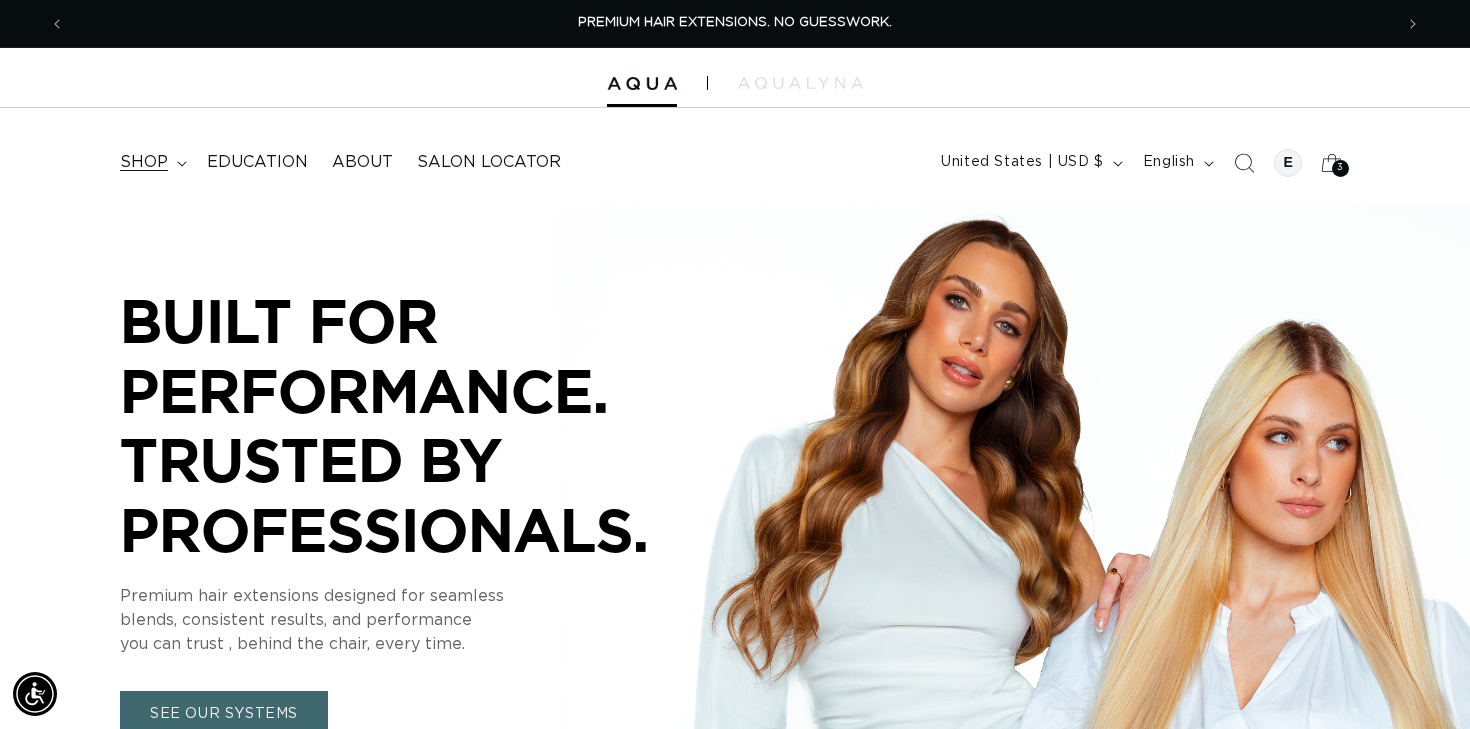 click on "shop" at bounding box center [144, 162] 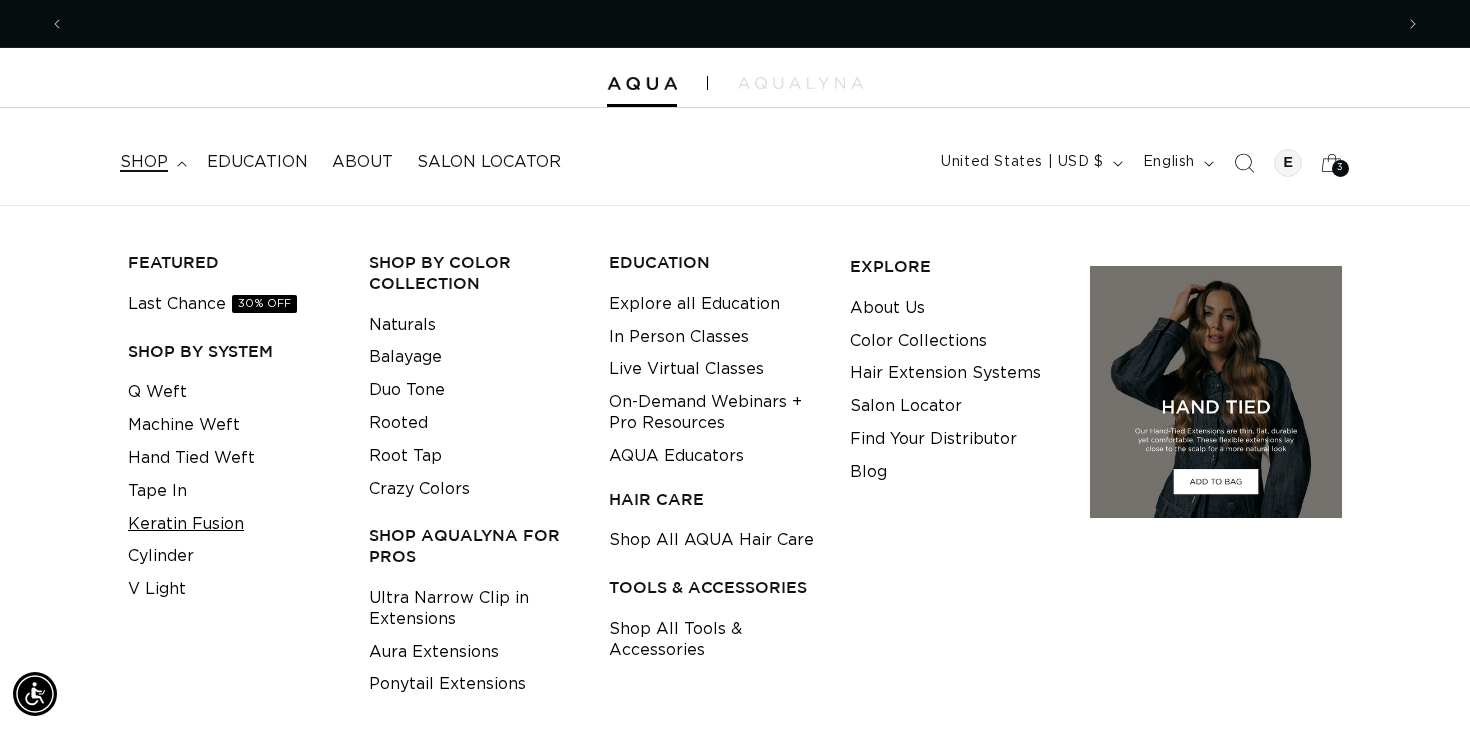 scroll, scrollTop: 0, scrollLeft: 1328, axis: horizontal 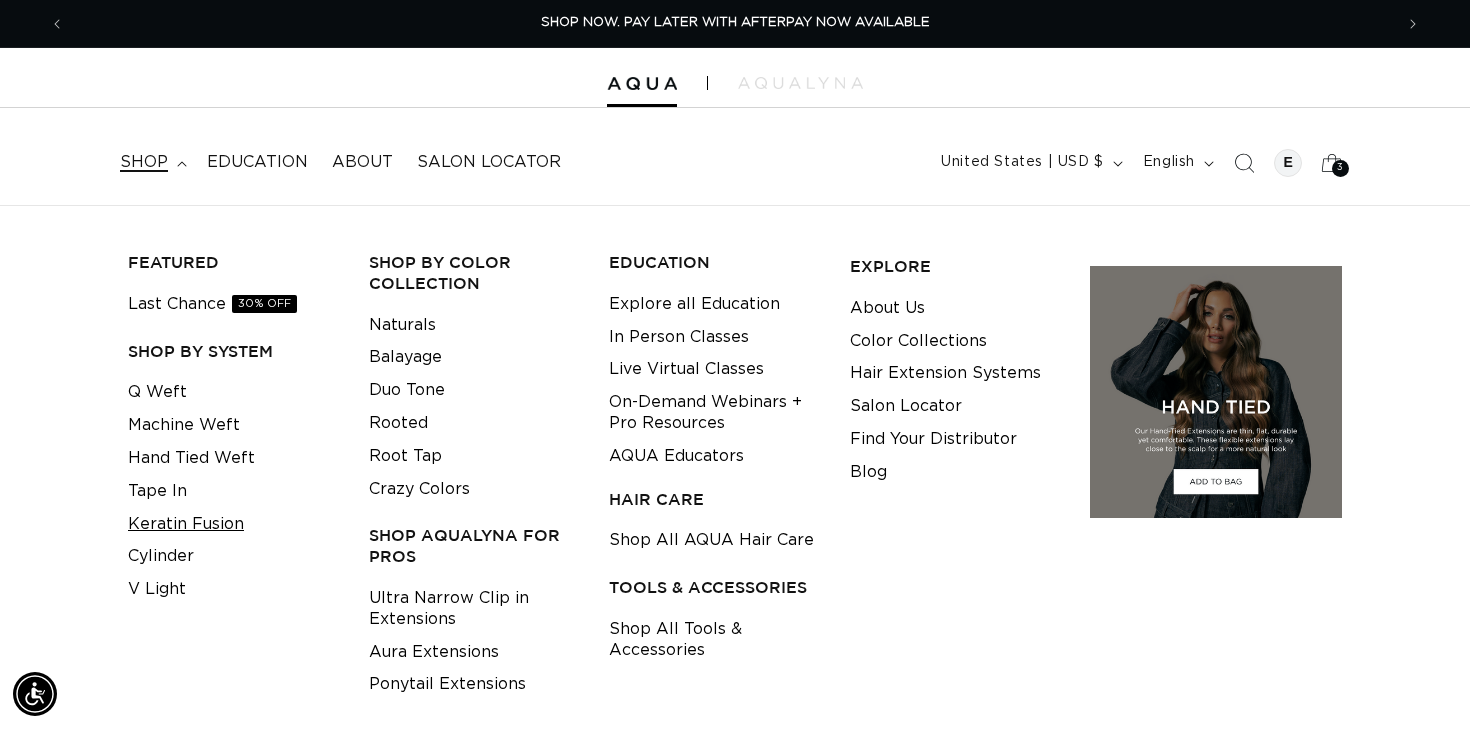 click on "Keratin Fusion" at bounding box center (186, 524) 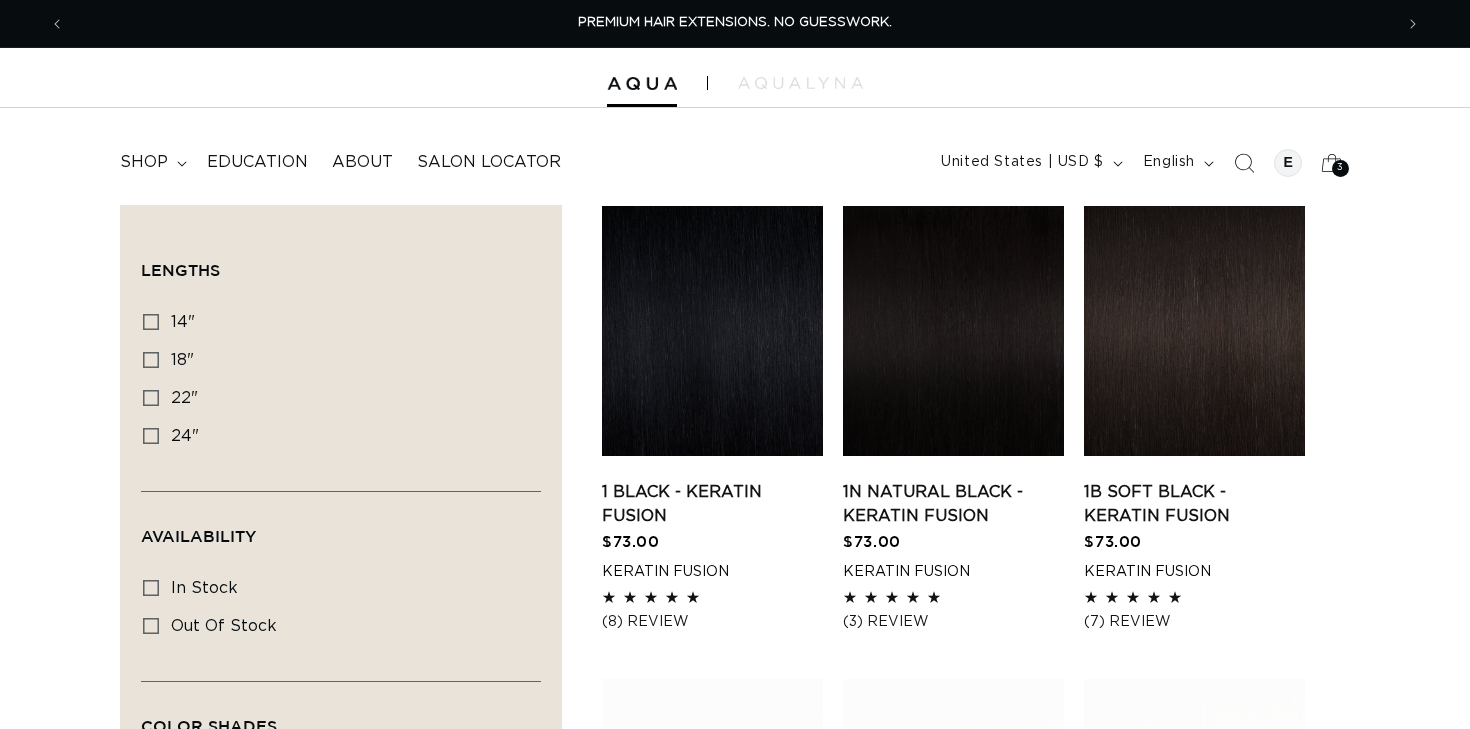 scroll, scrollTop: 0, scrollLeft: 0, axis: both 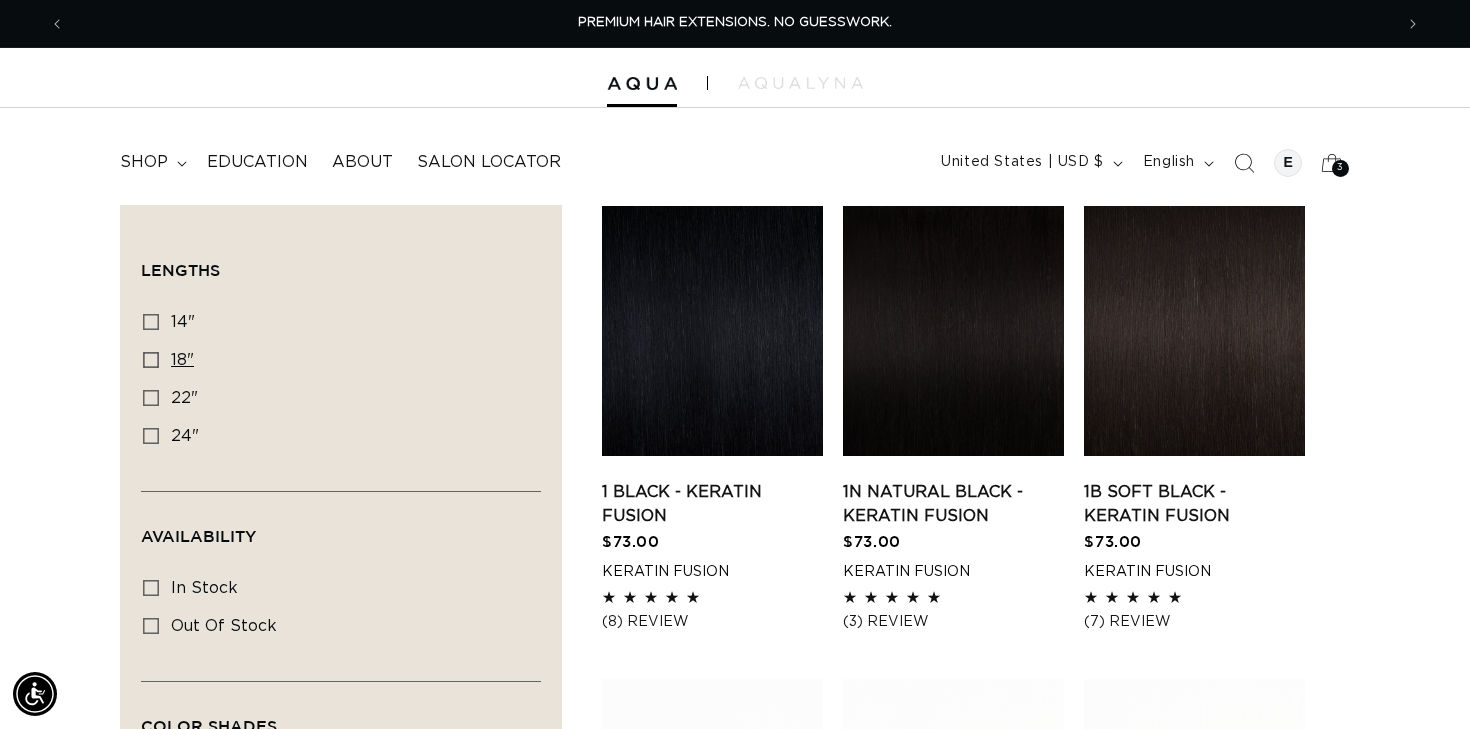 click 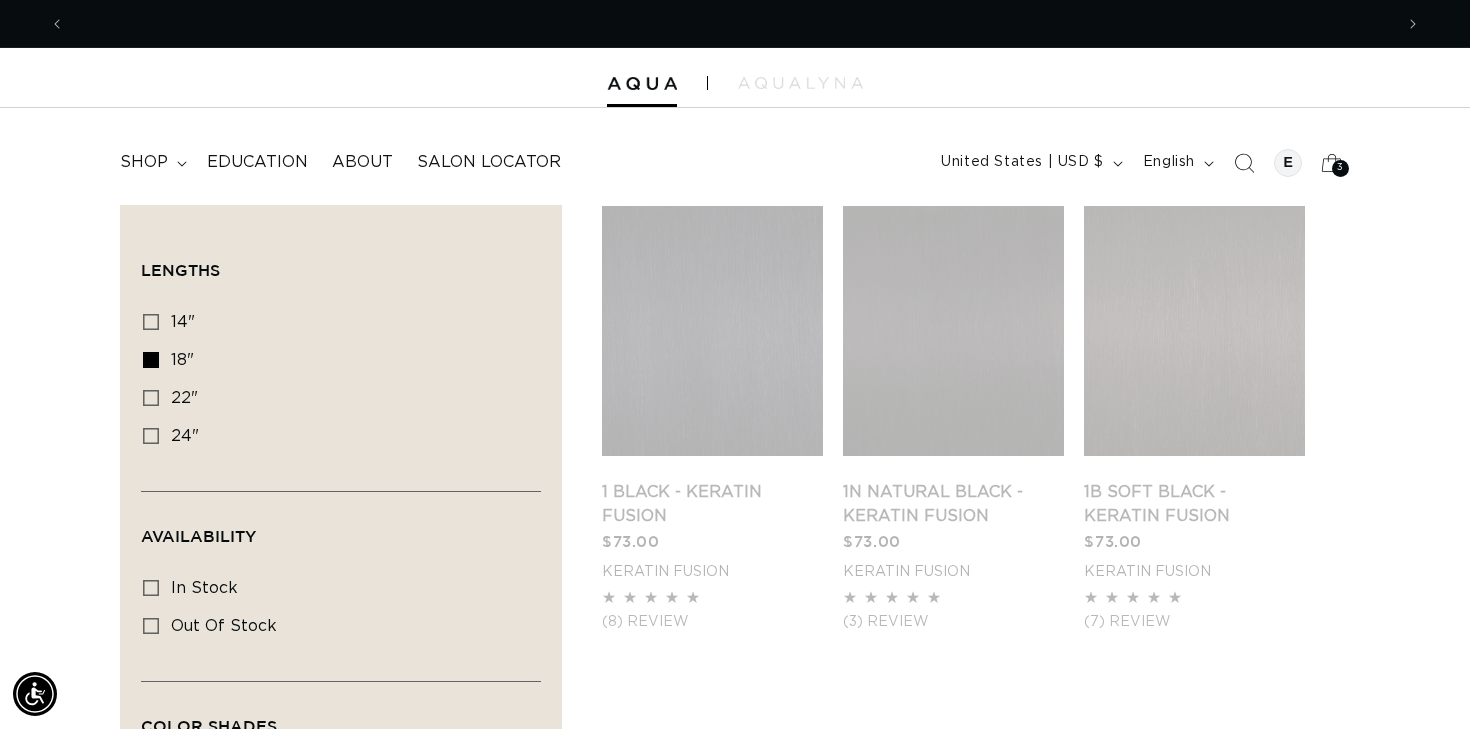 scroll, scrollTop: 0, scrollLeft: 1328, axis: horizontal 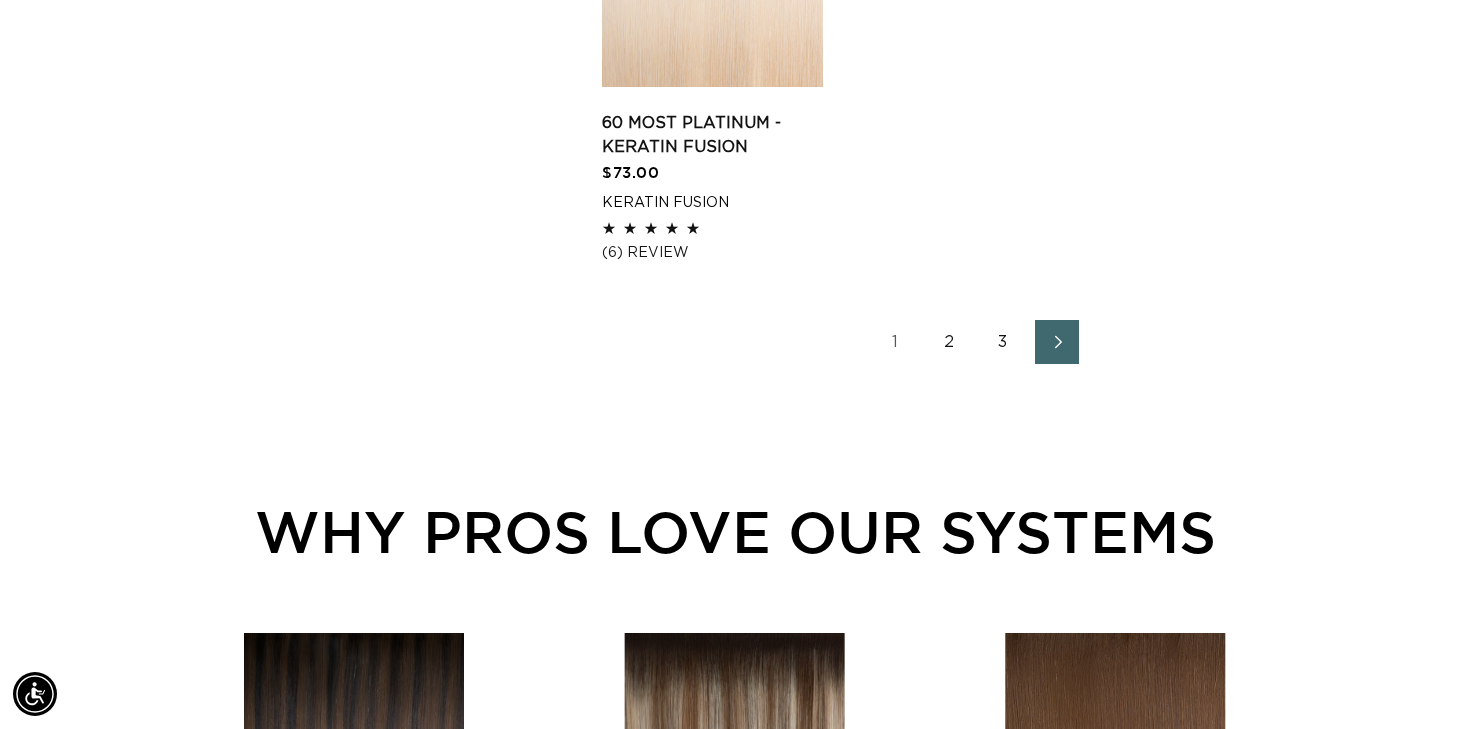 click at bounding box center [1057, 342] 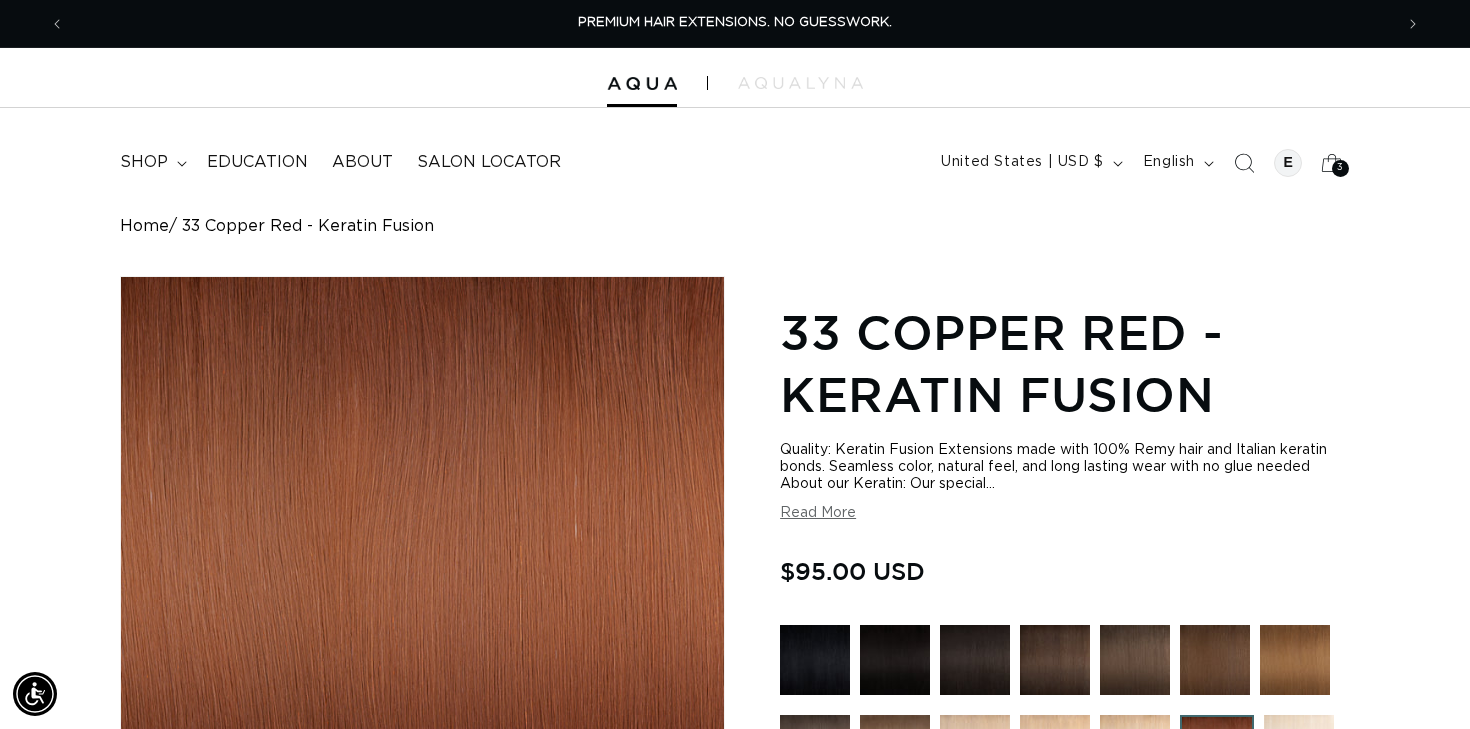 scroll, scrollTop: 0, scrollLeft: 0, axis: both 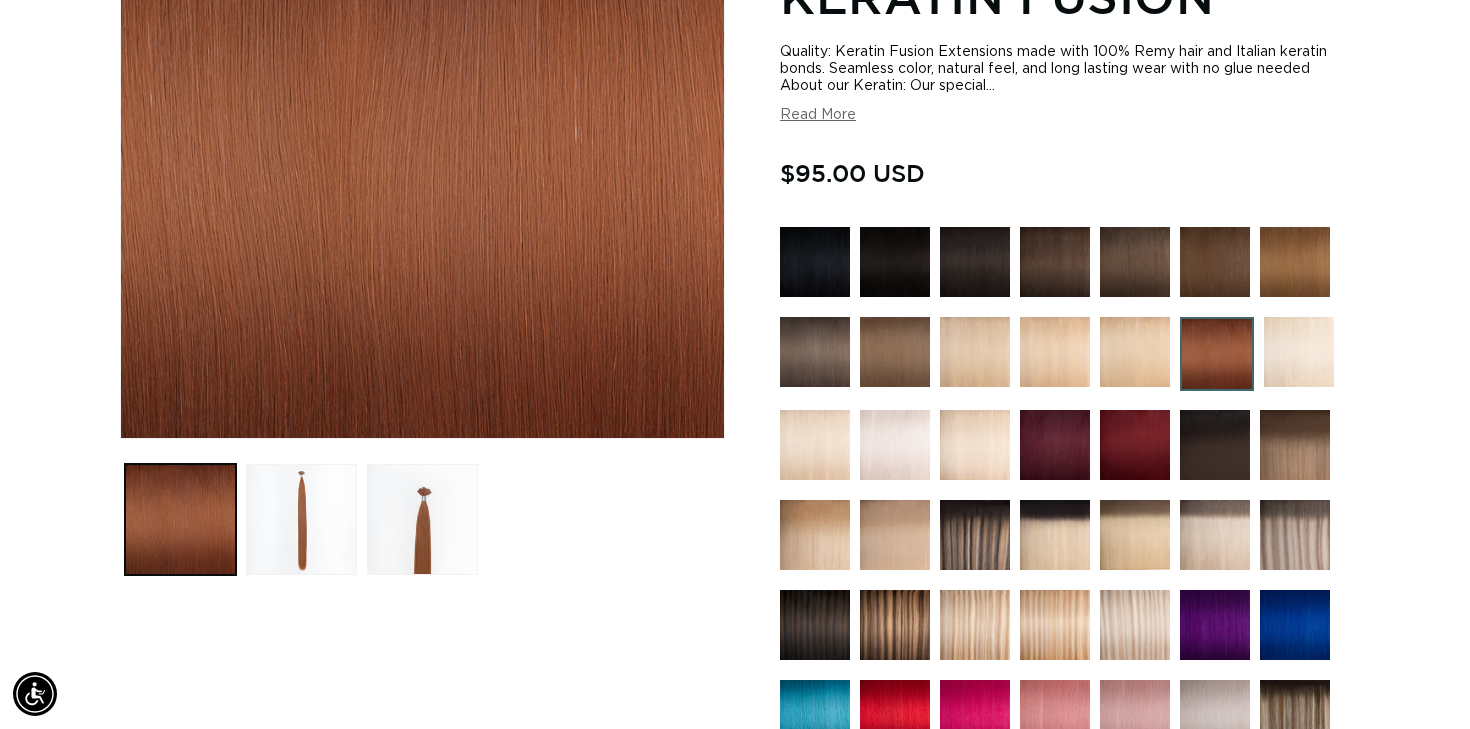 click at bounding box center (1055, 445) 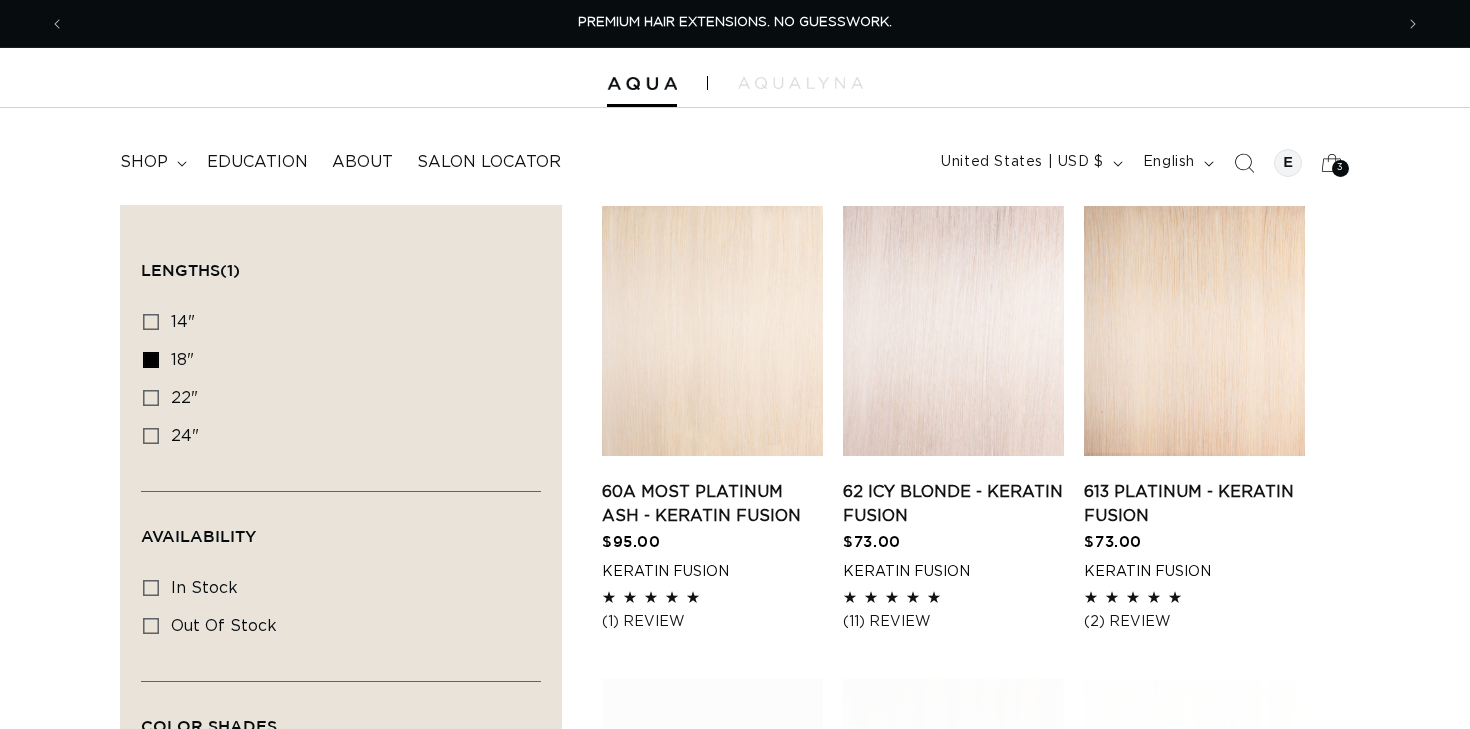 scroll, scrollTop: 0, scrollLeft: 0, axis: both 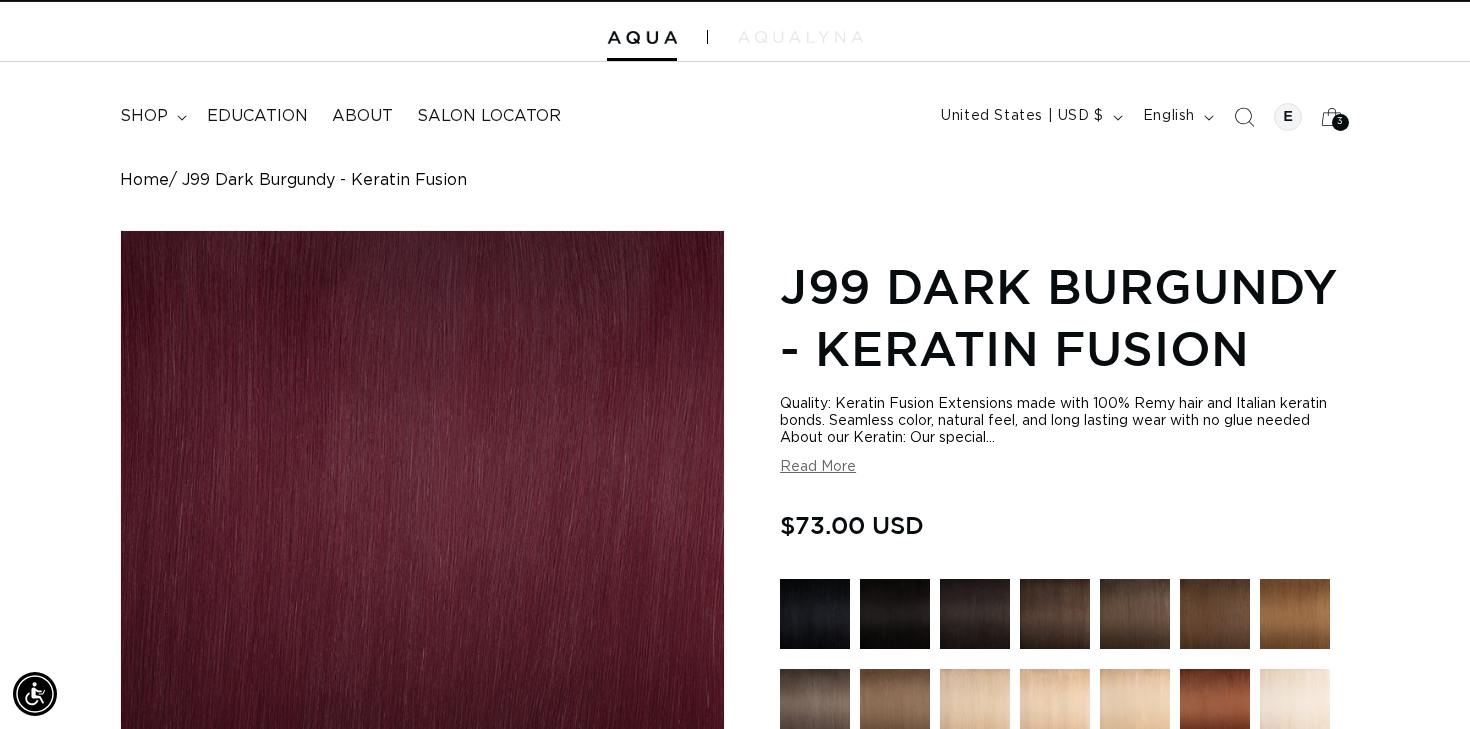 click at bounding box center (800, 37) 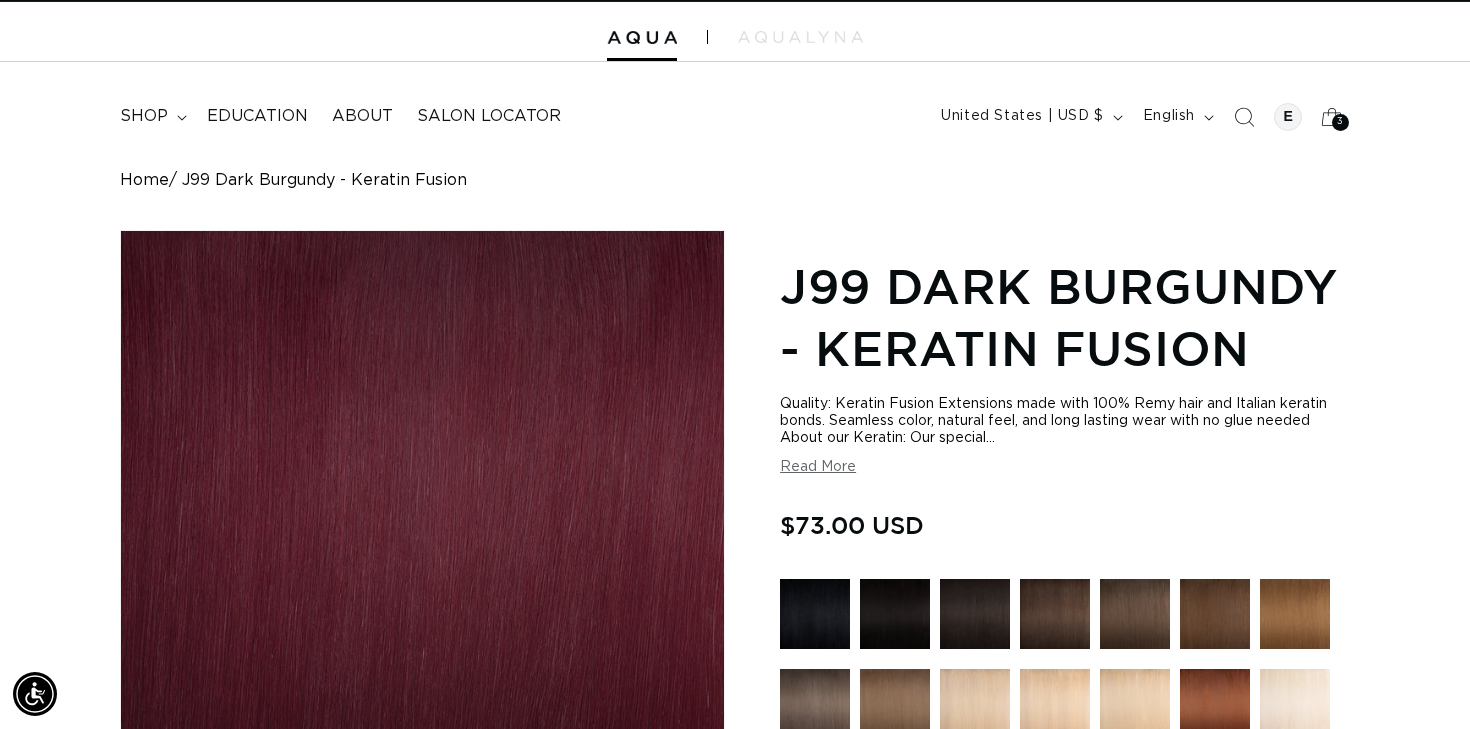 scroll, scrollTop: 0, scrollLeft: 0, axis: both 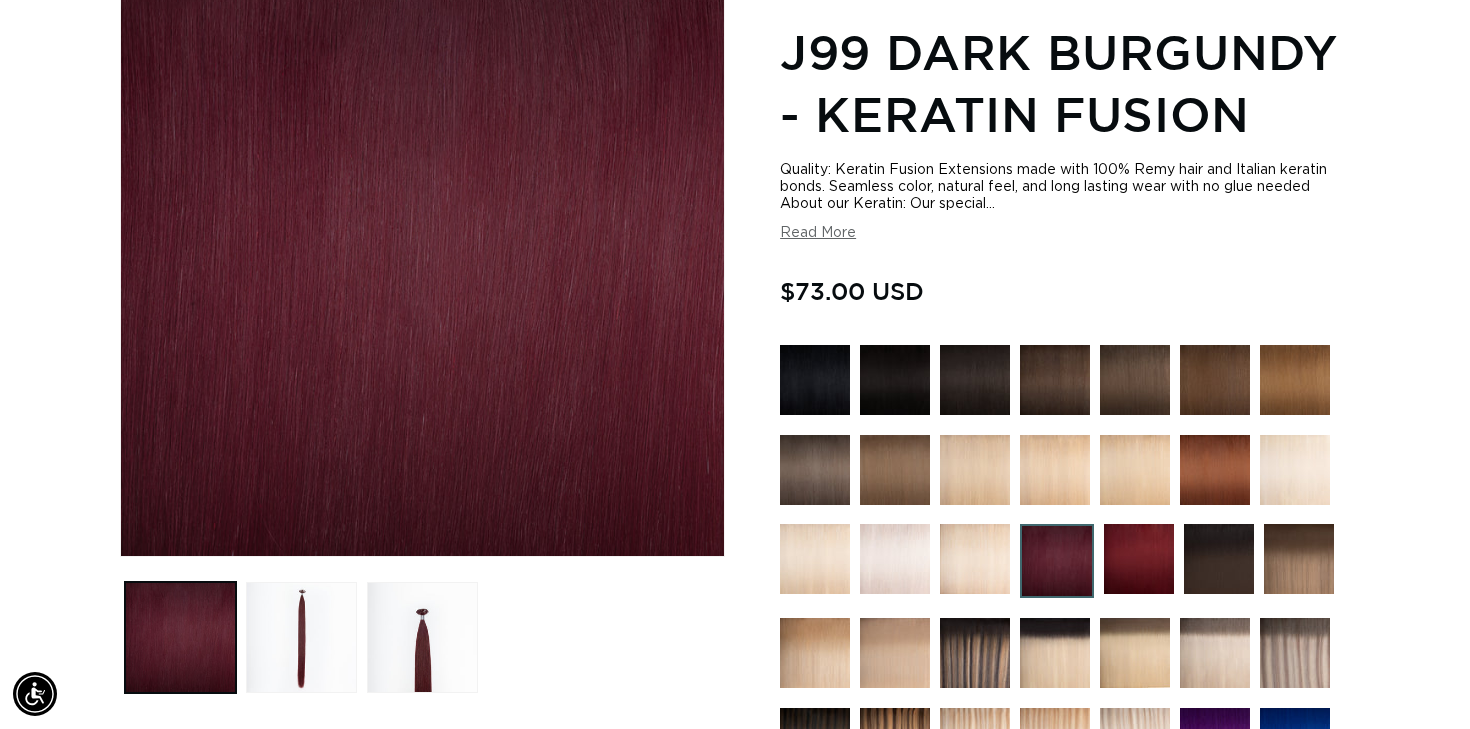 click at bounding box center [1139, 559] 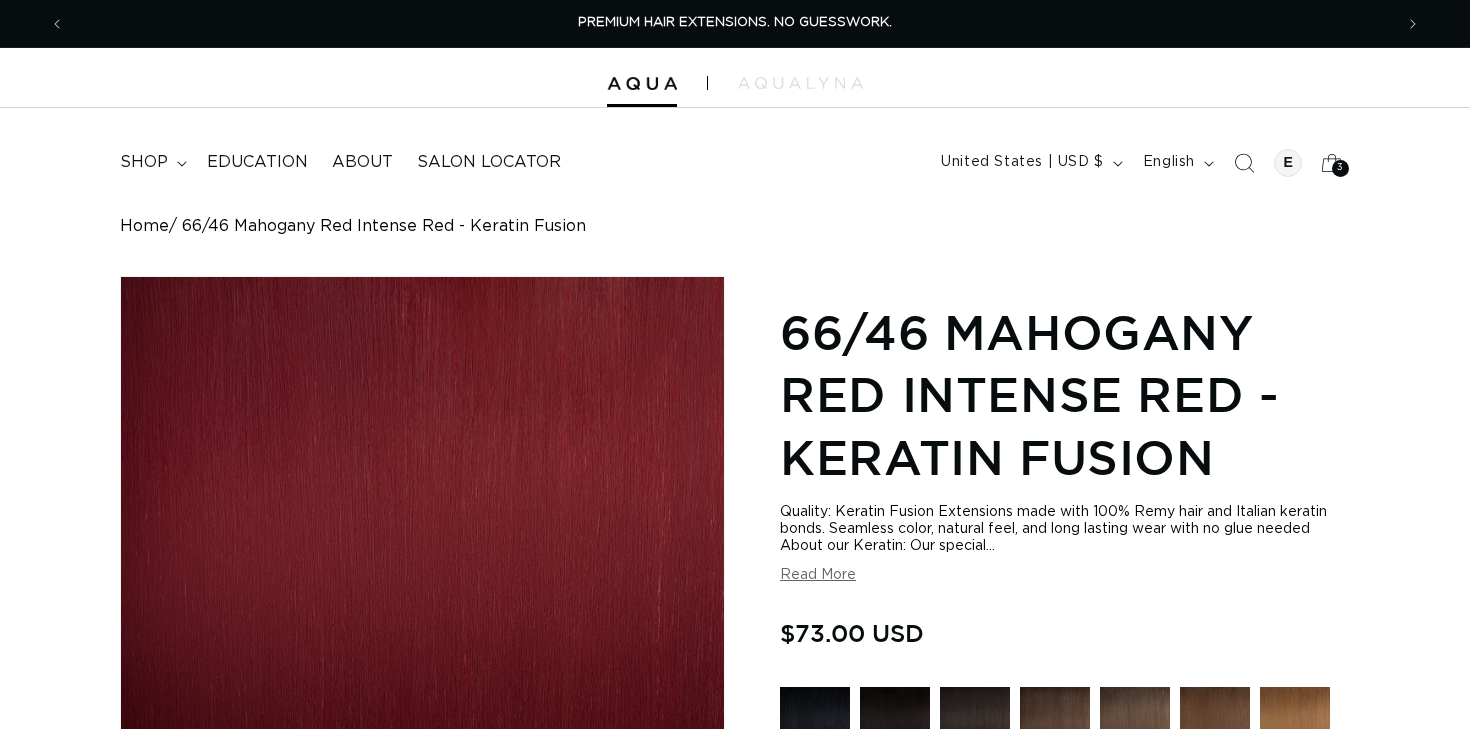 scroll, scrollTop: 0, scrollLeft: 0, axis: both 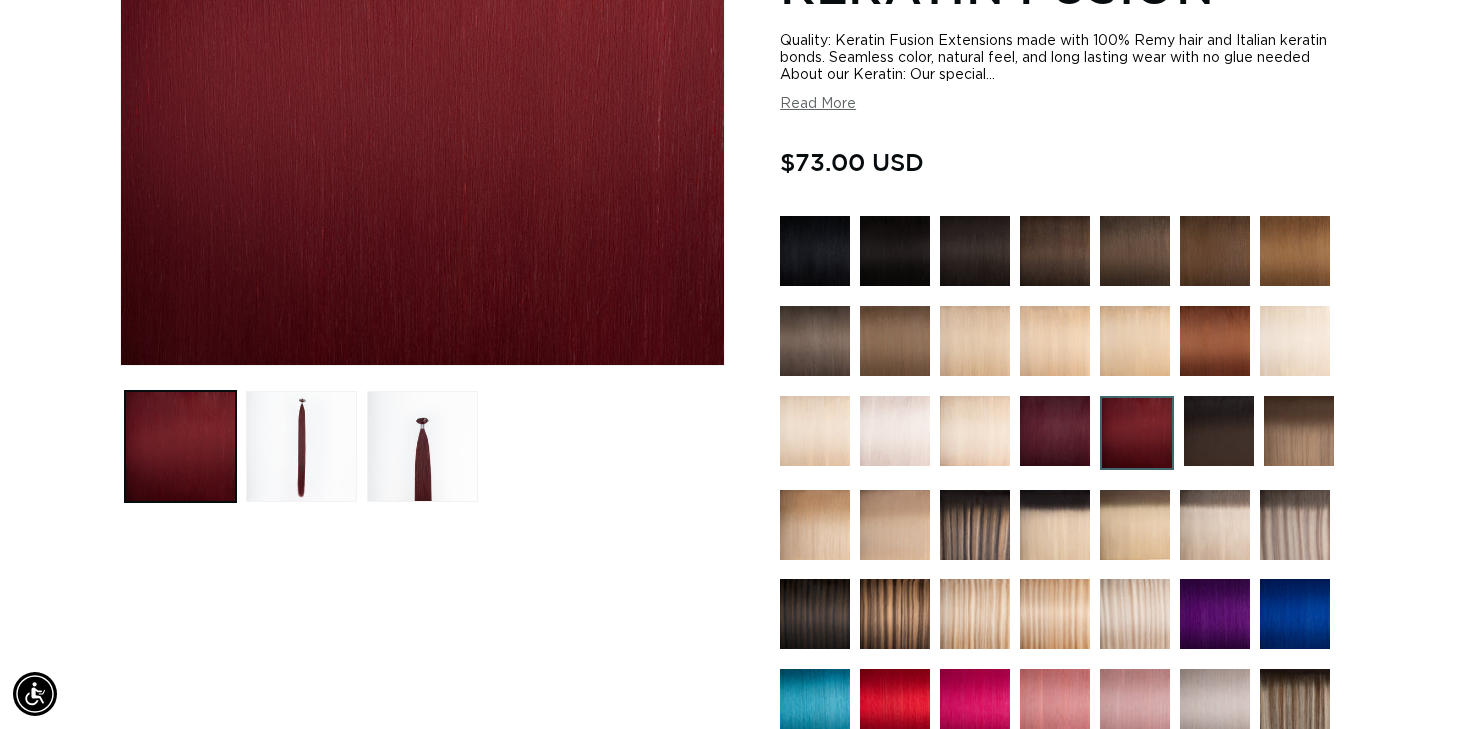 click at bounding box center [1215, 341] 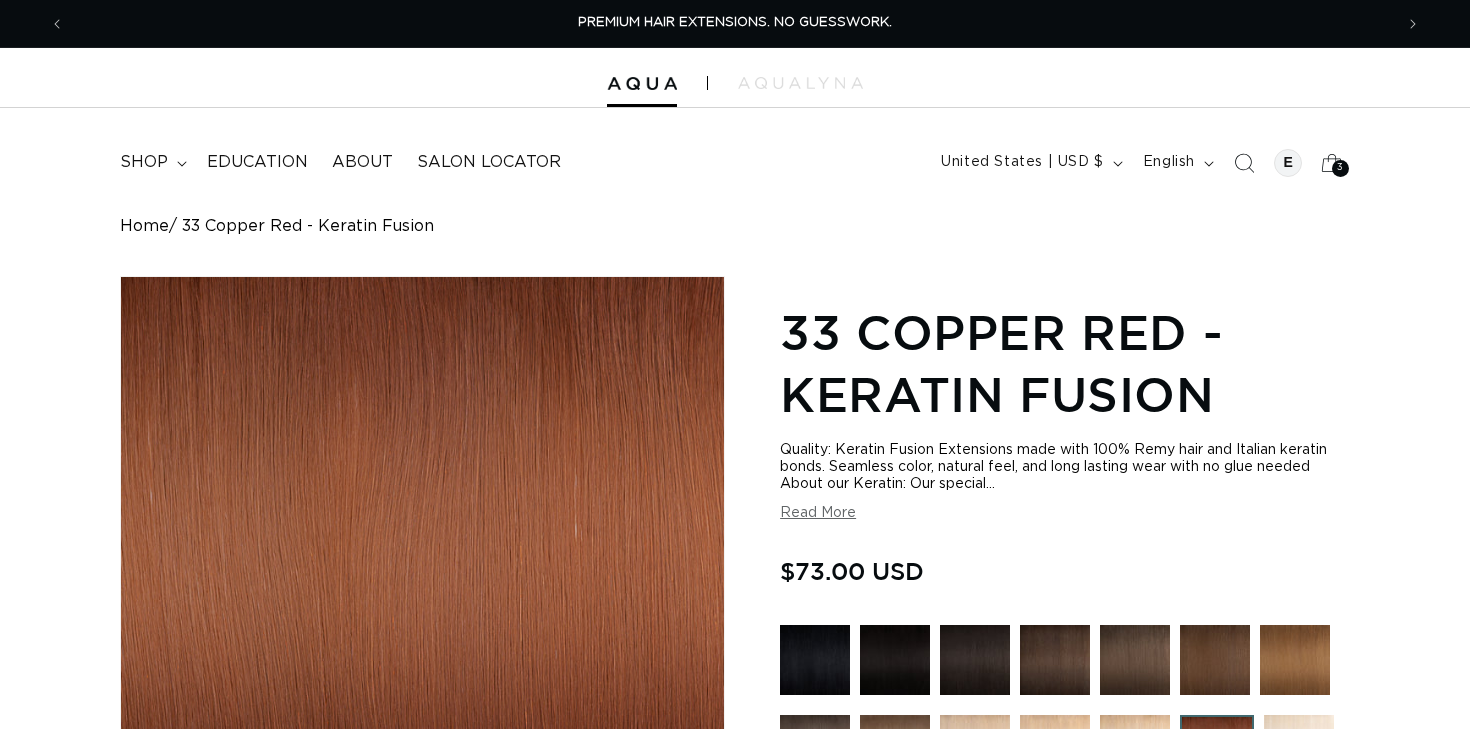 scroll, scrollTop: 0, scrollLeft: 0, axis: both 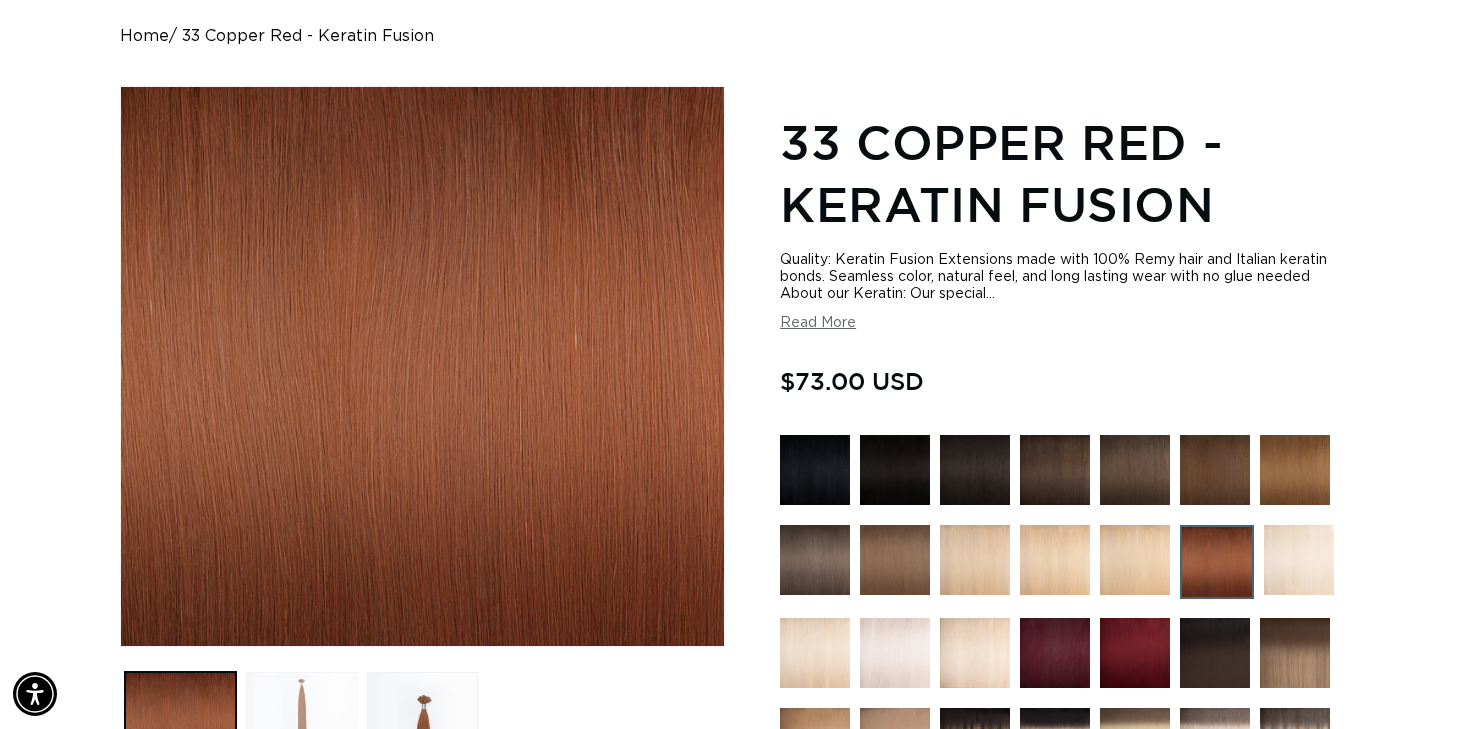 click at bounding box center (301, 727) 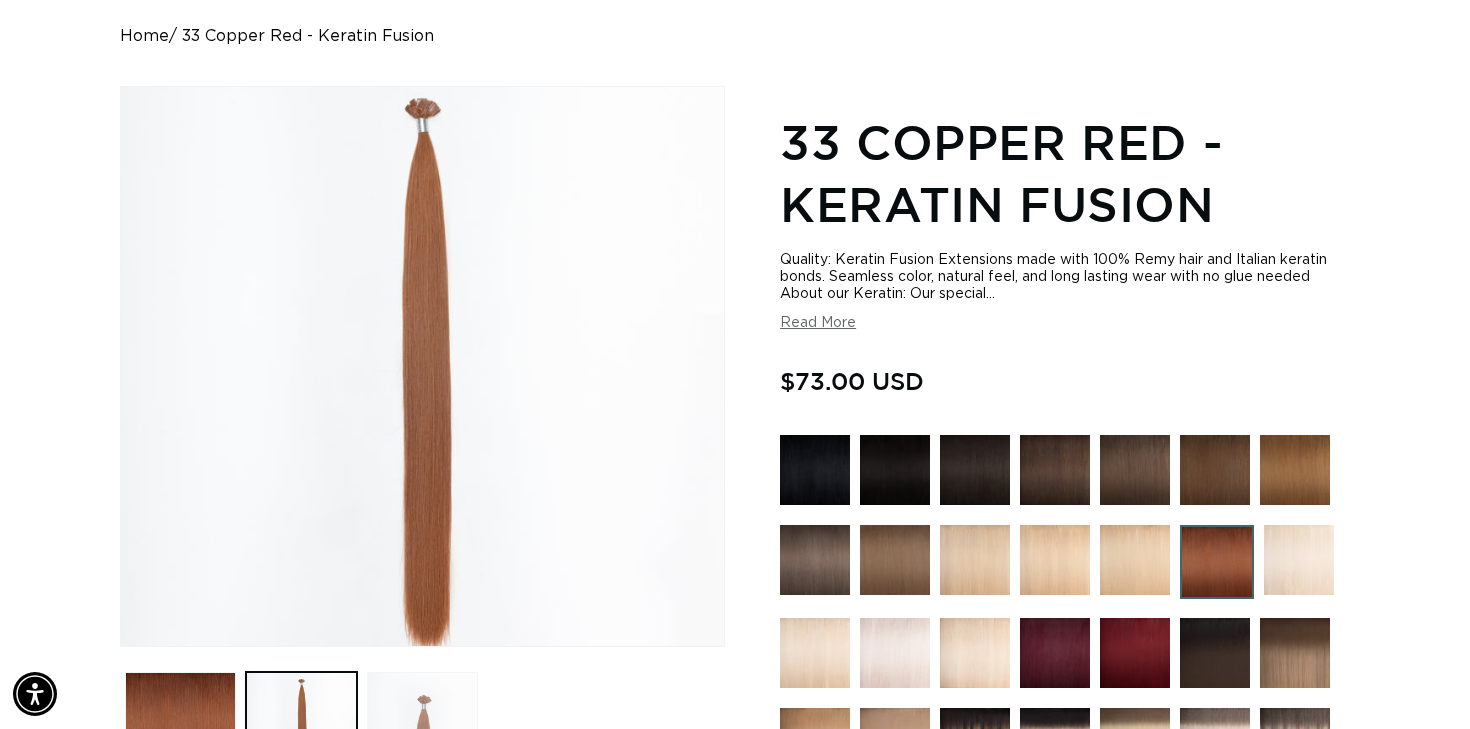 click at bounding box center [422, 727] 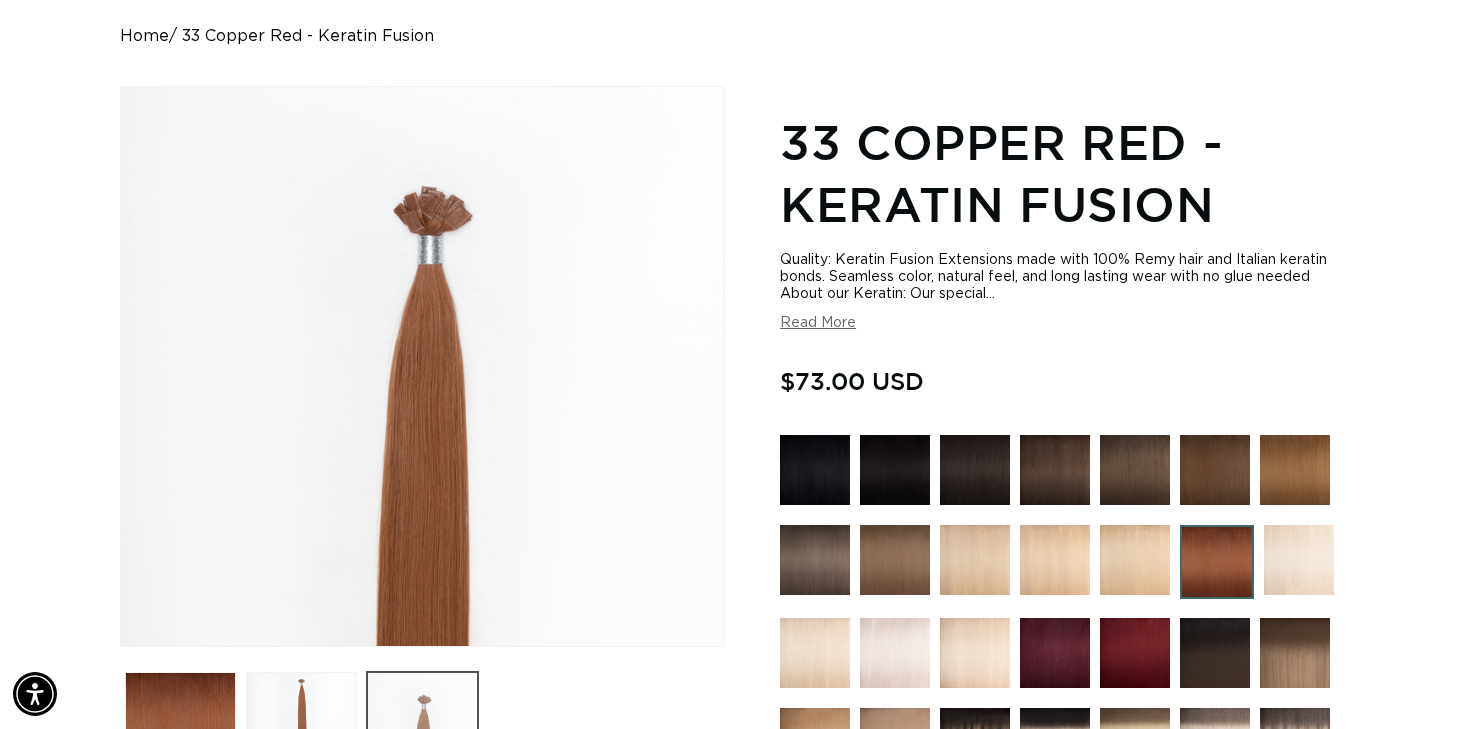scroll, scrollTop: 0, scrollLeft: 2656, axis: horizontal 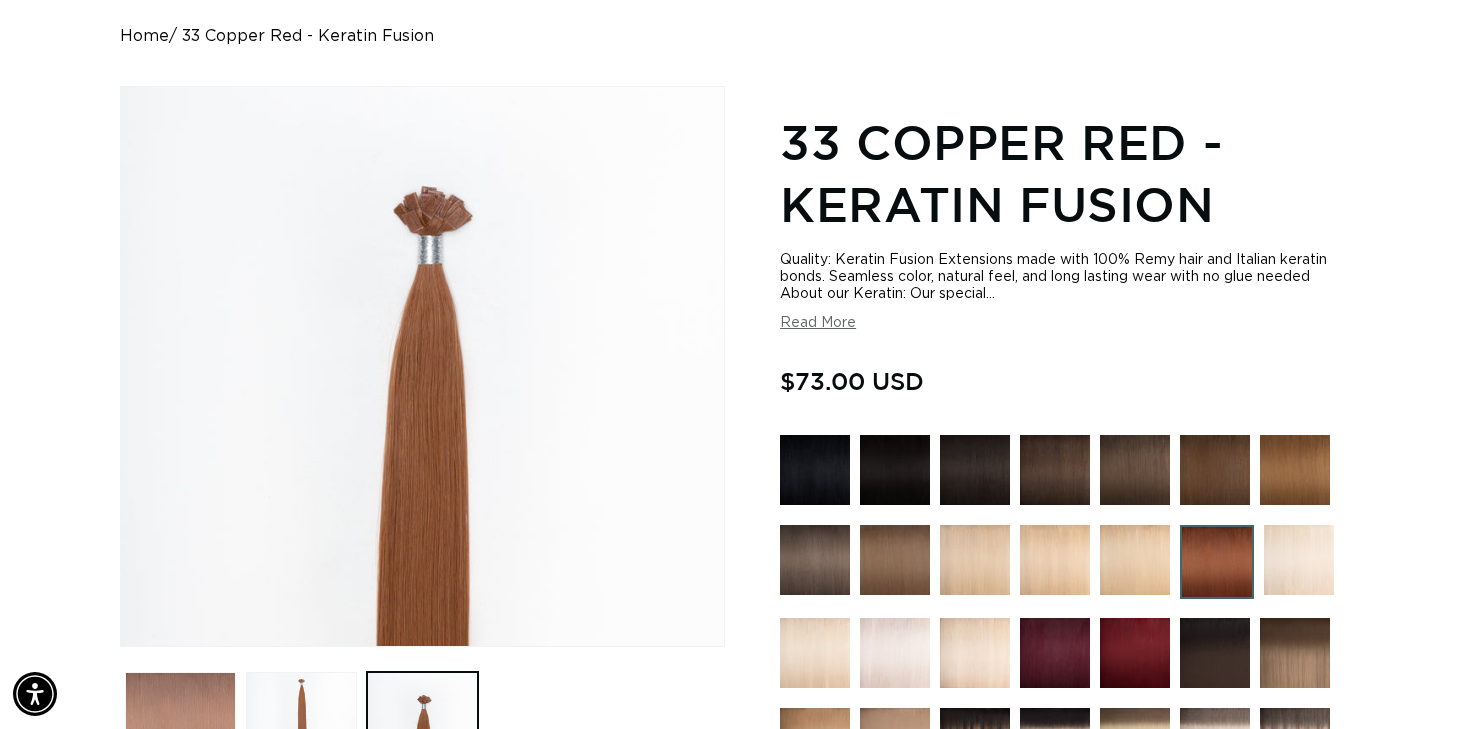 click at bounding box center (180, 727) 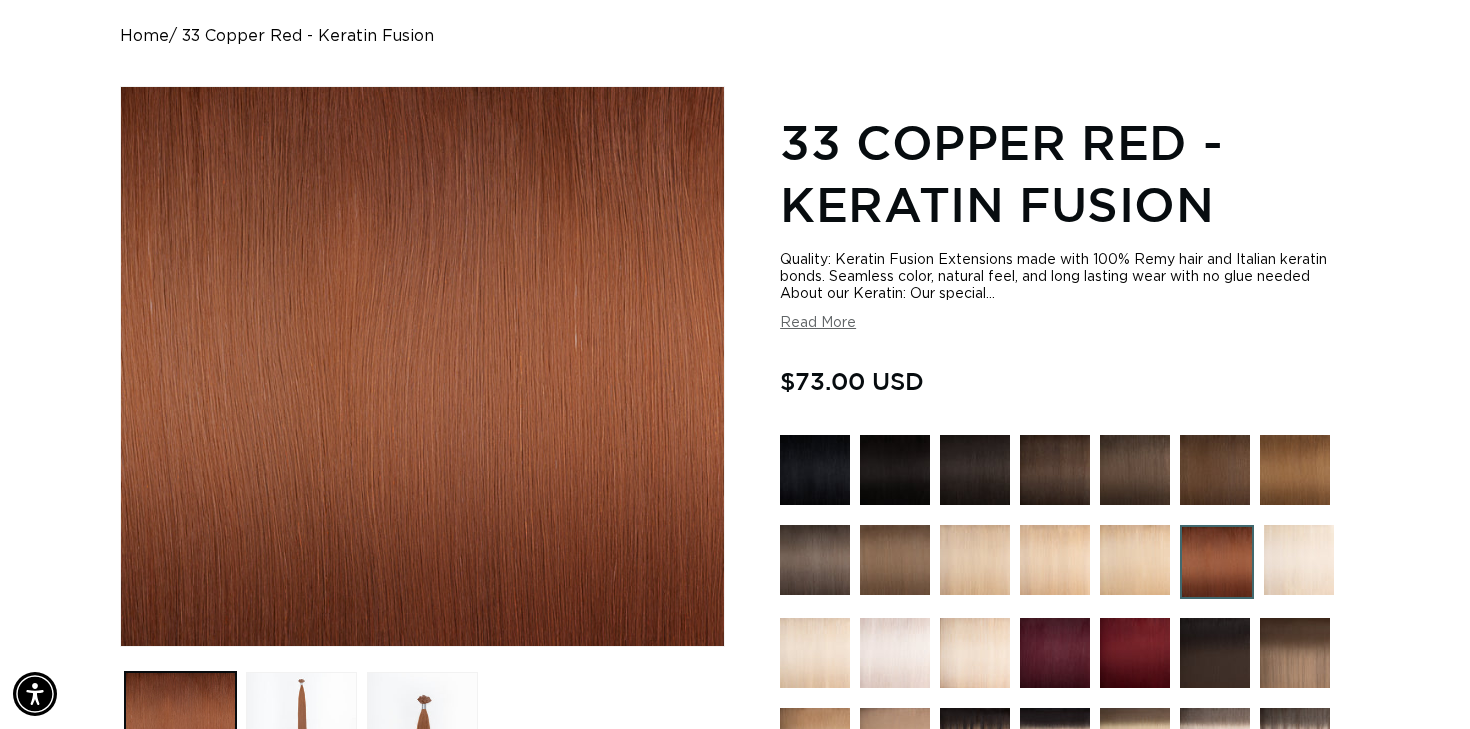 scroll, scrollTop: 0, scrollLeft: 2656, axis: horizontal 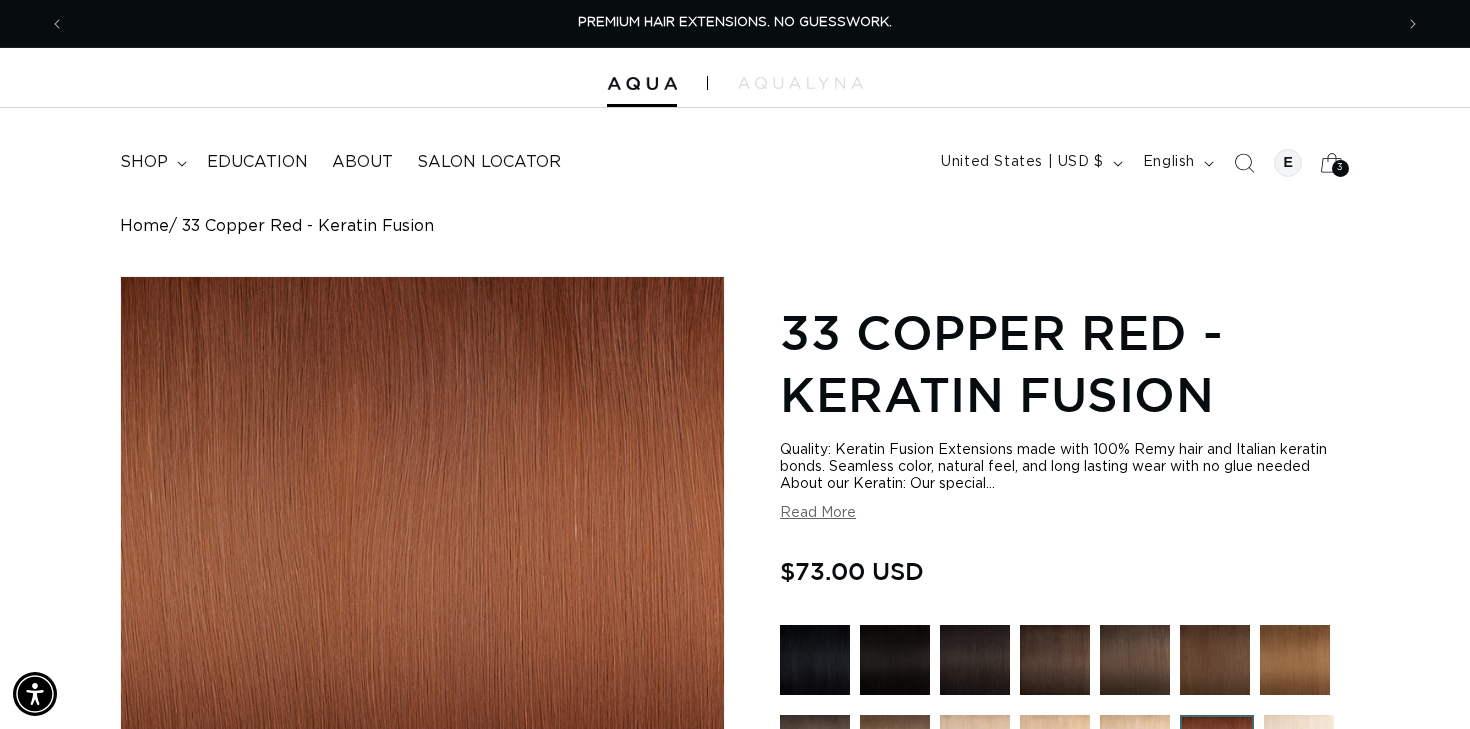 click on "3 3" at bounding box center [1340, 168] 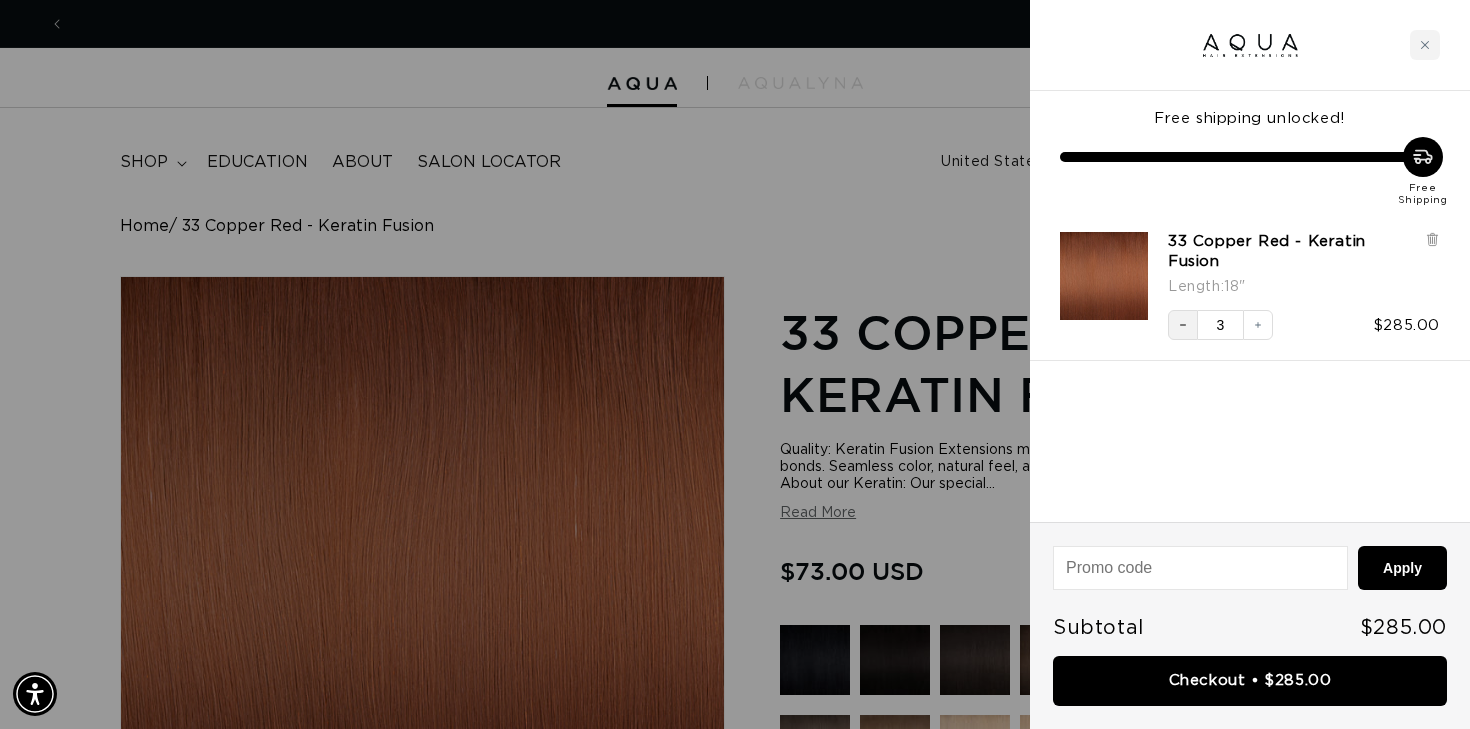 click on "Decrease quantity" at bounding box center (1183, 325) 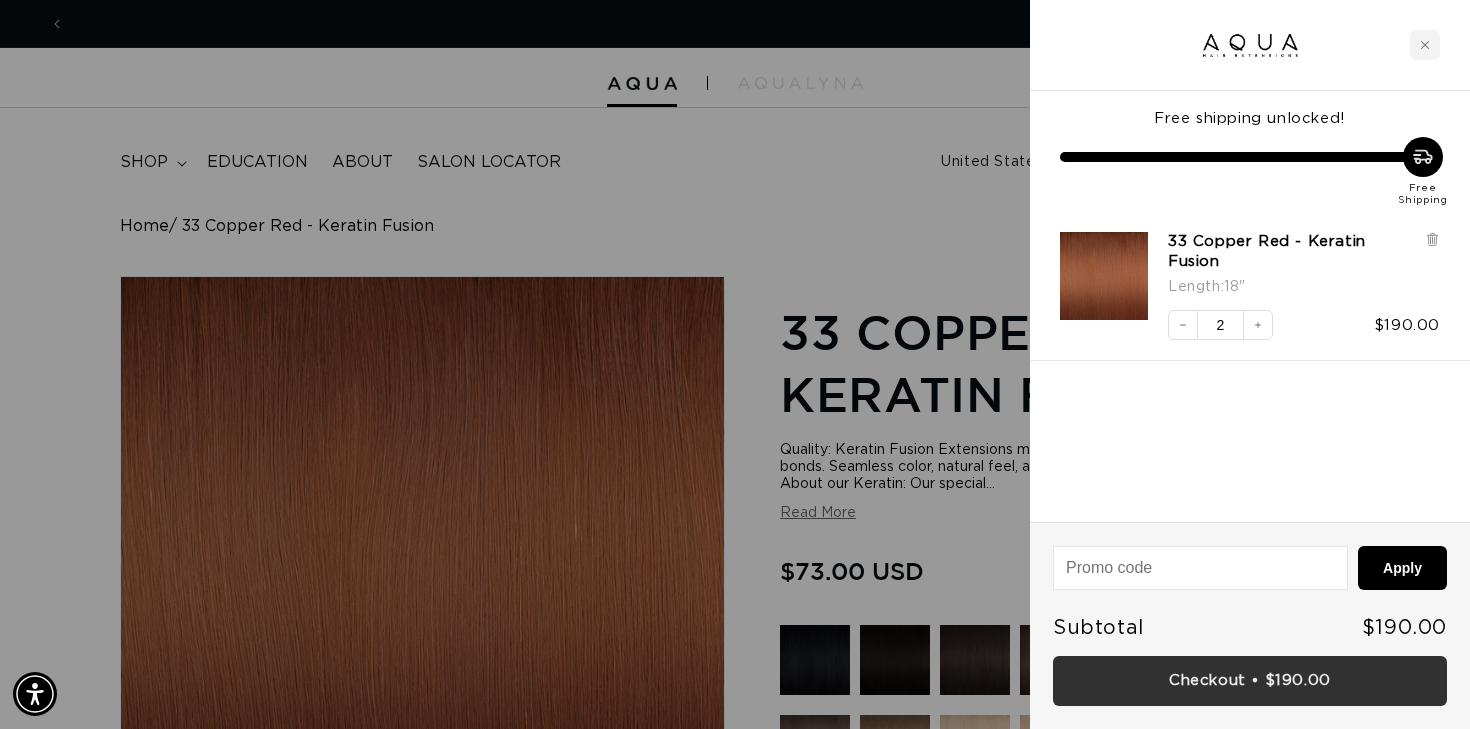click on "Checkout • $190.00" at bounding box center (1250, 681) 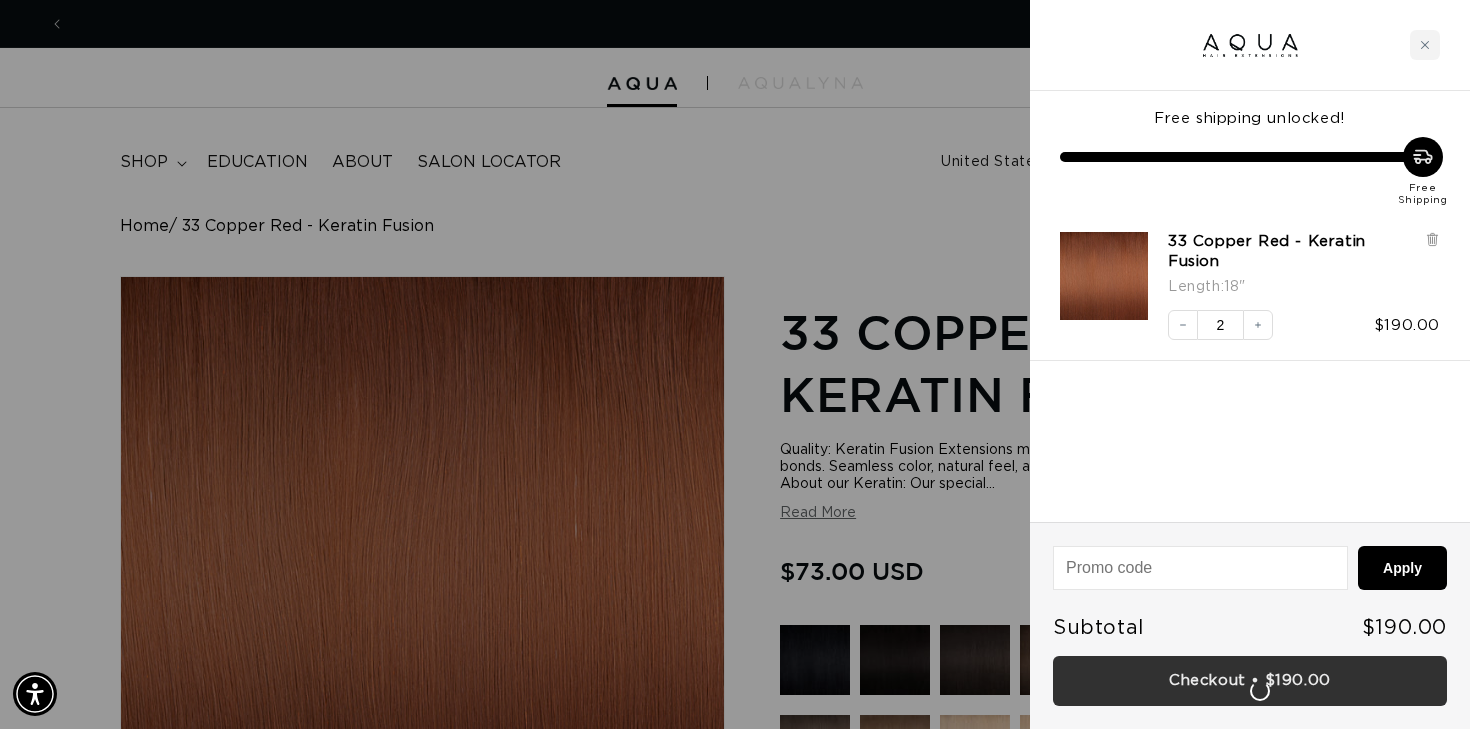 scroll, scrollTop: 0, scrollLeft: 2656, axis: horizontal 